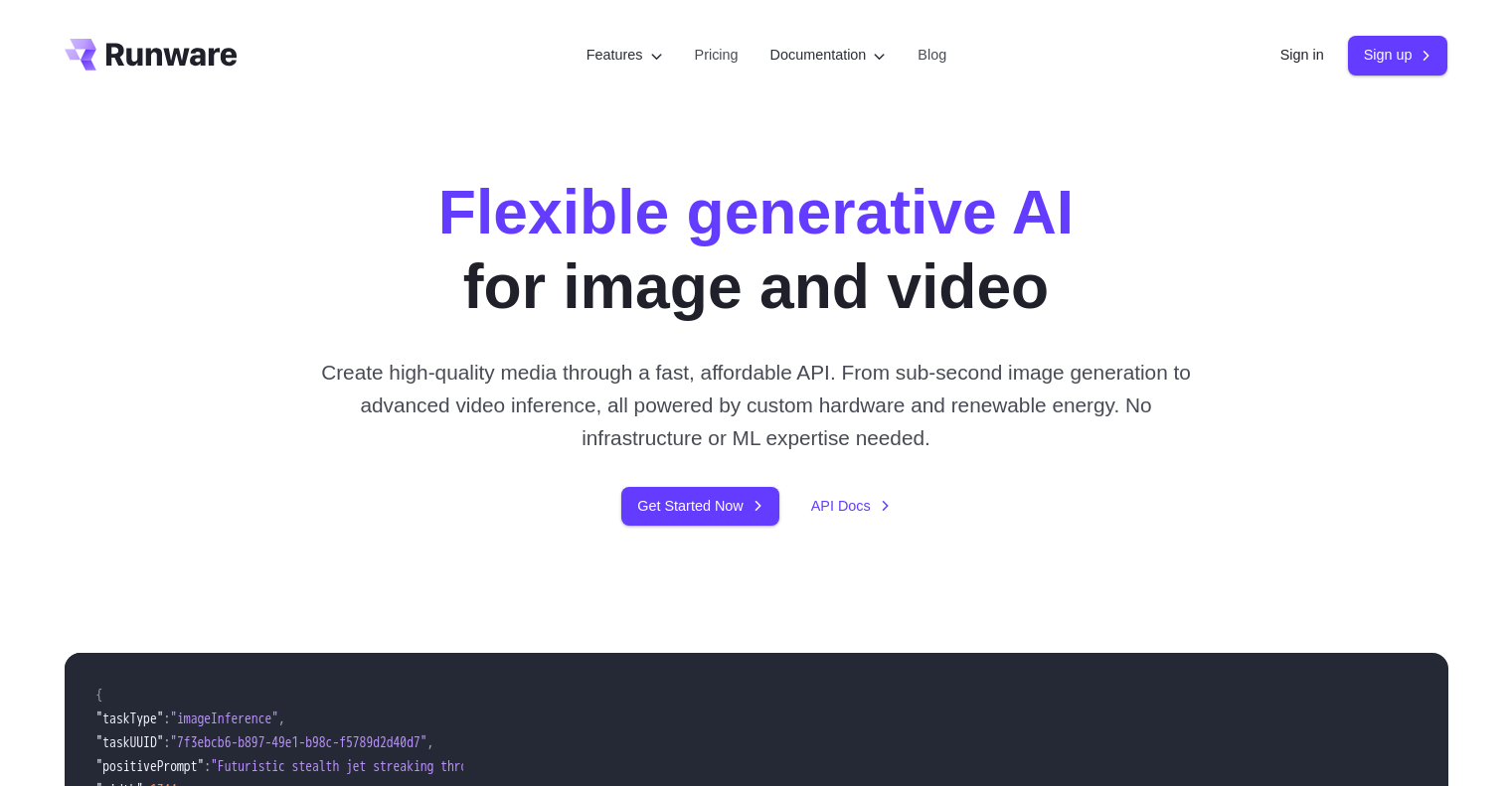 scroll, scrollTop: 0, scrollLeft: 0, axis: both 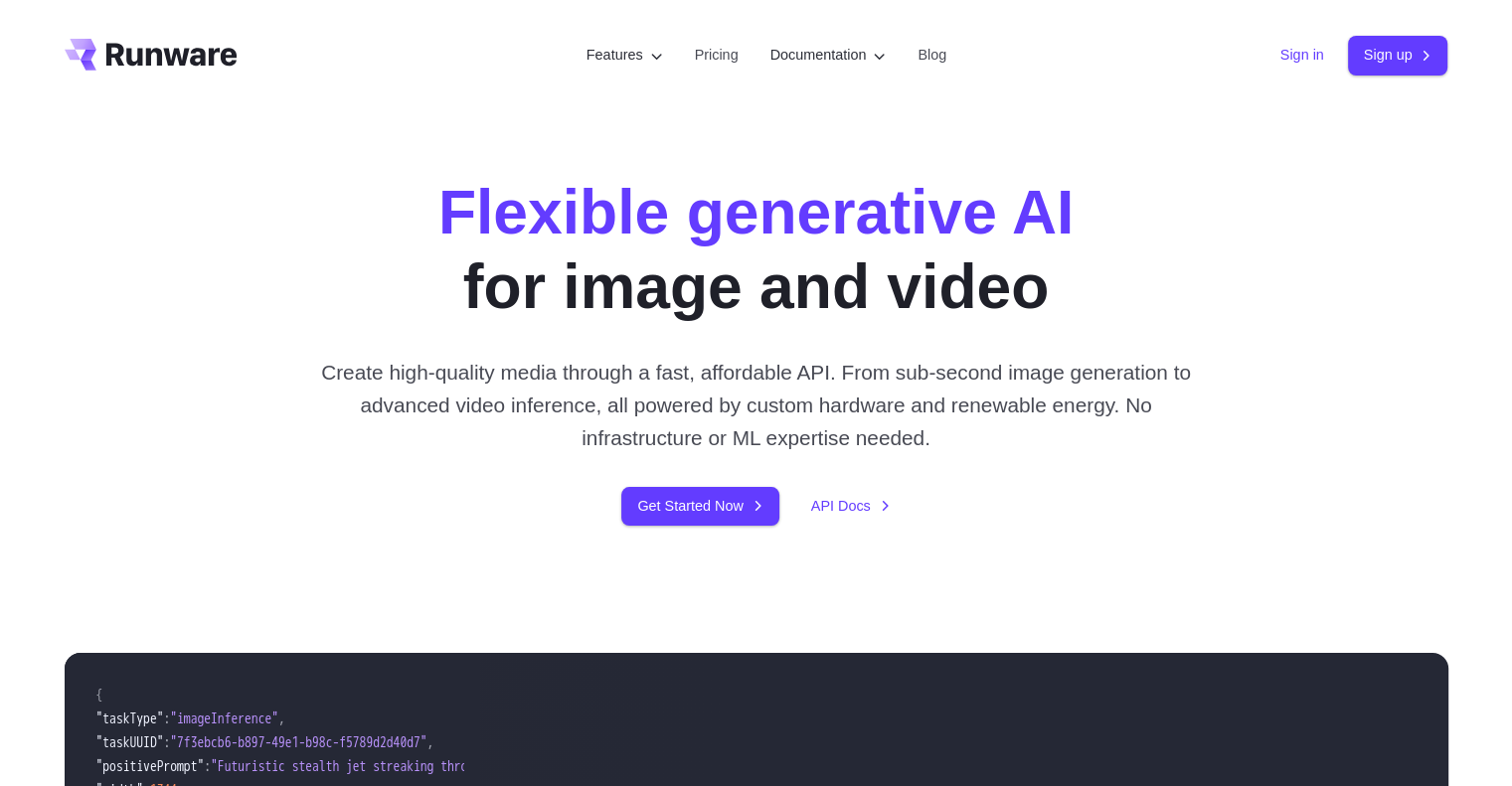 click on "Sign in" at bounding box center (1302, 55) 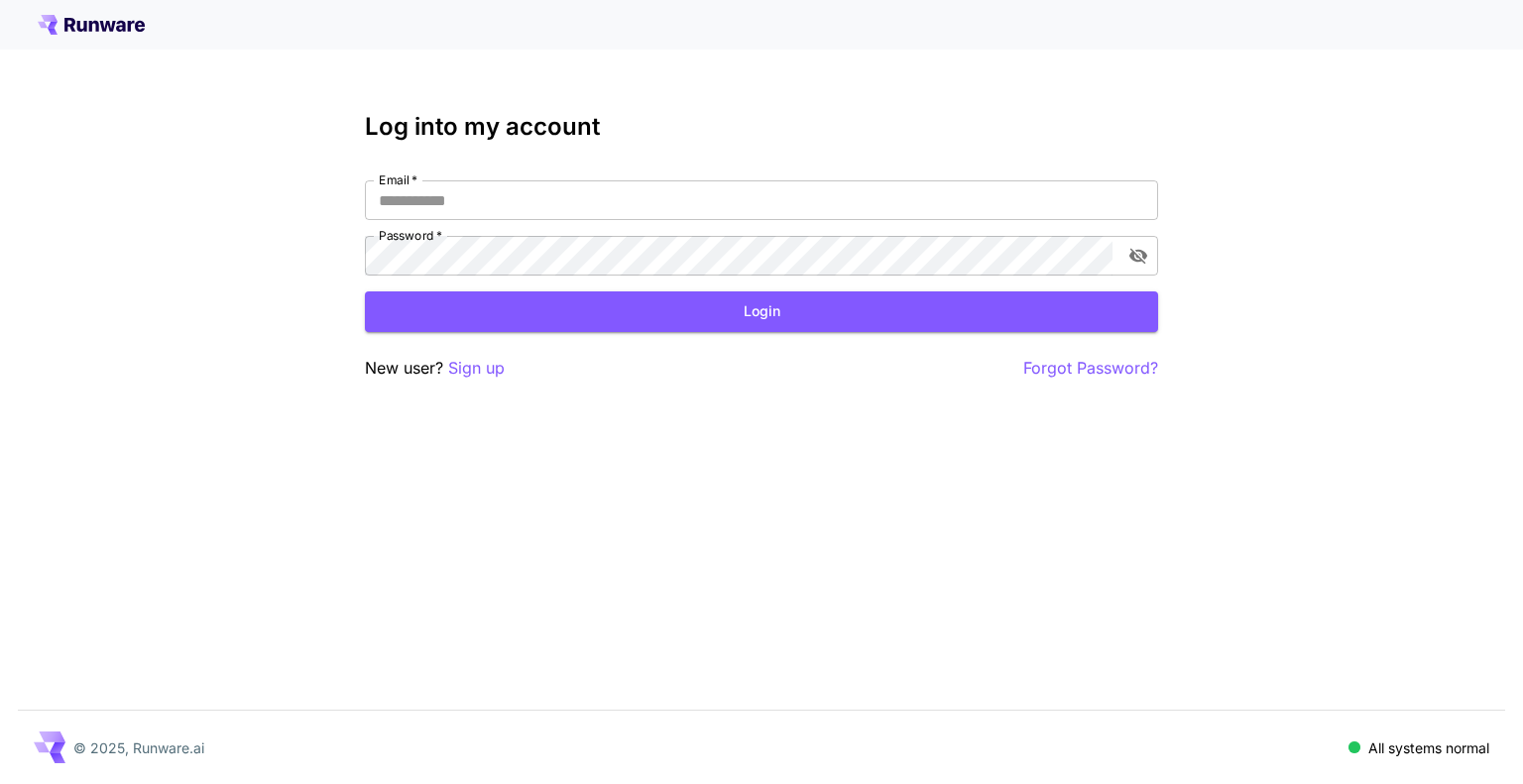 scroll, scrollTop: 0, scrollLeft: 0, axis: both 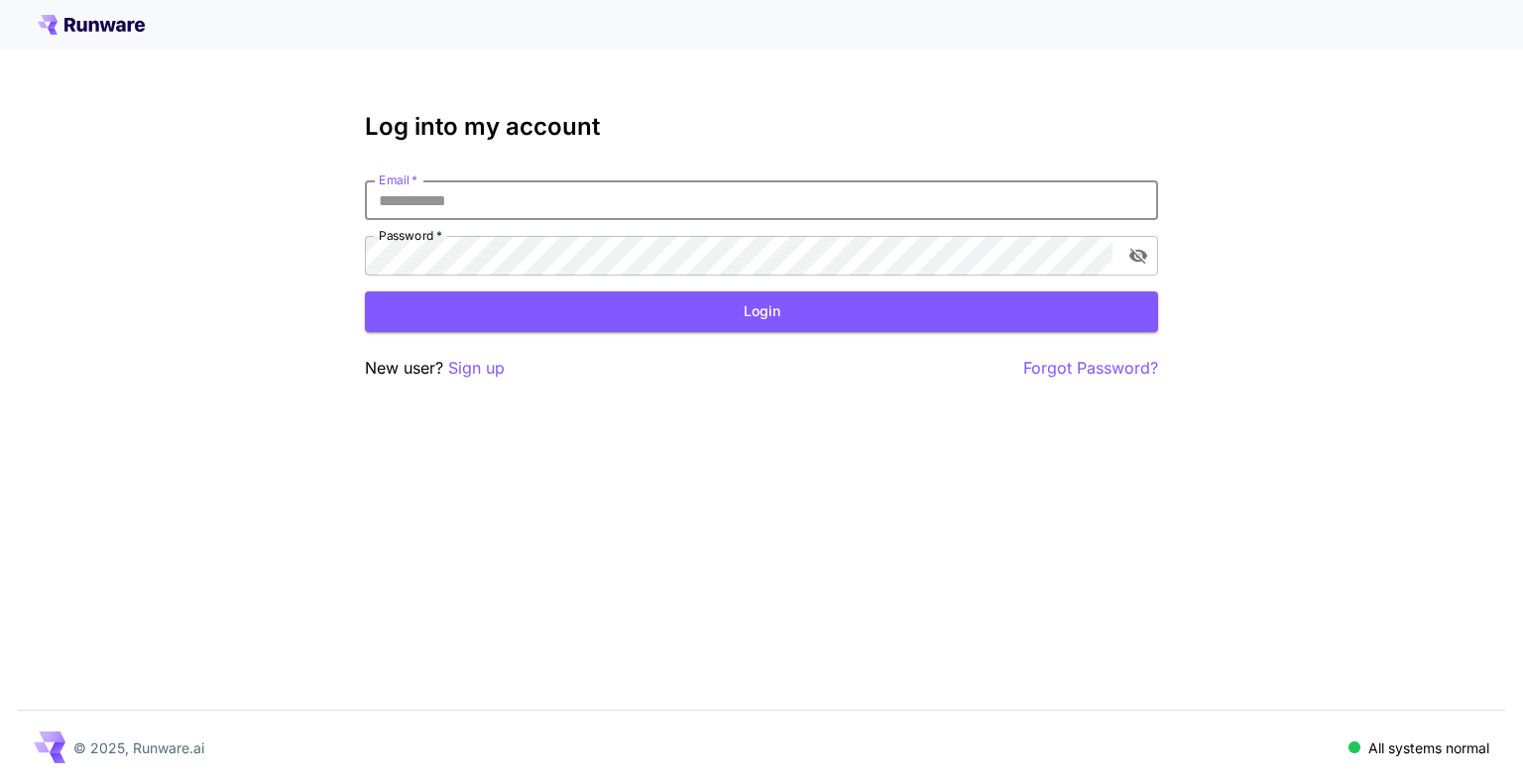click on "Email   *" at bounding box center [762, 200] 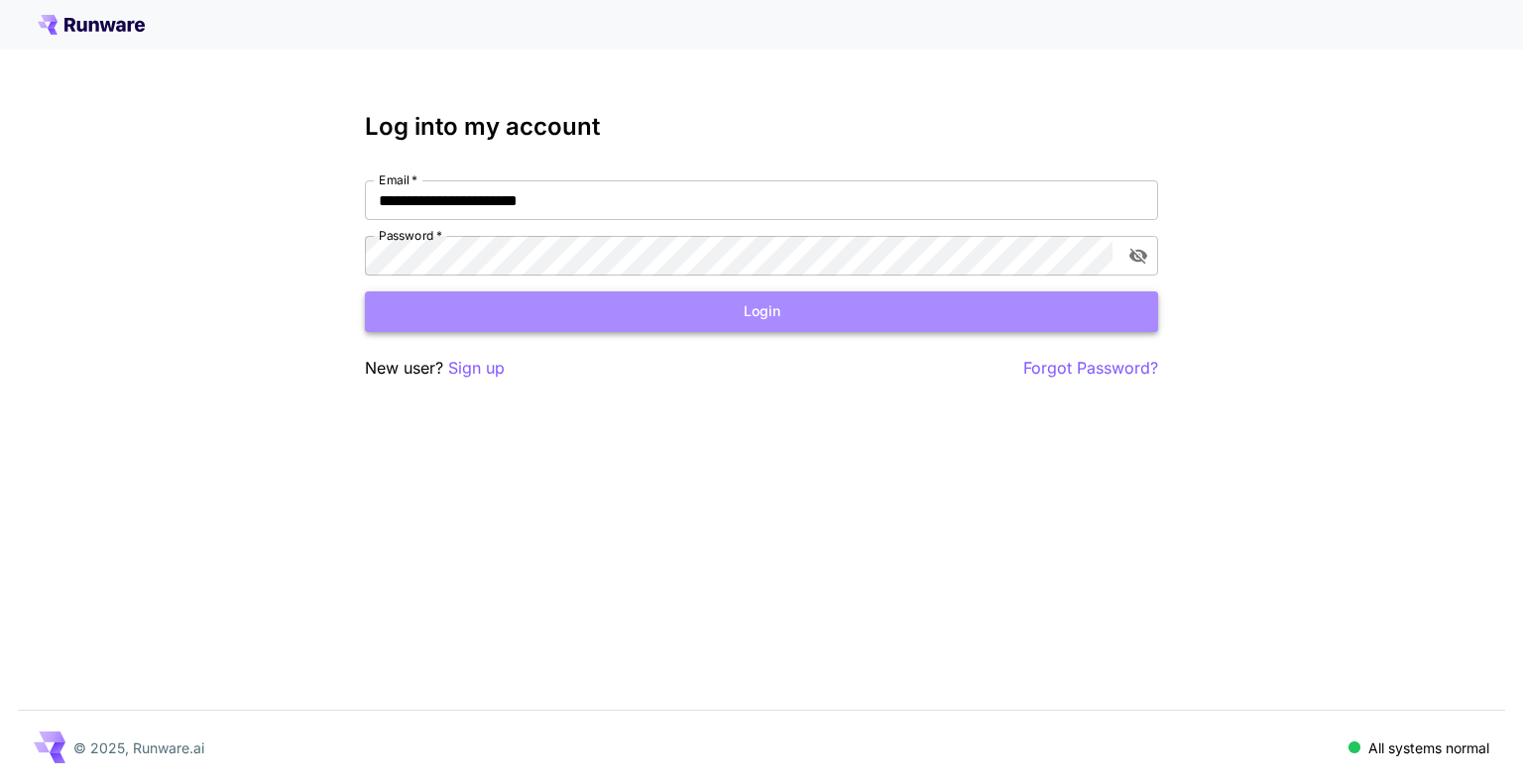 click on "Login" at bounding box center (762, 311) 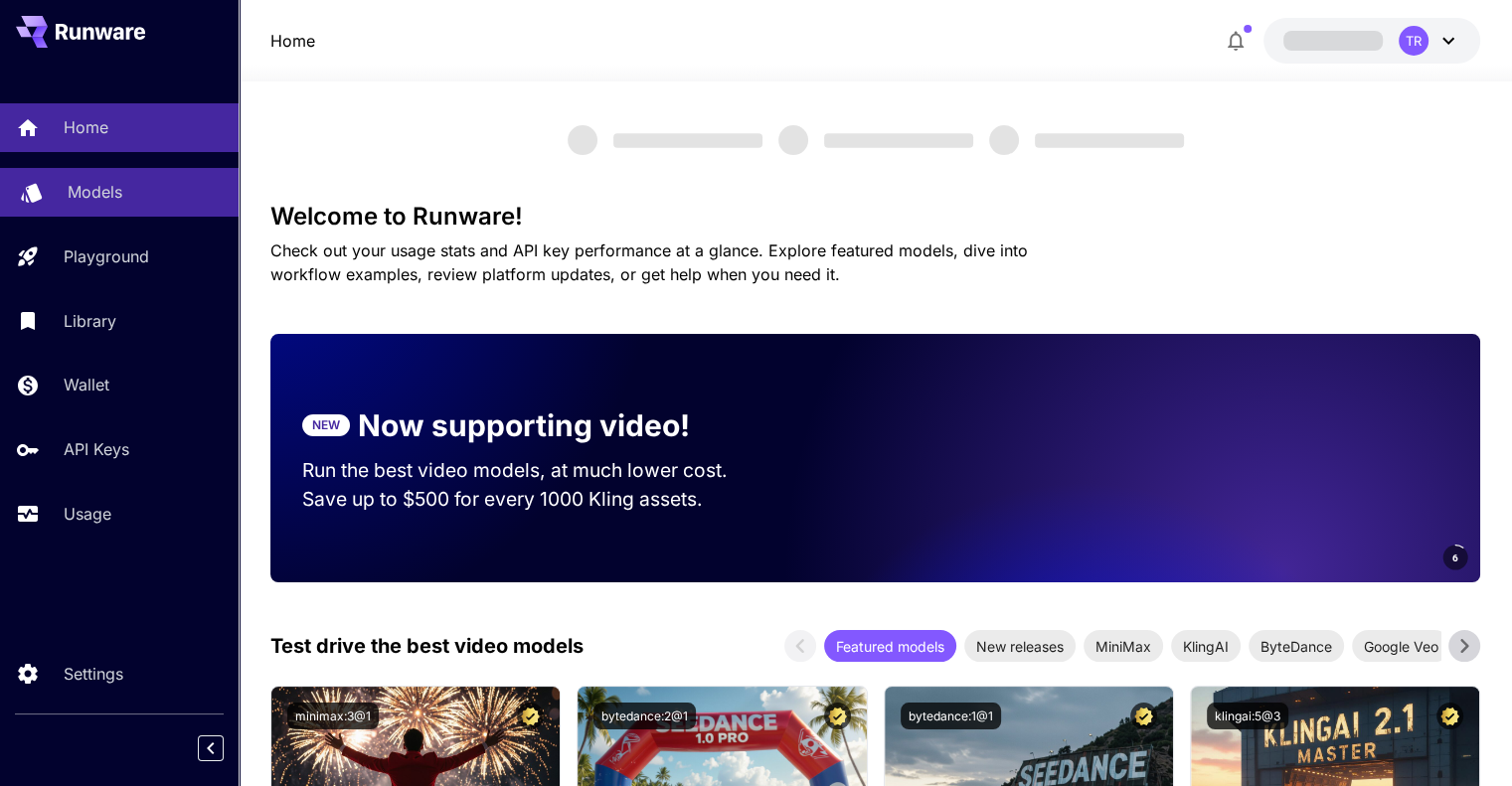 click on "Models" at bounding box center (145, 192) 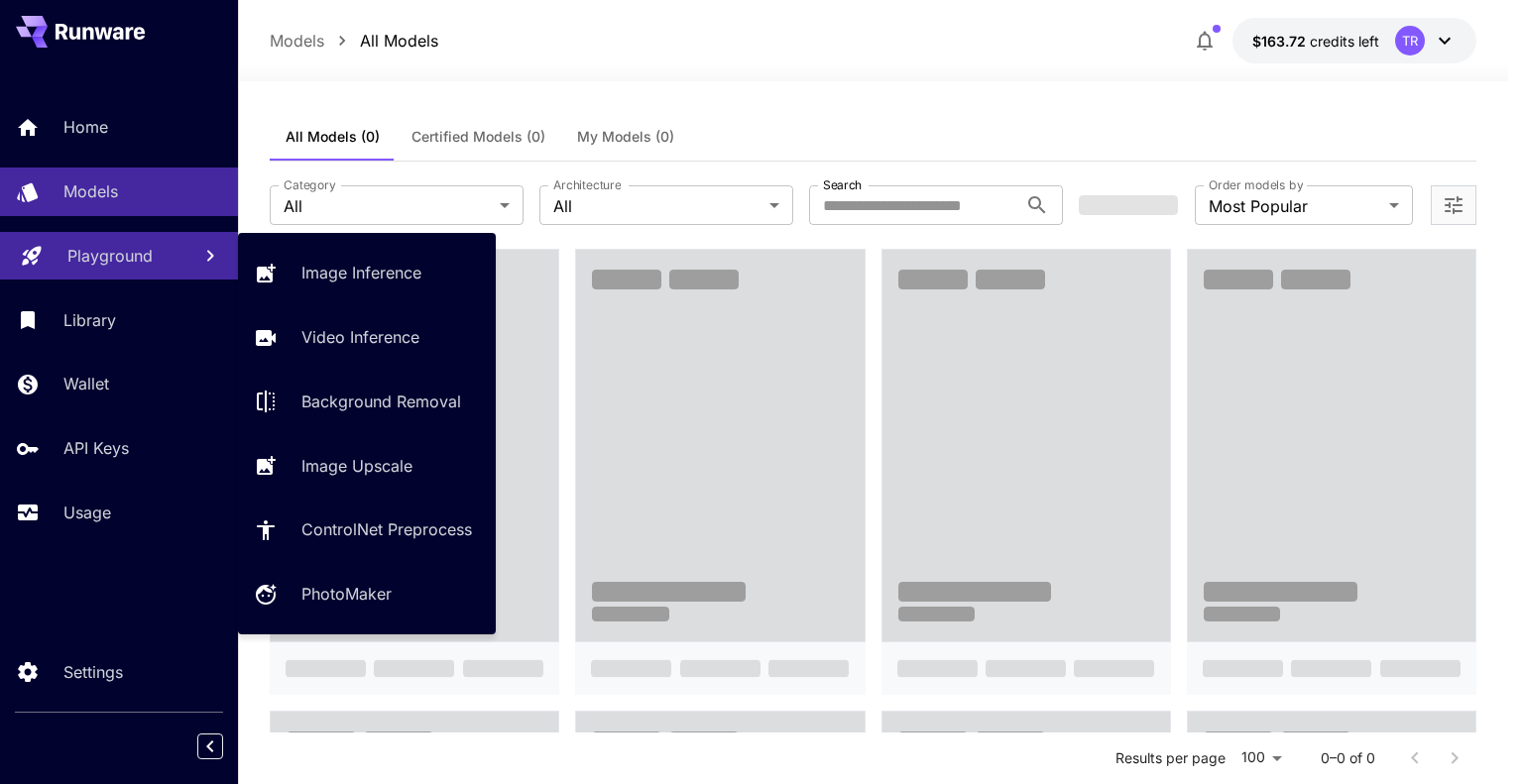 click on "Playground" at bounding box center [110, 256] 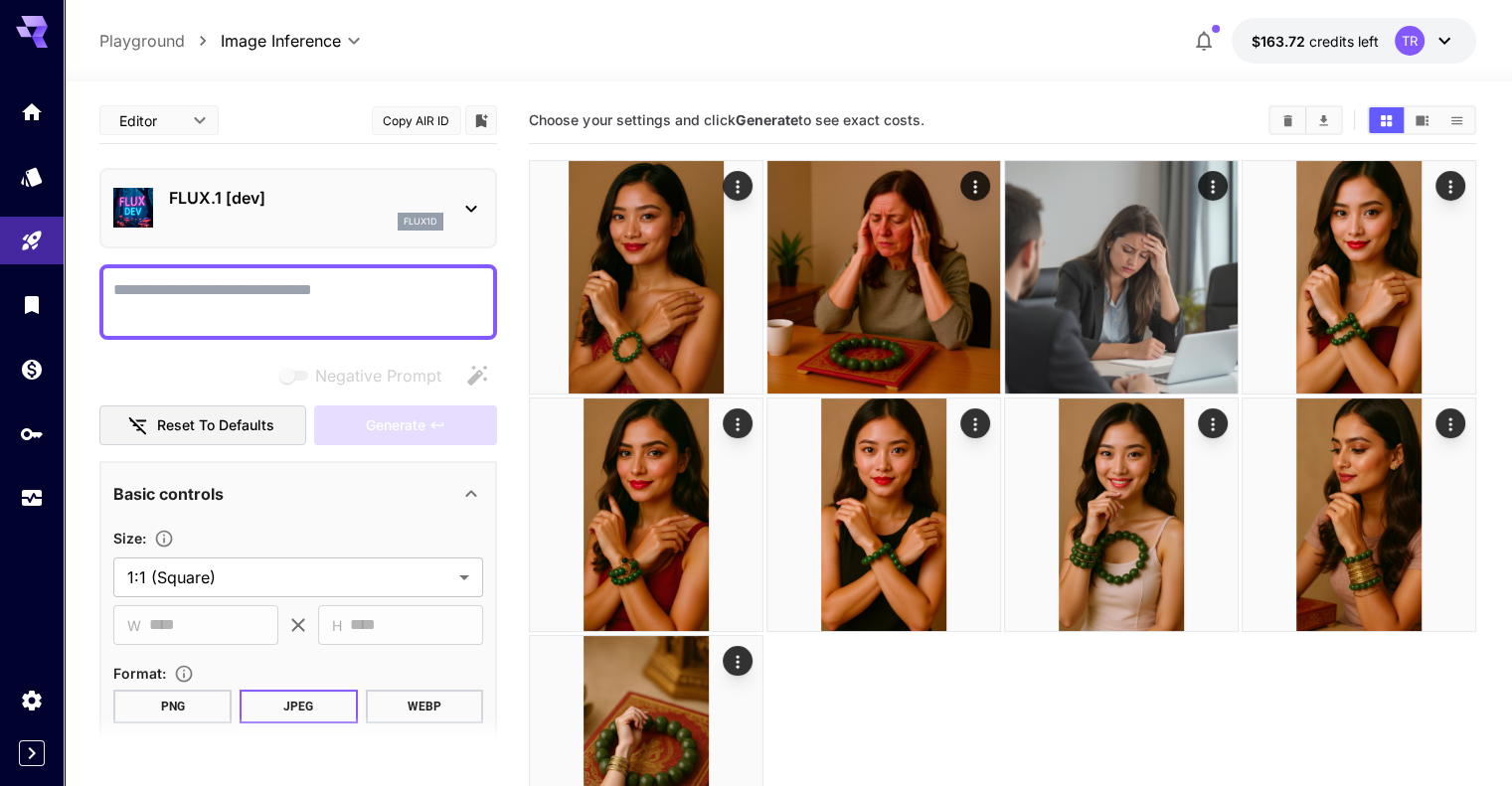 click on "flux1d" at bounding box center (306, 222) 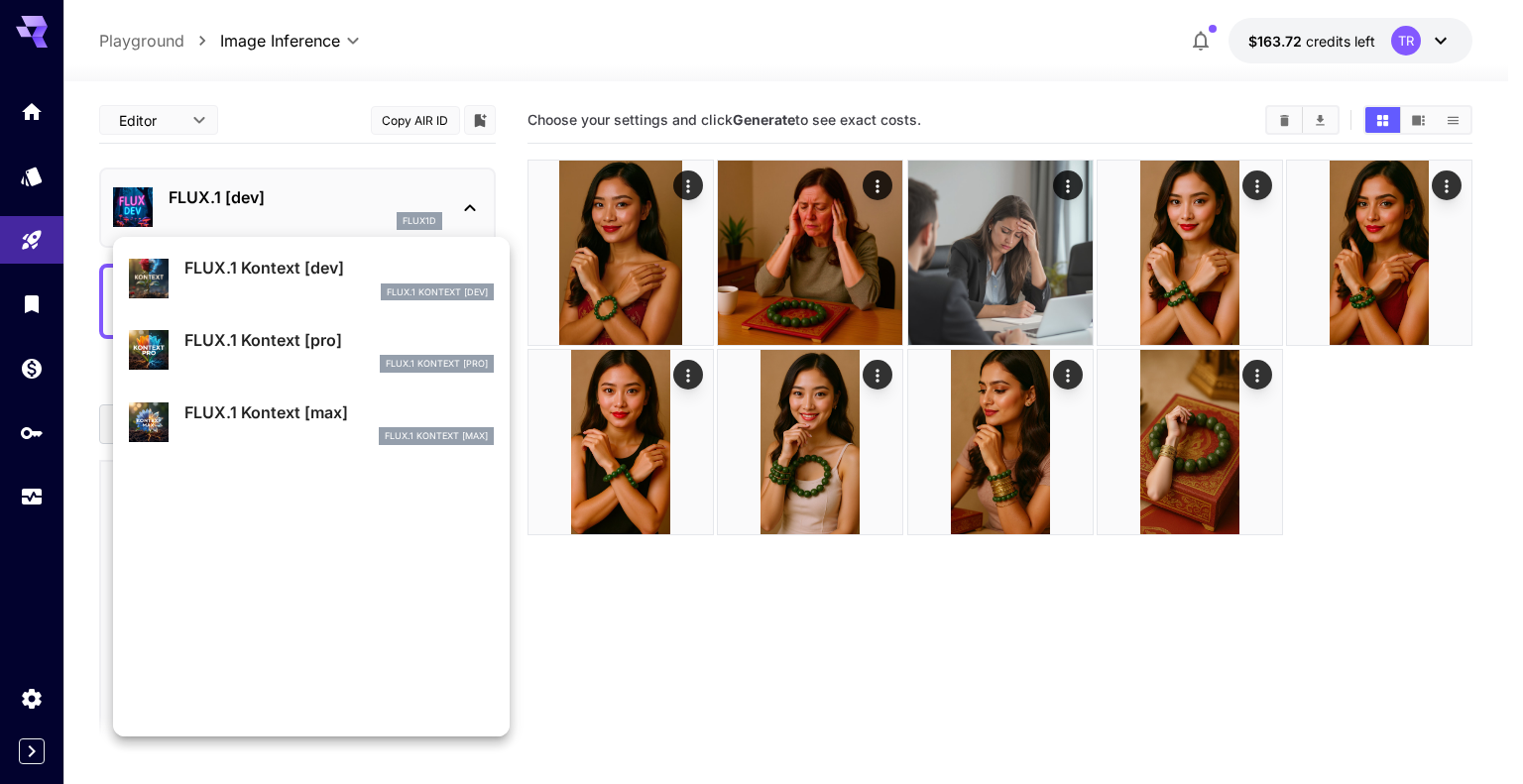 scroll, scrollTop: 797, scrollLeft: 0, axis: vertical 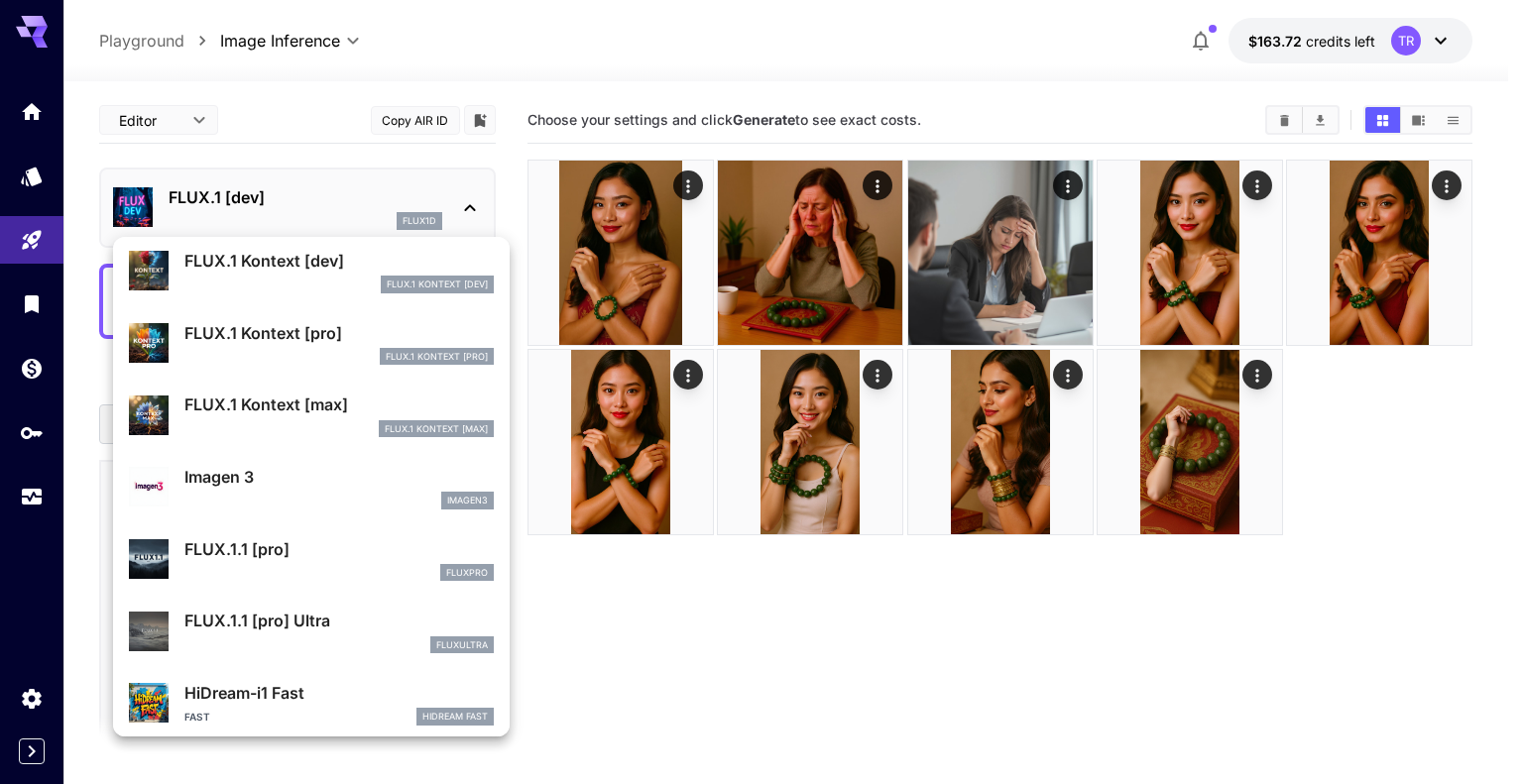 click on "FLUX.1 Kontext [max]" at bounding box center [339, 404] 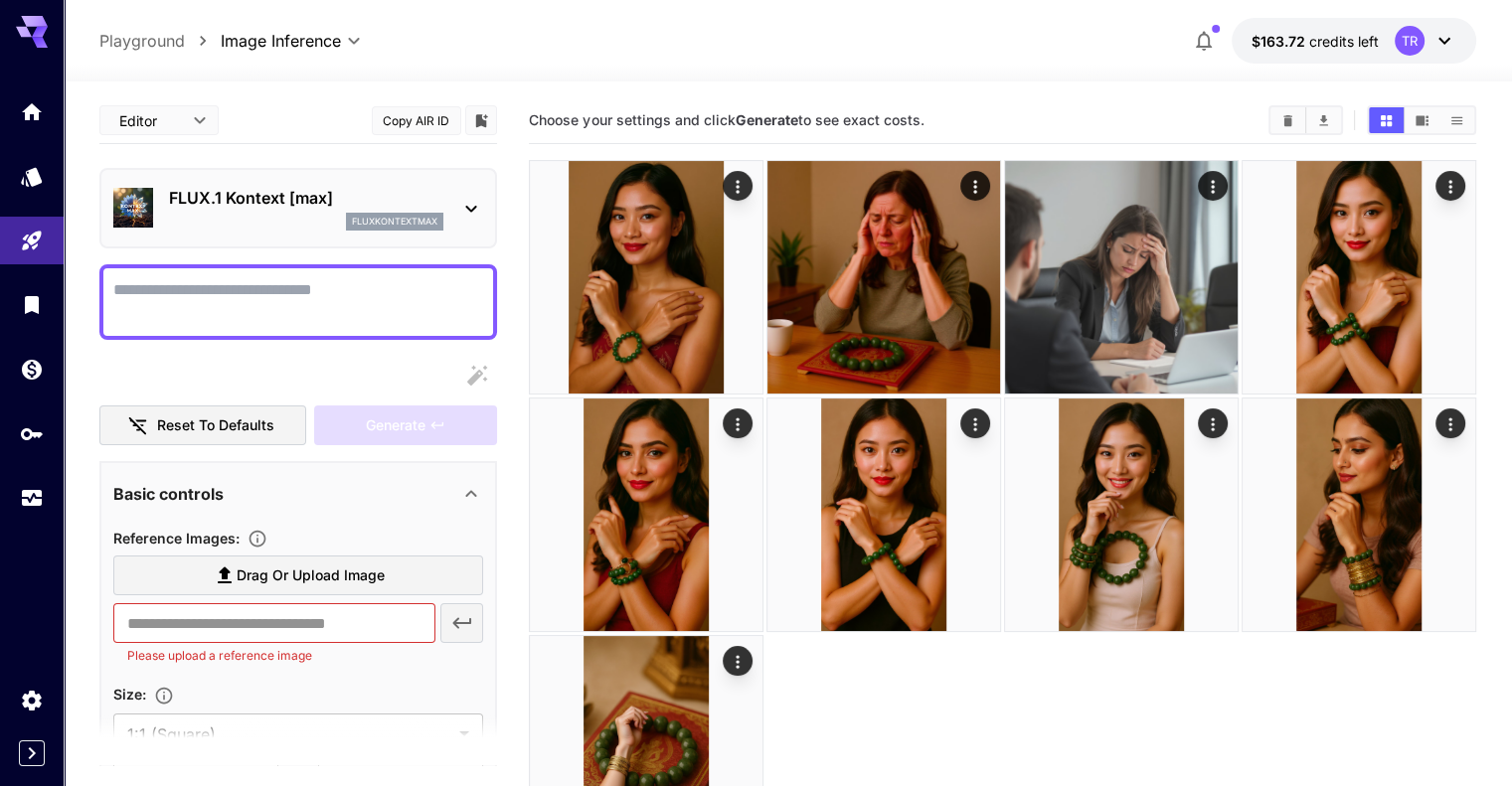 click on "FLUX.1 Kontext [max]" at bounding box center [306, 198] 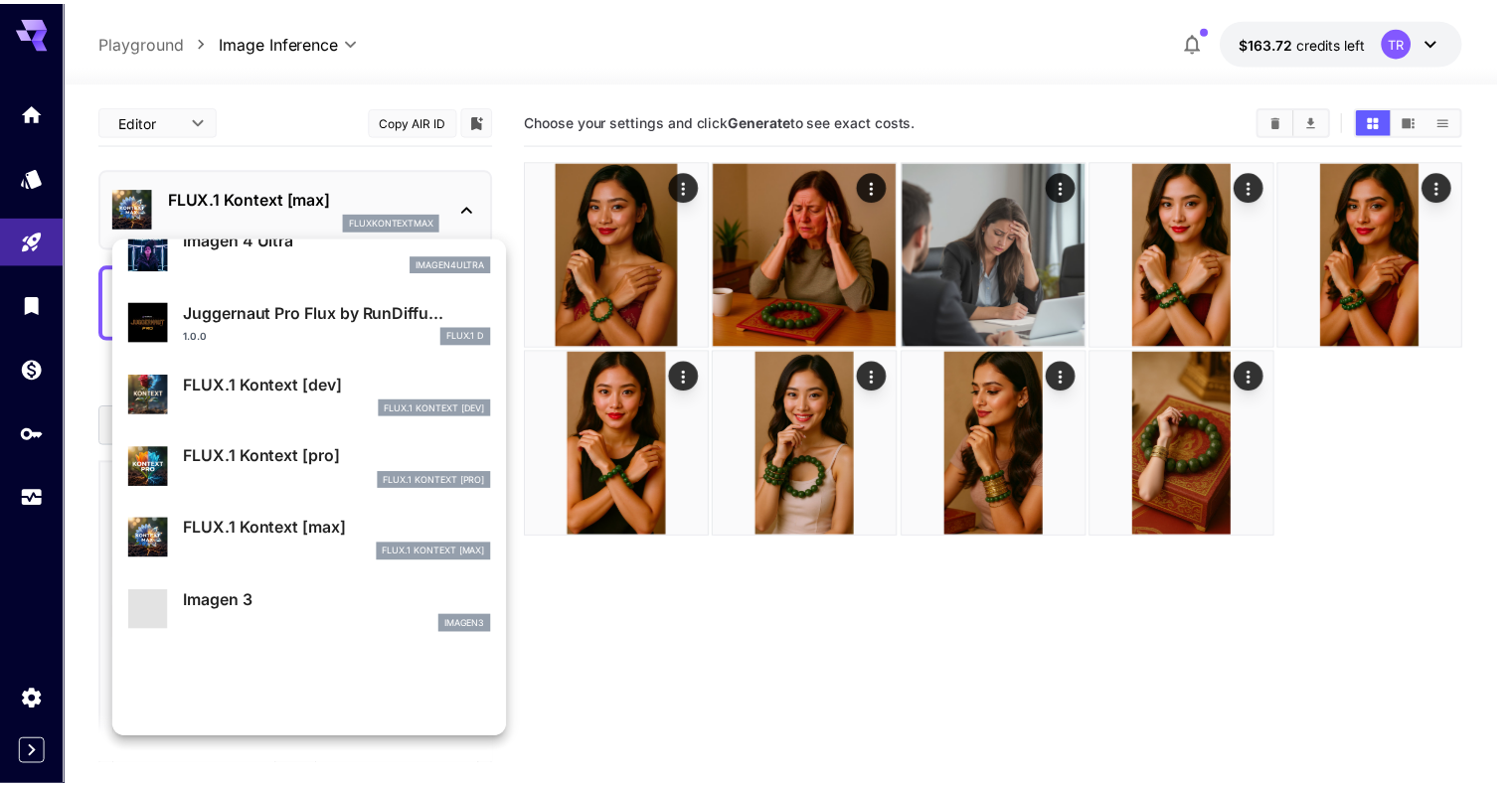 scroll, scrollTop: 696, scrollLeft: 0, axis: vertical 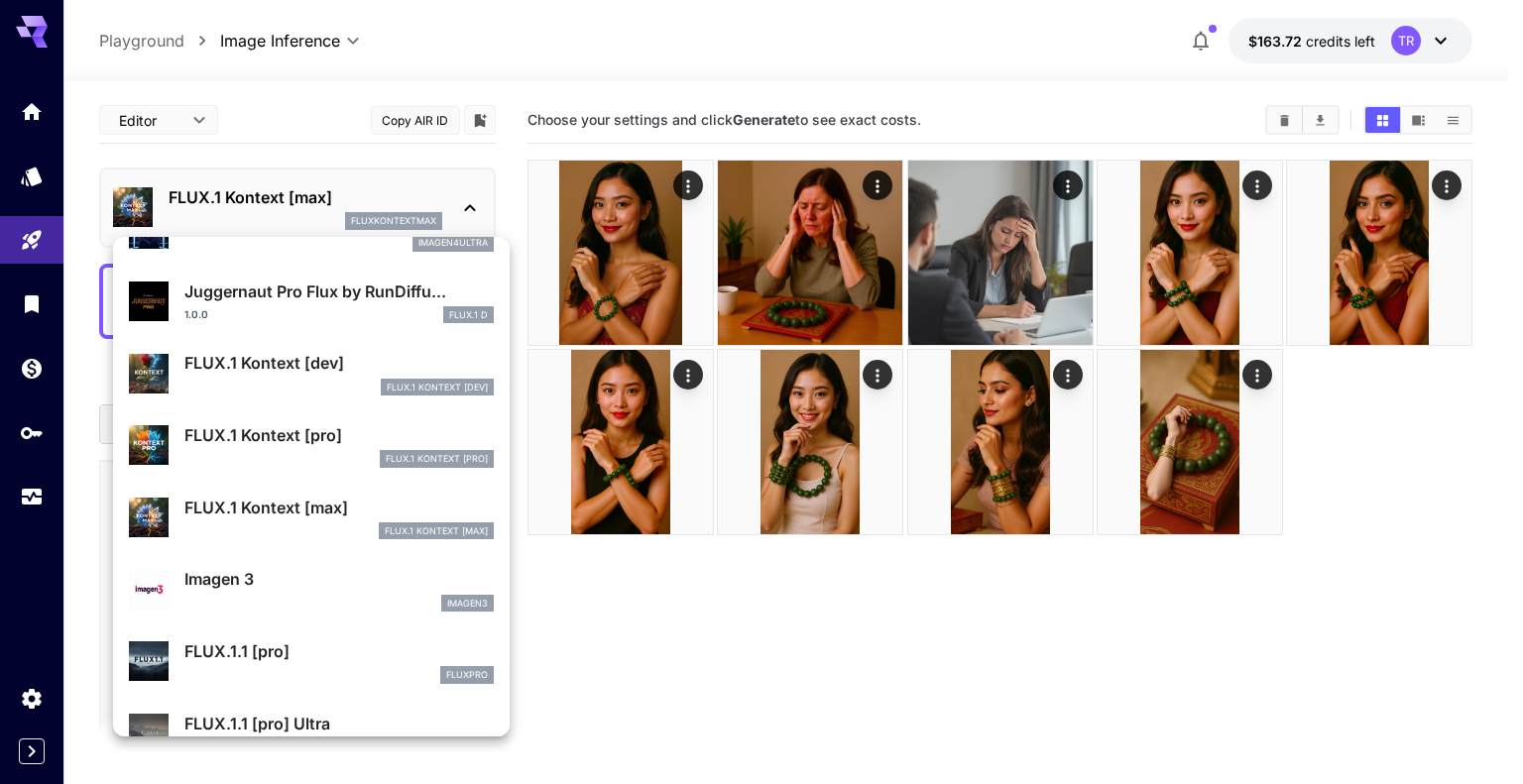click on "FLUX.1 Kontext [dev]" at bounding box center [339, 363] 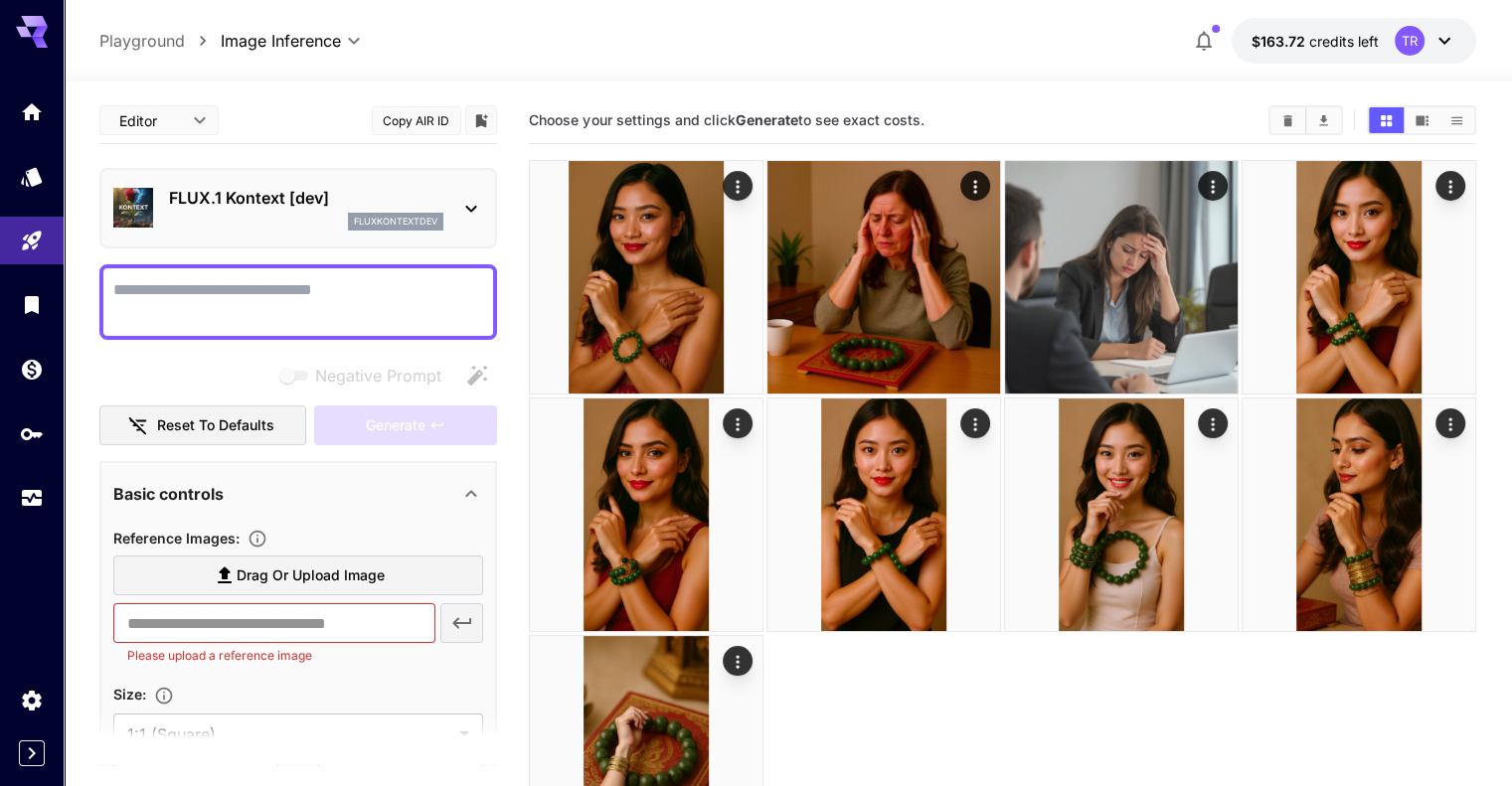 click on "Negative Prompt" at bounding box center (298, 302) 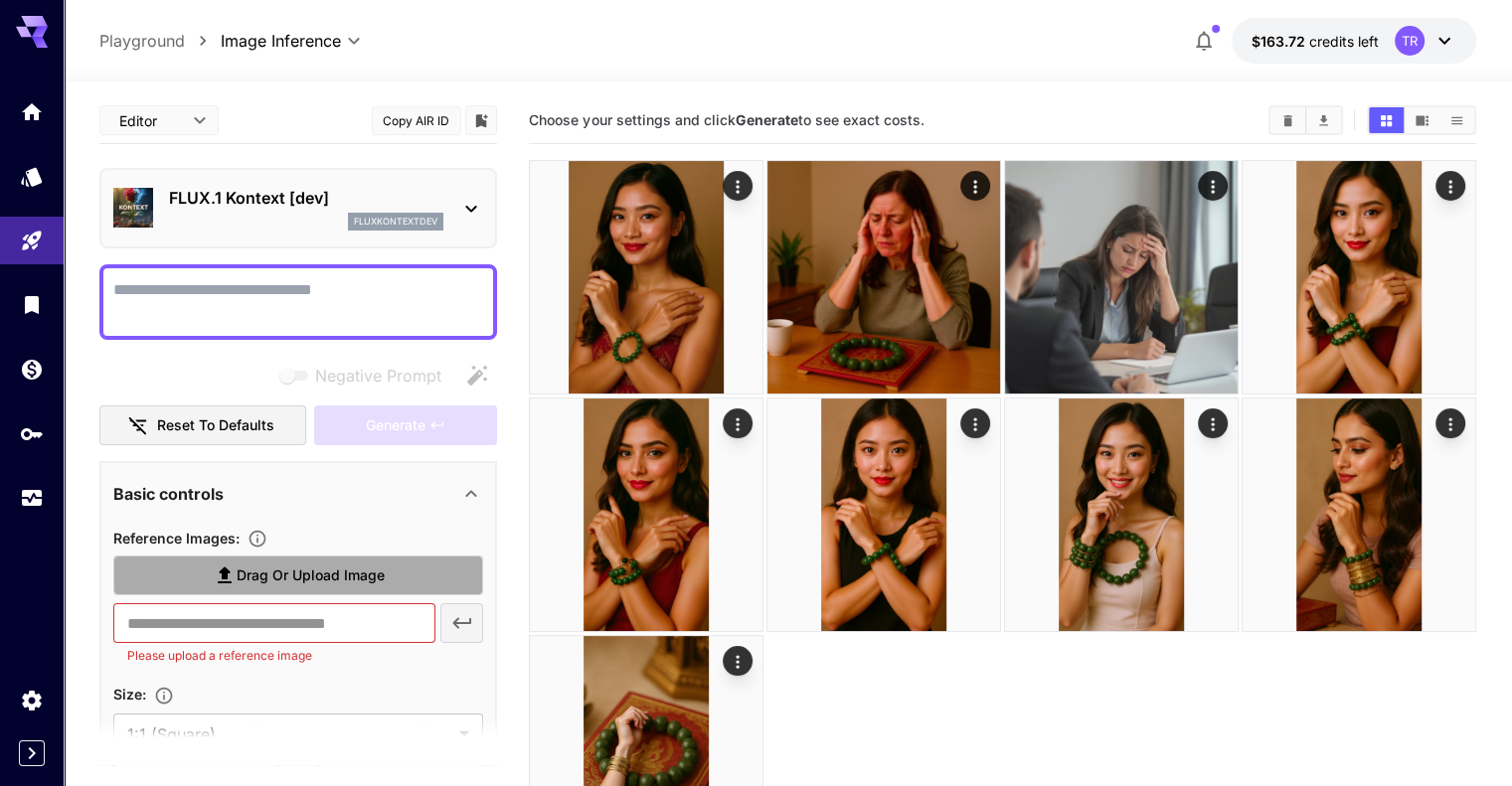 click on "Drag or upload image" at bounding box center (310, 575) 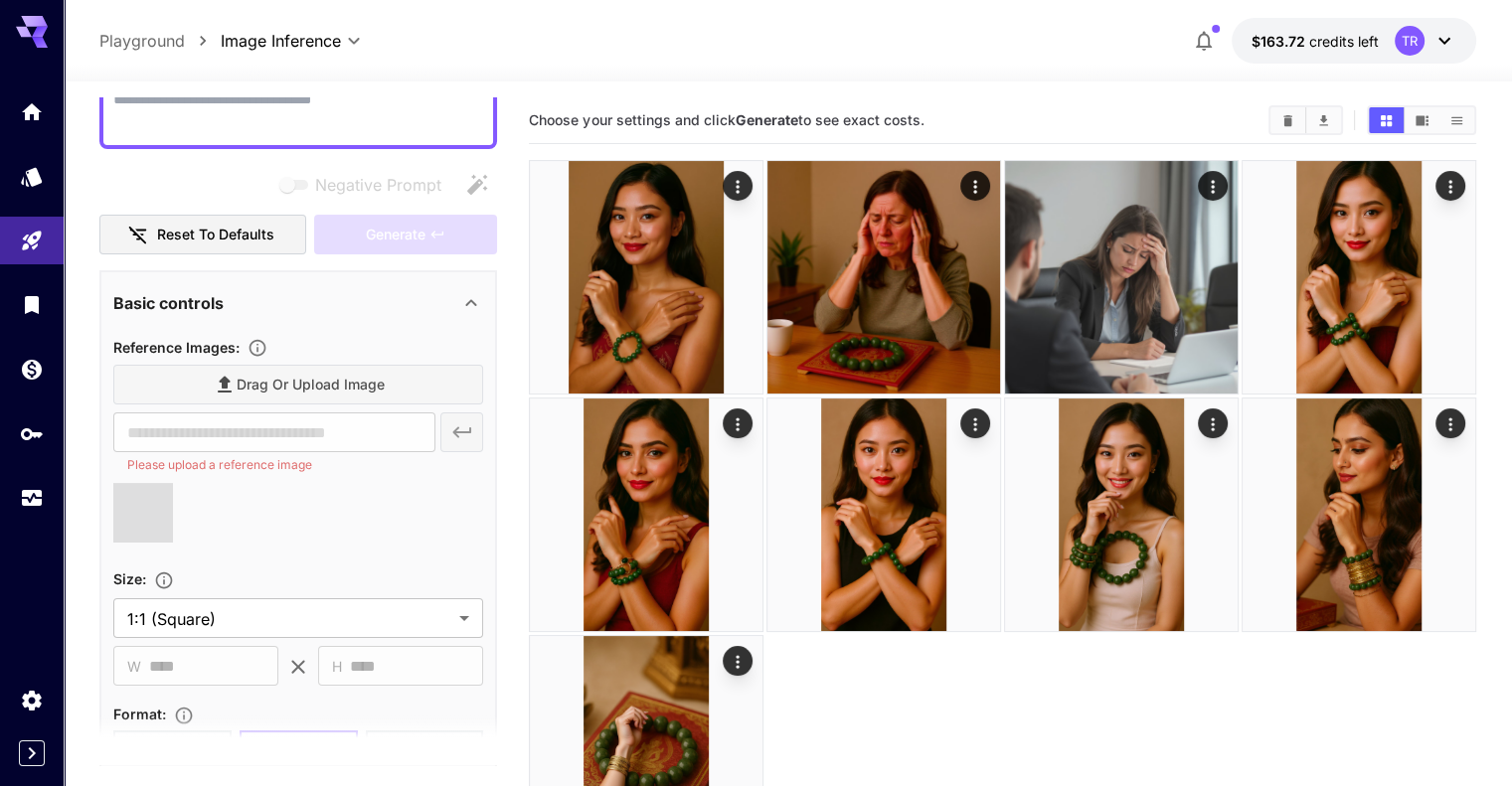 scroll, scrollTop: 199, scrollLeft: 0, axis: vertical 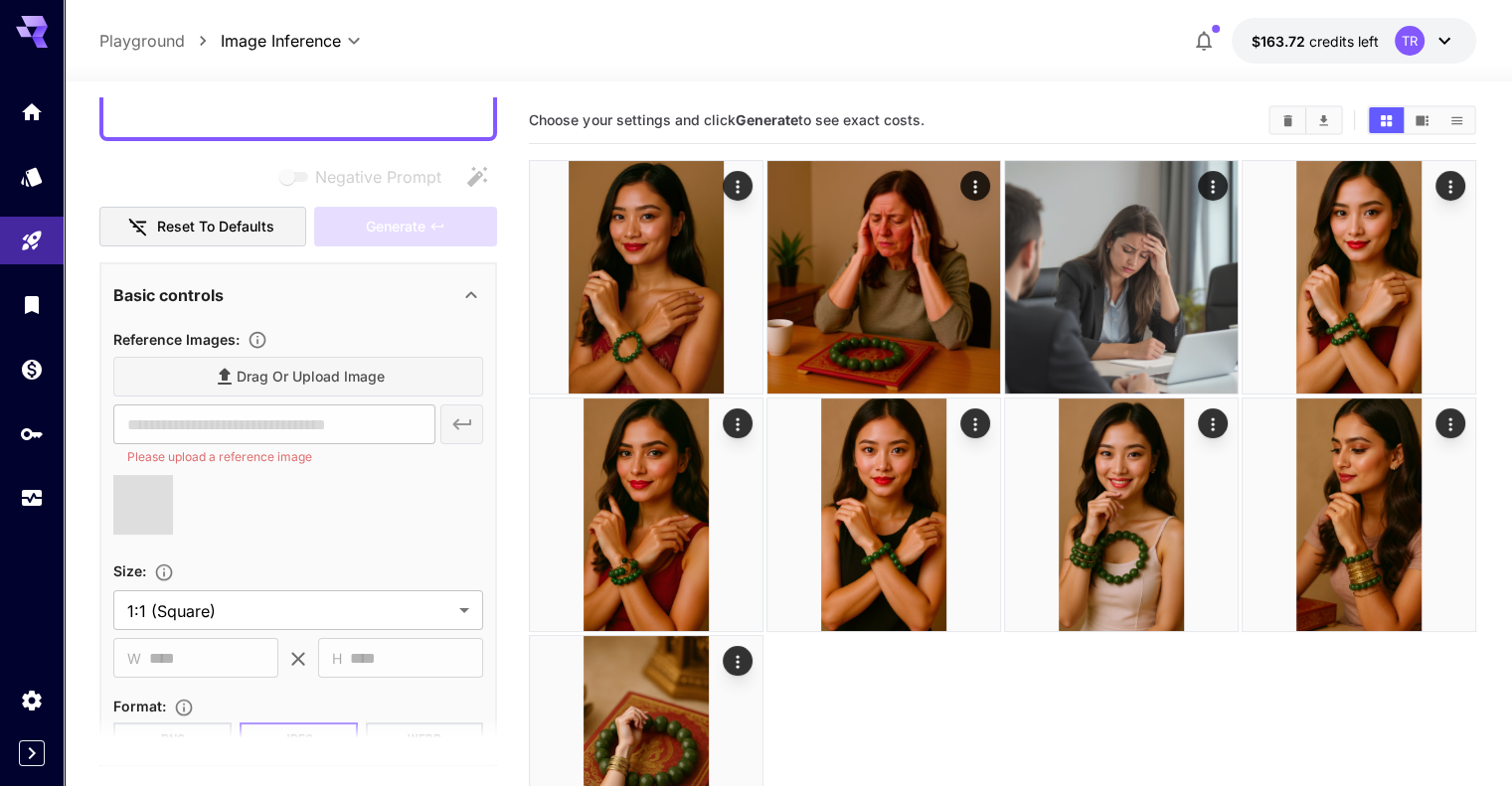 type on "**********" 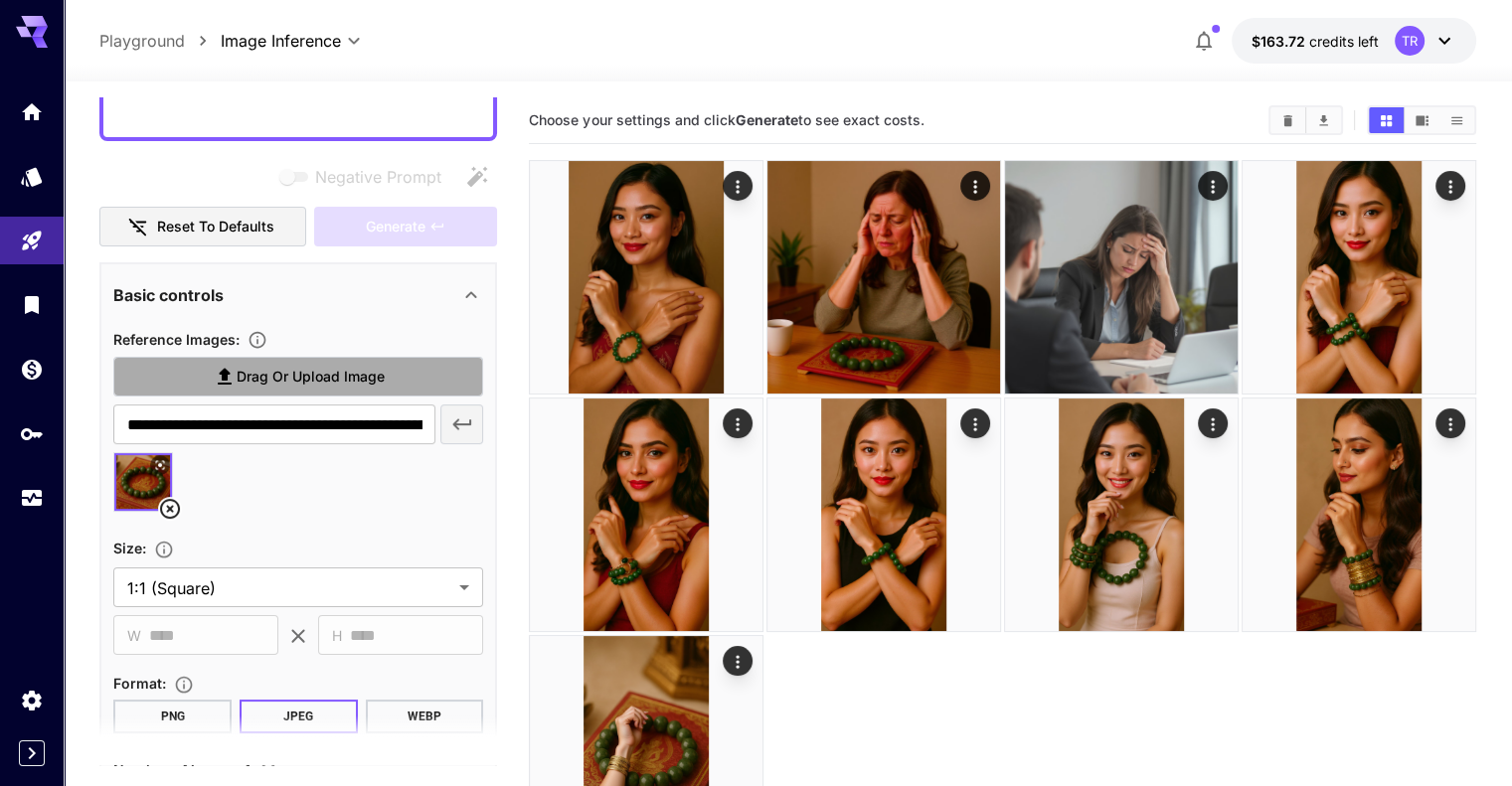 click on "Drag or upload image" at bounding box center [298, 377] 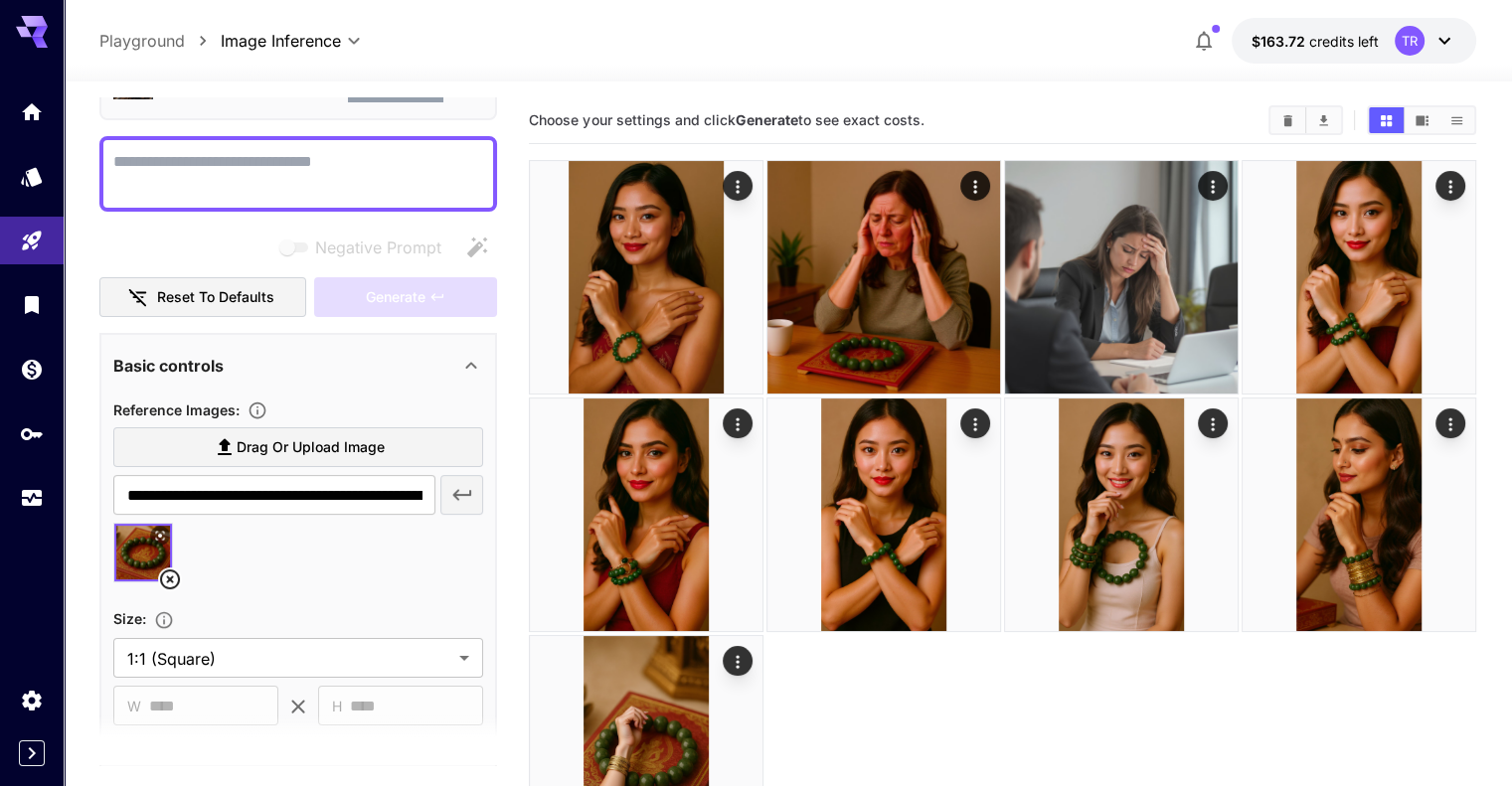 scroll, scrollTop: 0, scrollLeft: 0, axis: both 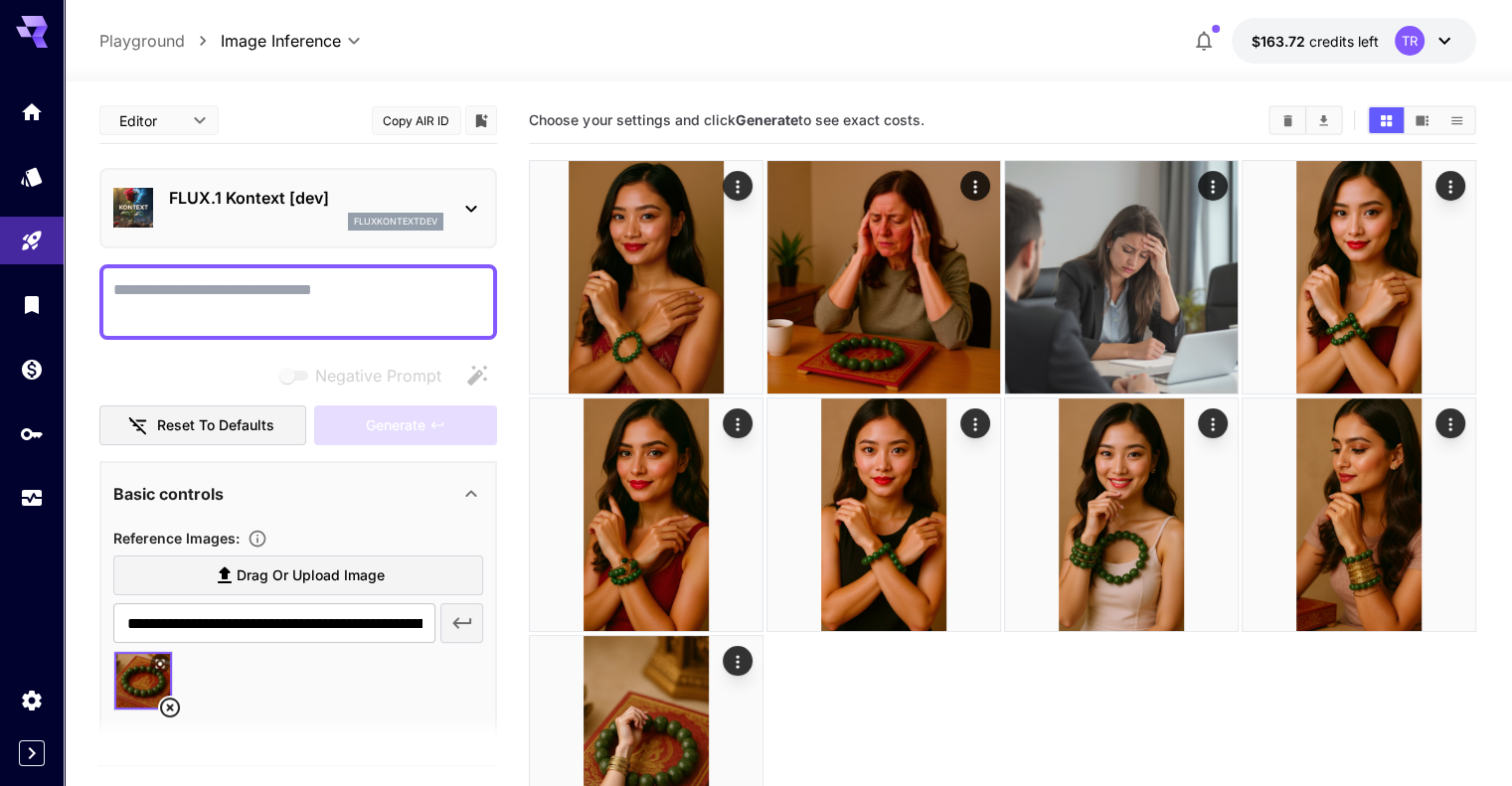 click at bounding box center (298, 302) 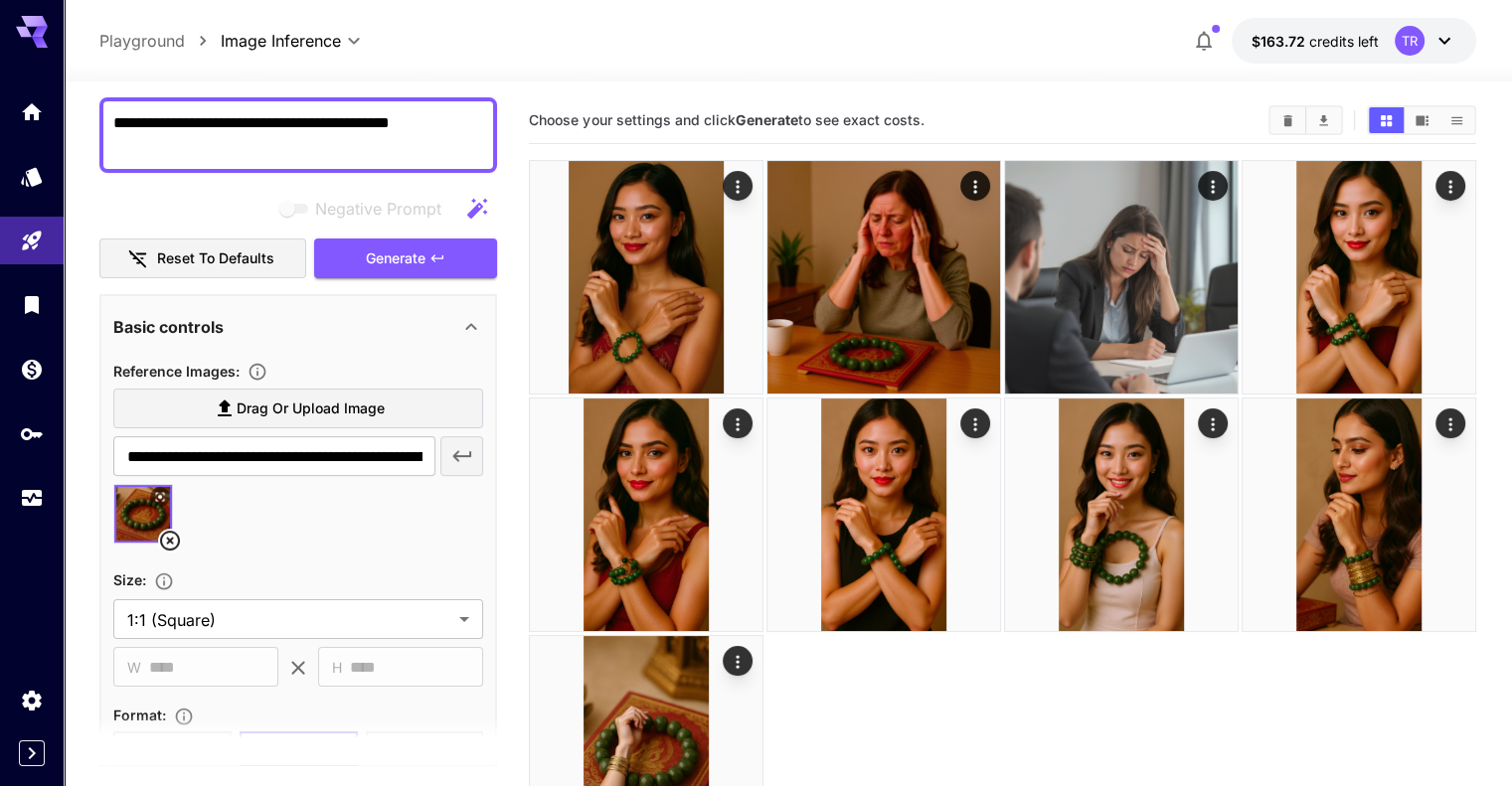 scroll, scrollTop: 140, scrollLeft: 0, axis: vertical 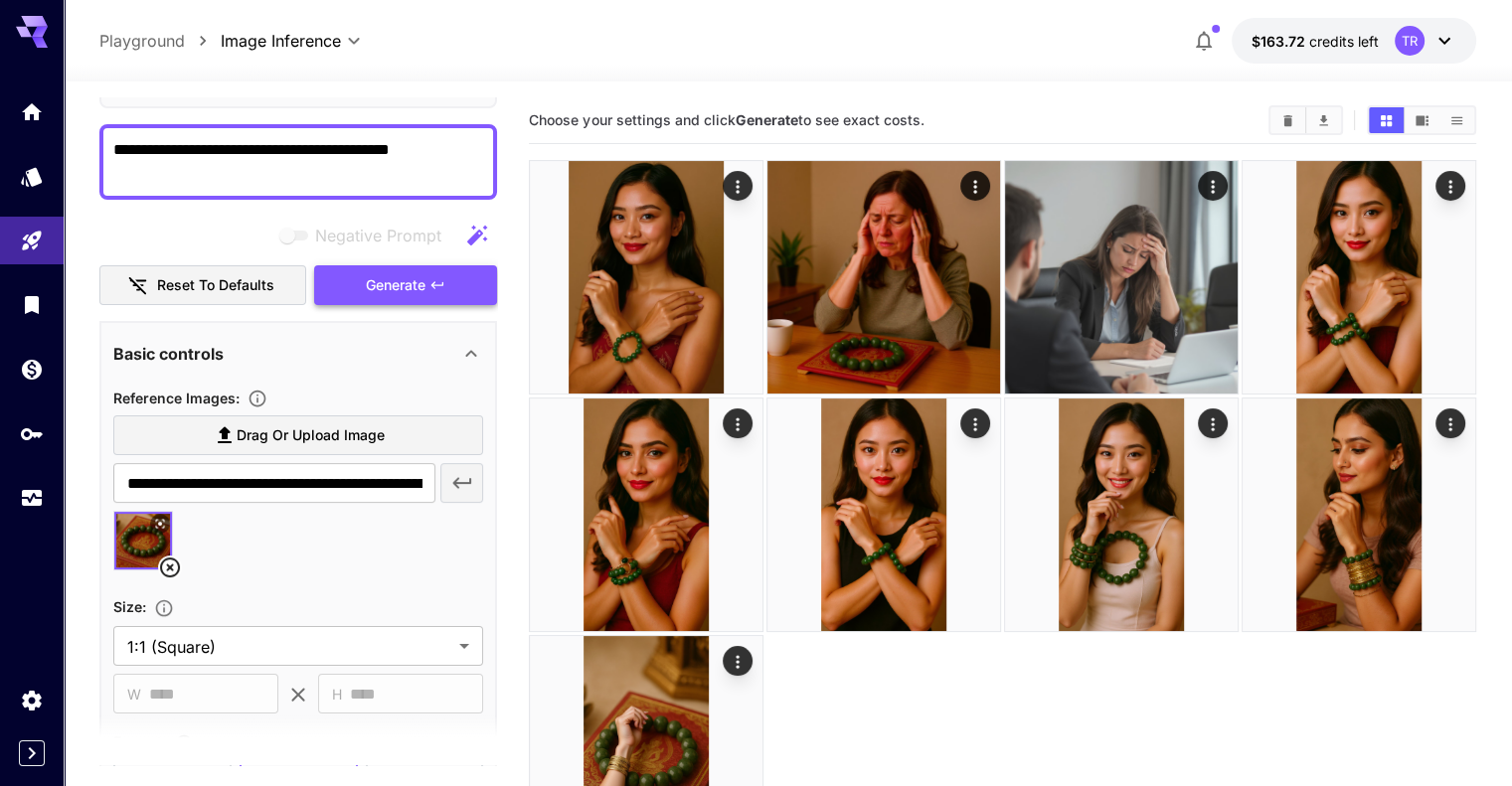 type on "**********" 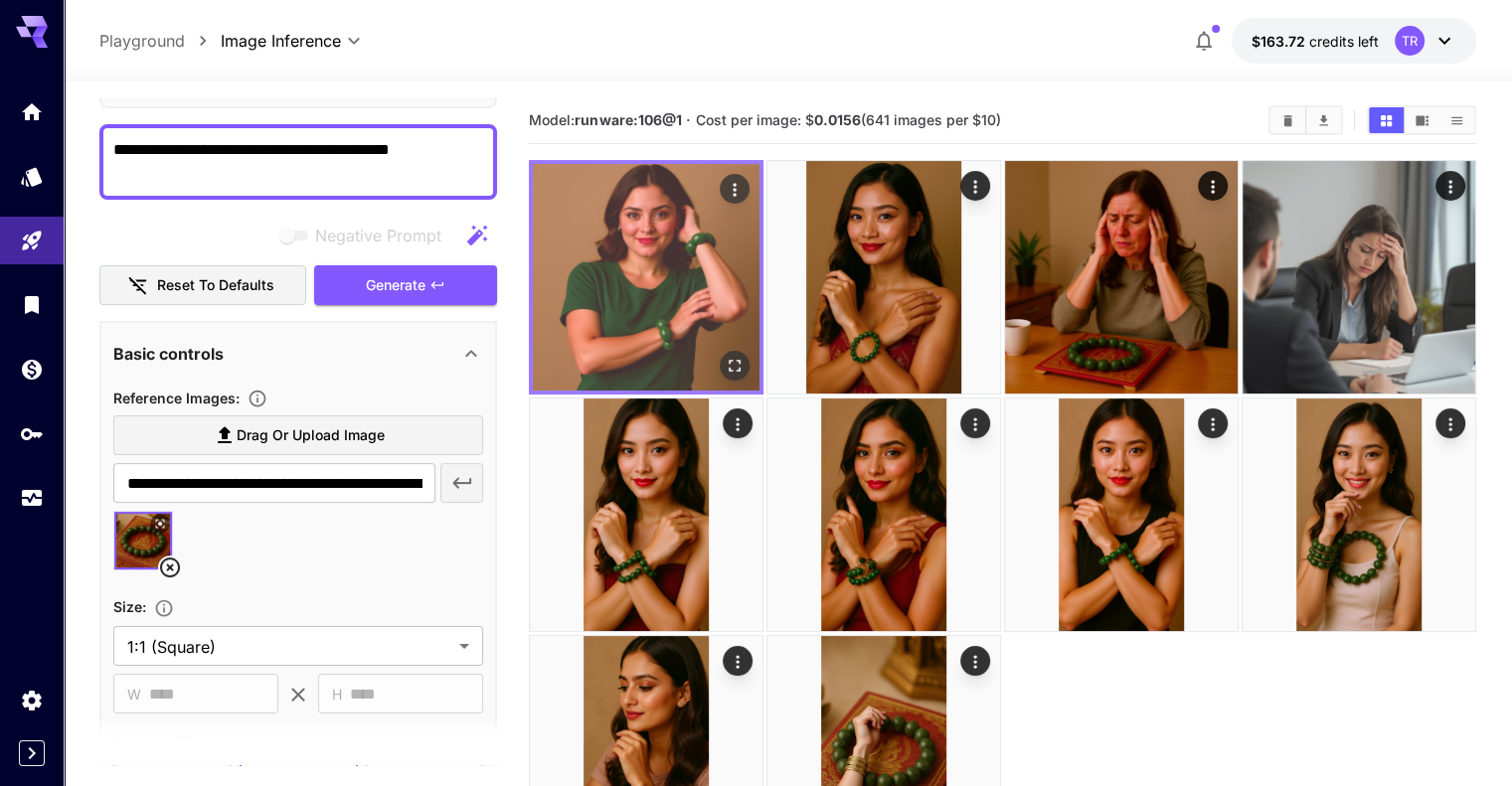 click at bounding box center (646, 277) 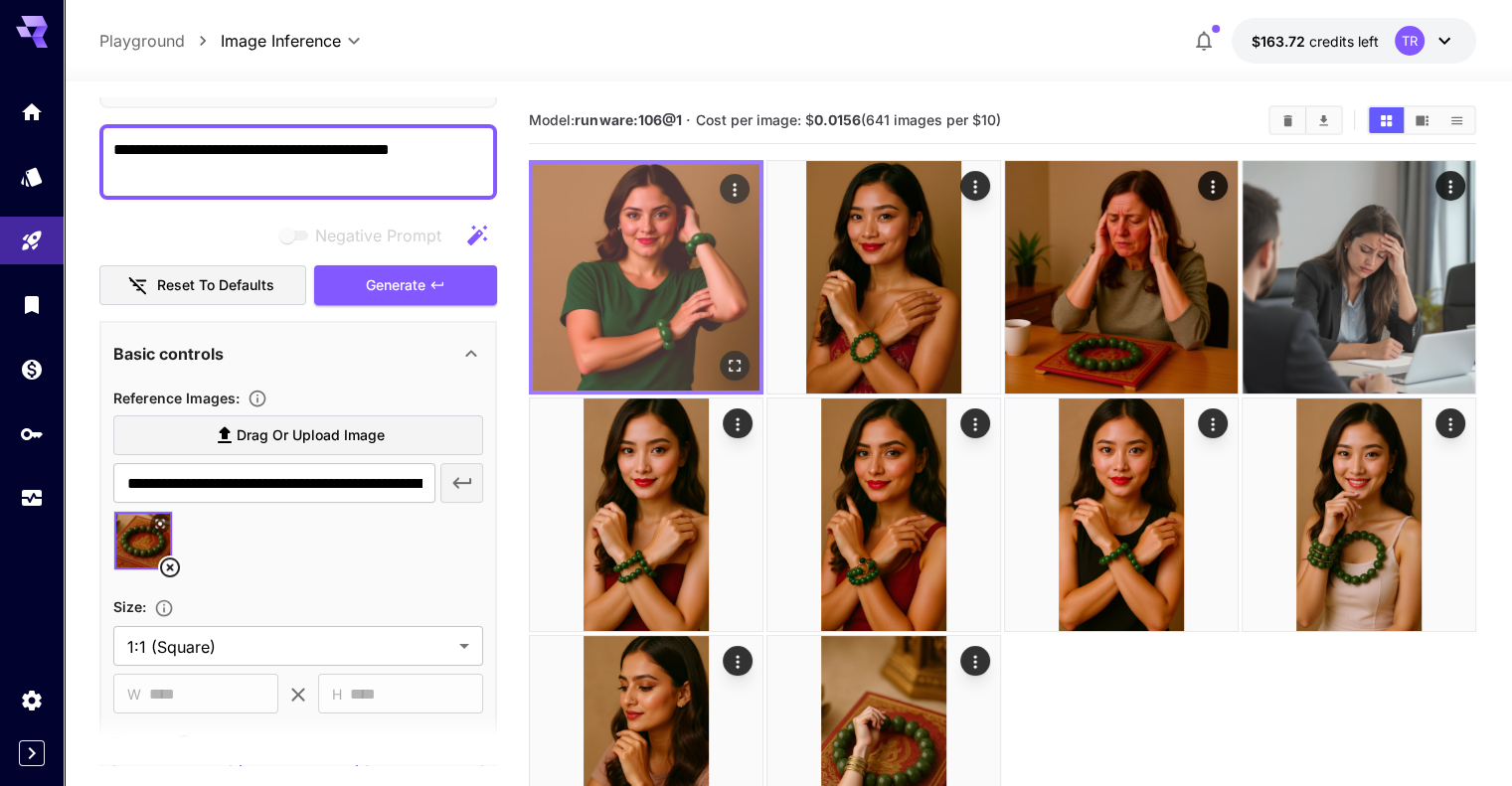 click at bounding box center [646, 277] 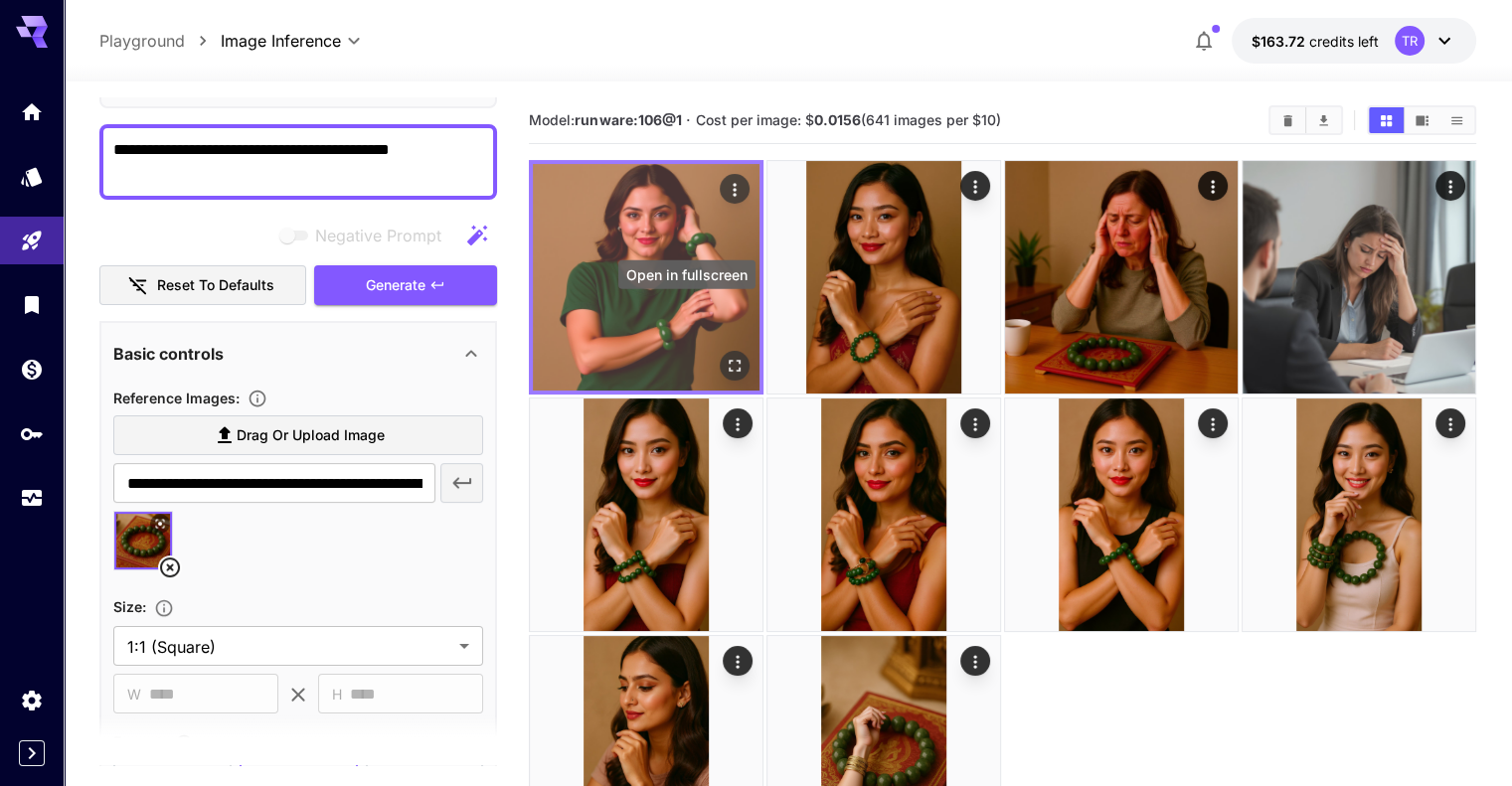 click 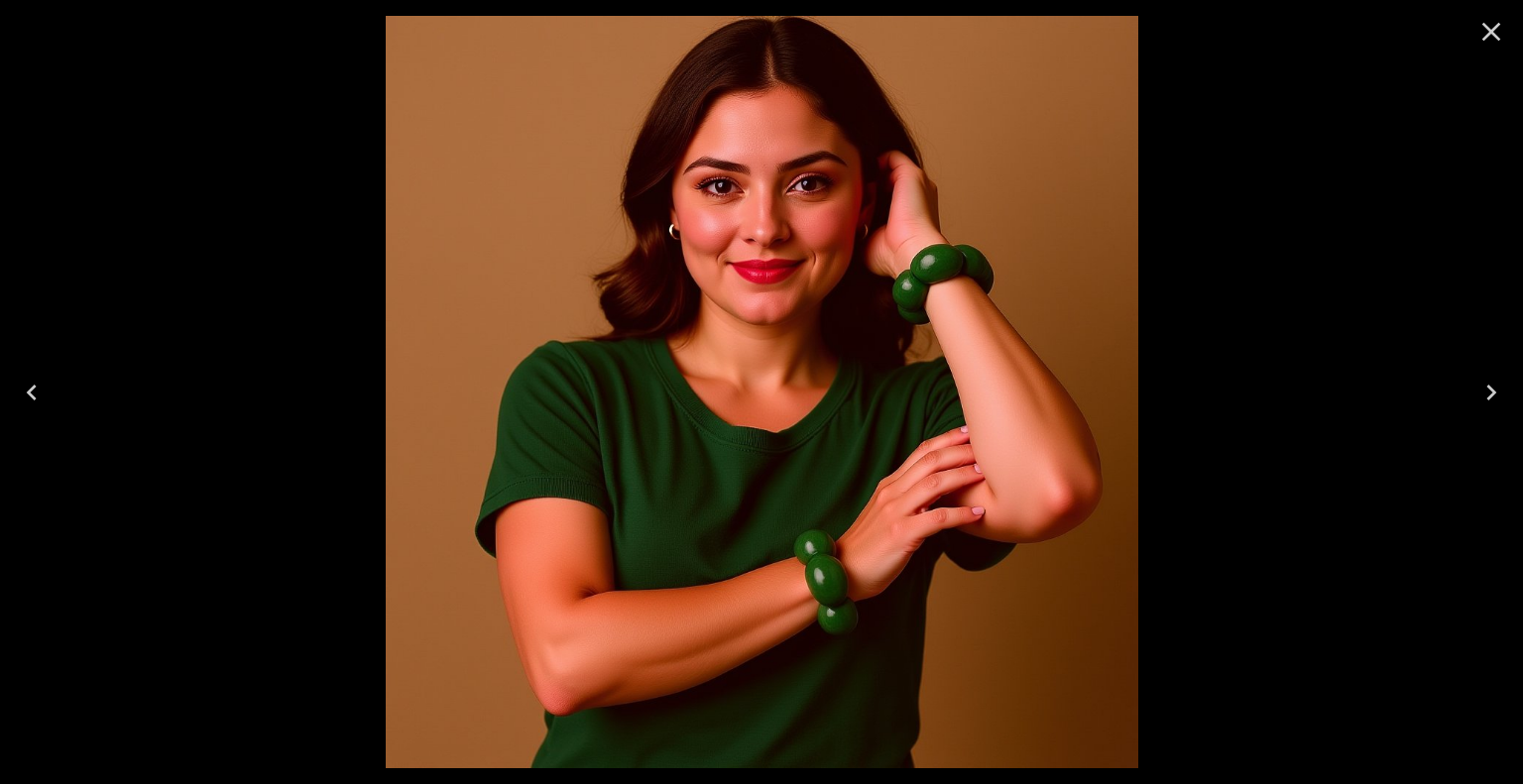 click 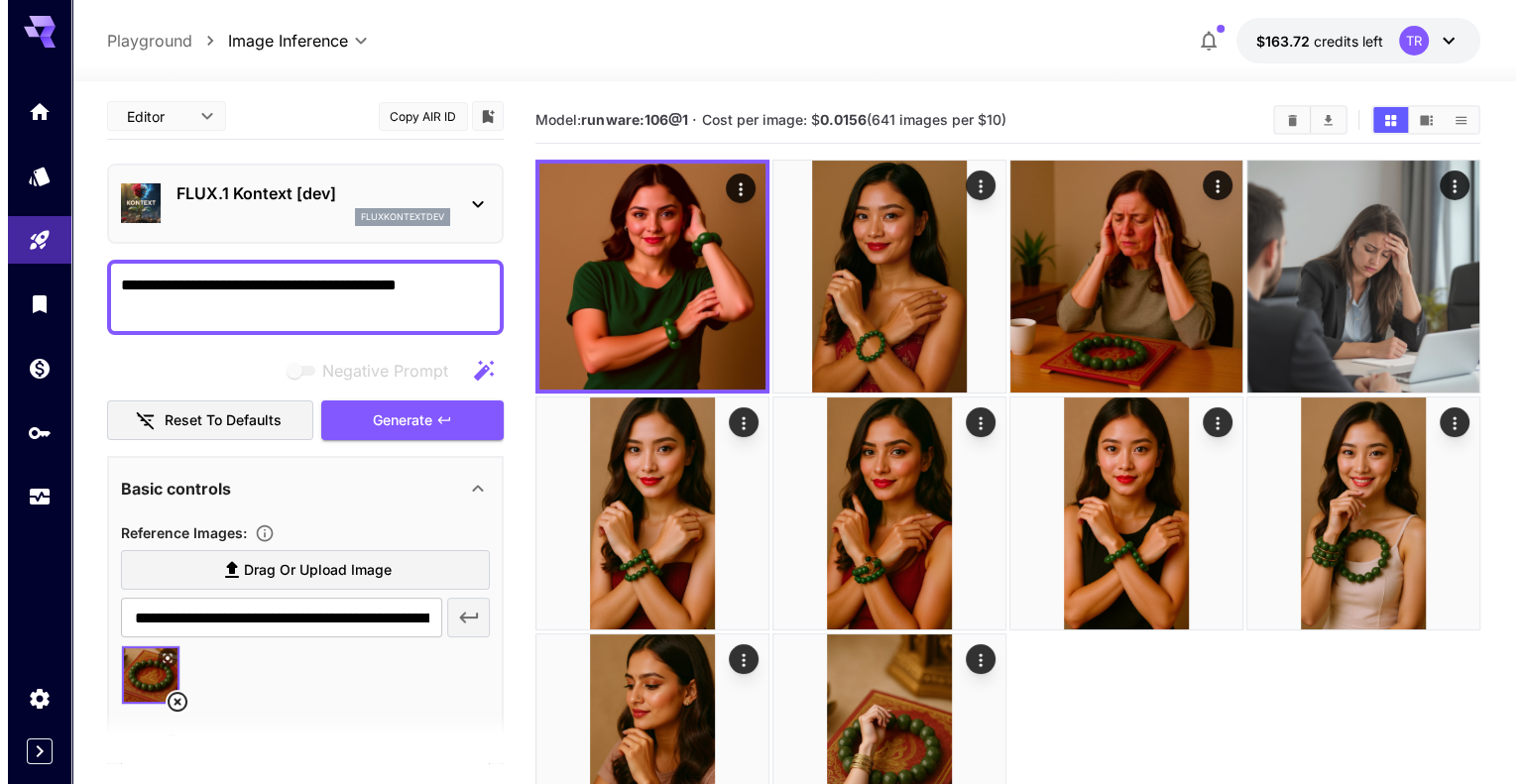 scroll, scrollTop: 0, scrollLeft: 0, axis: both 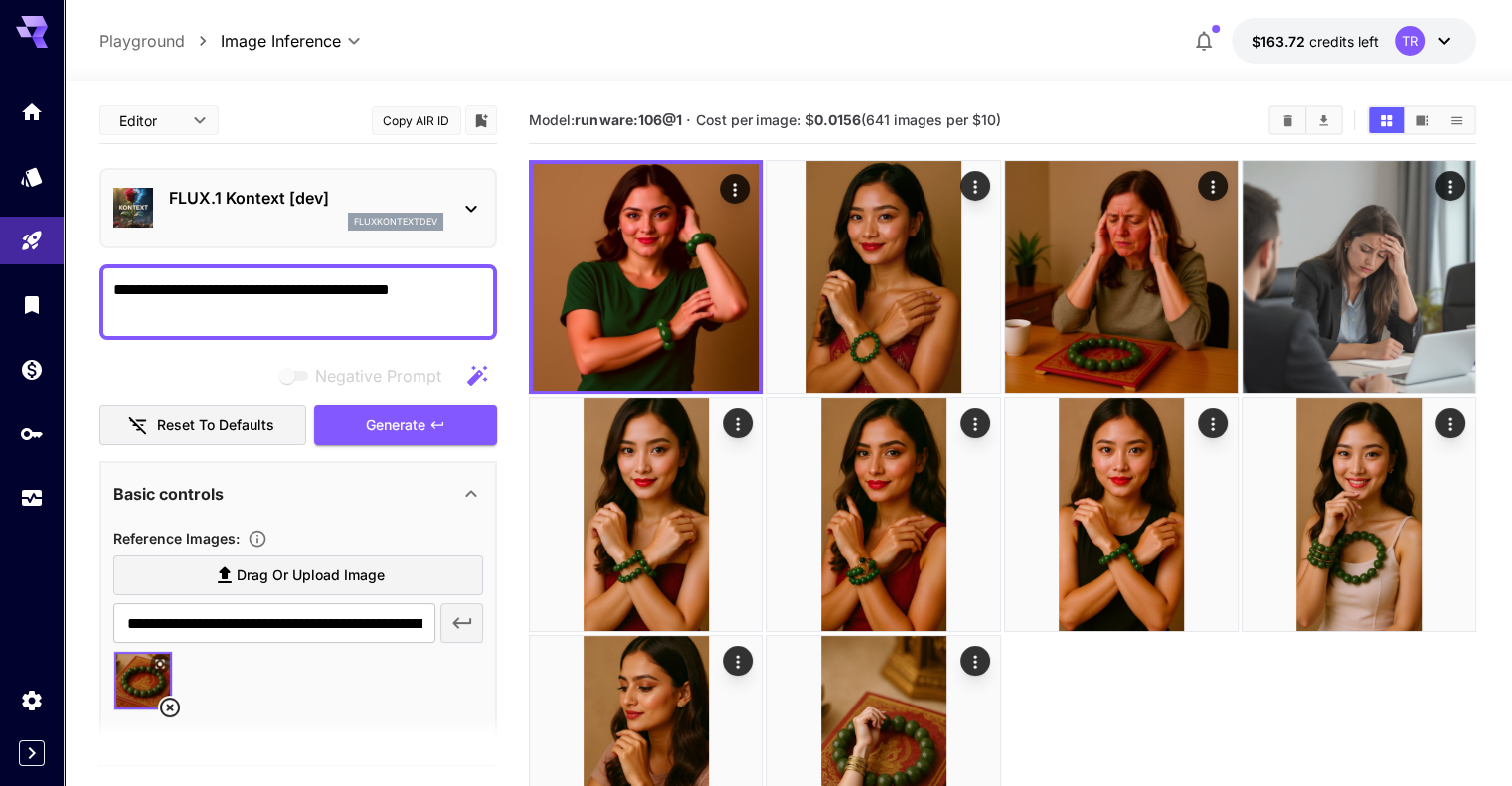 click on "fluxkontextdev" at bounding box center (396, 222) 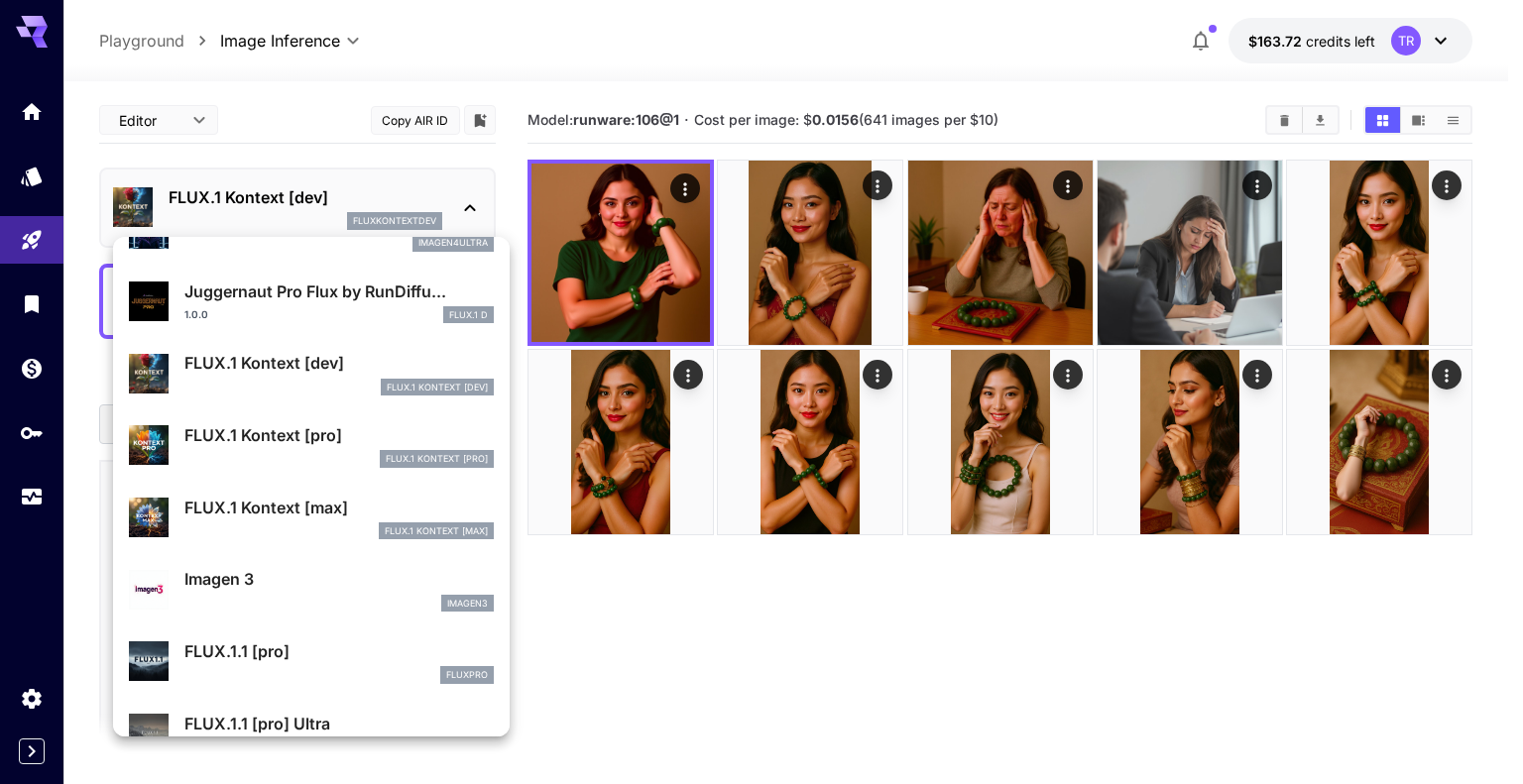 scroll, scrollTop: 695, scrollLeft: 0, axis: vertical 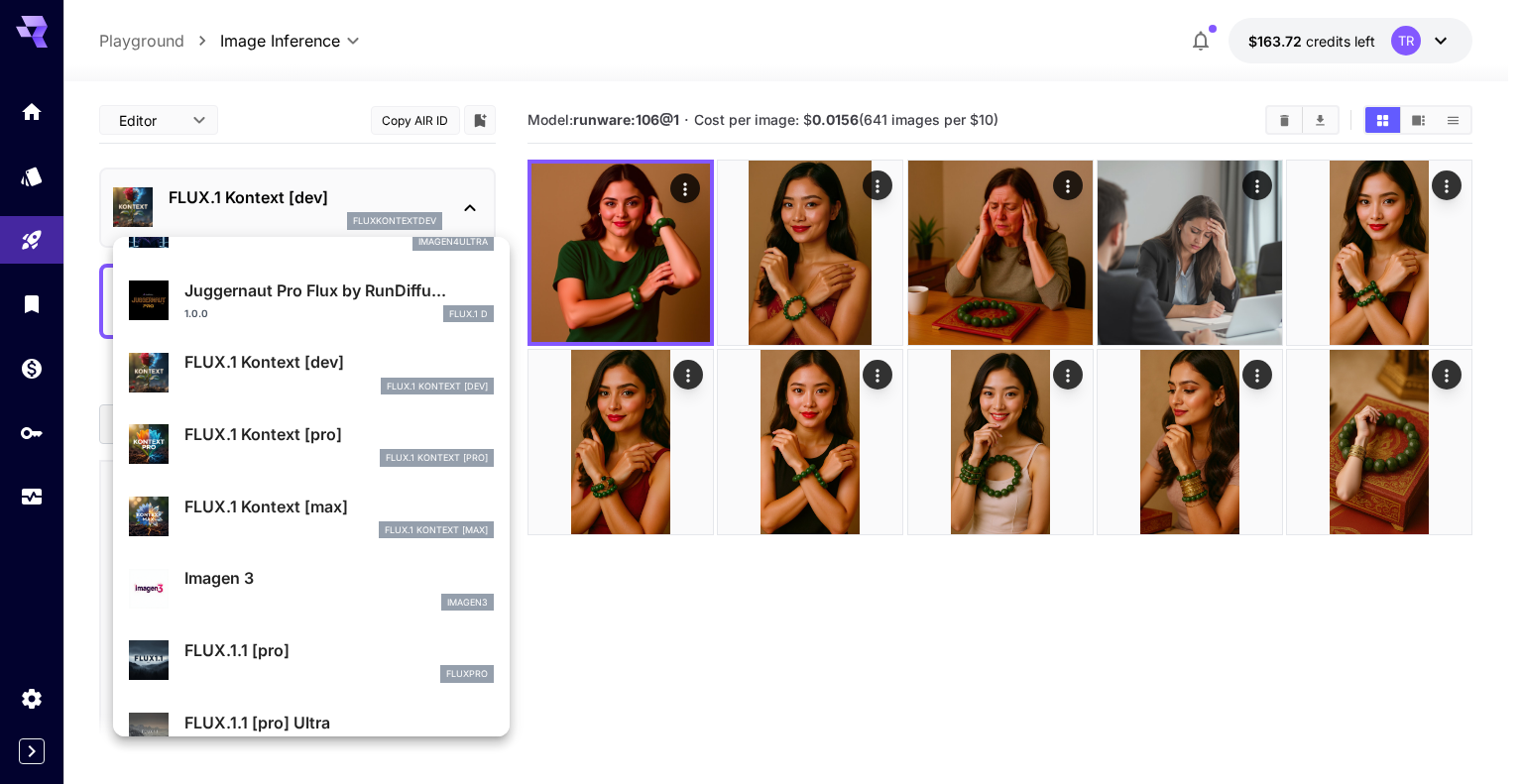 click at bounding box center [762, 392] 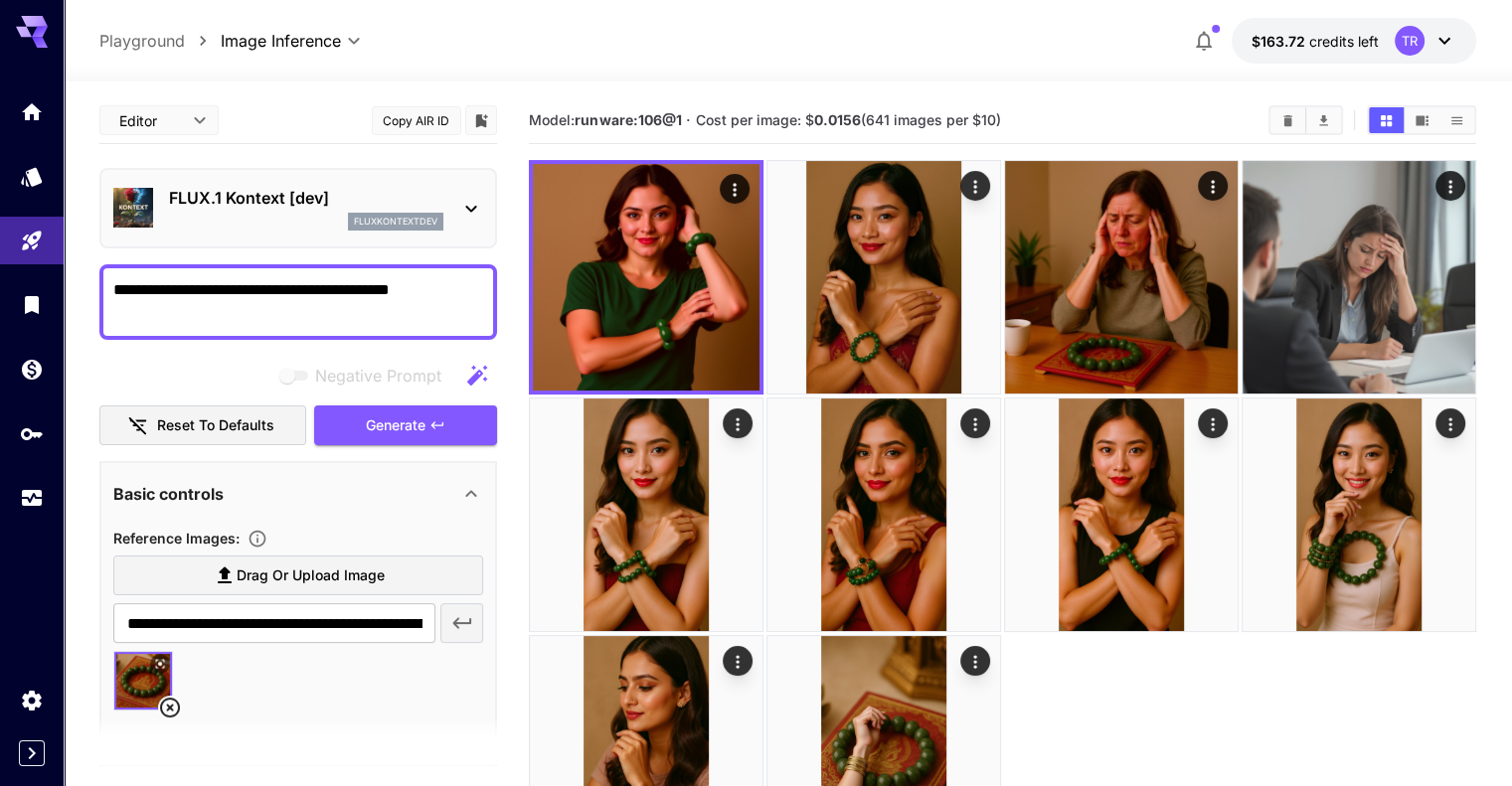 click on "FLUX.1 Kontext [dev]" at bounding box center (306, 198) 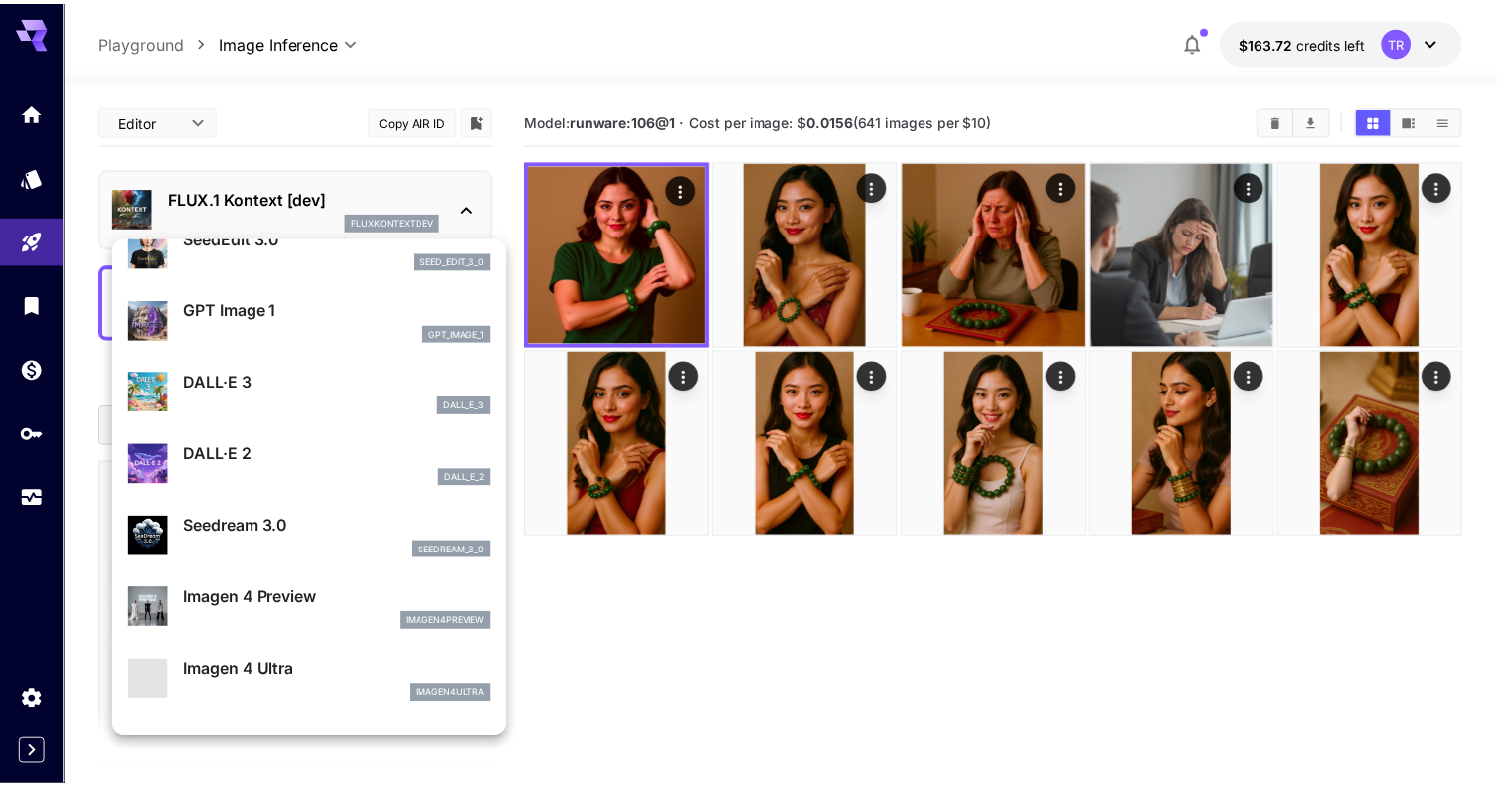 scroll, scrollTop: 299, scrollLeft: 0, axis: vertical 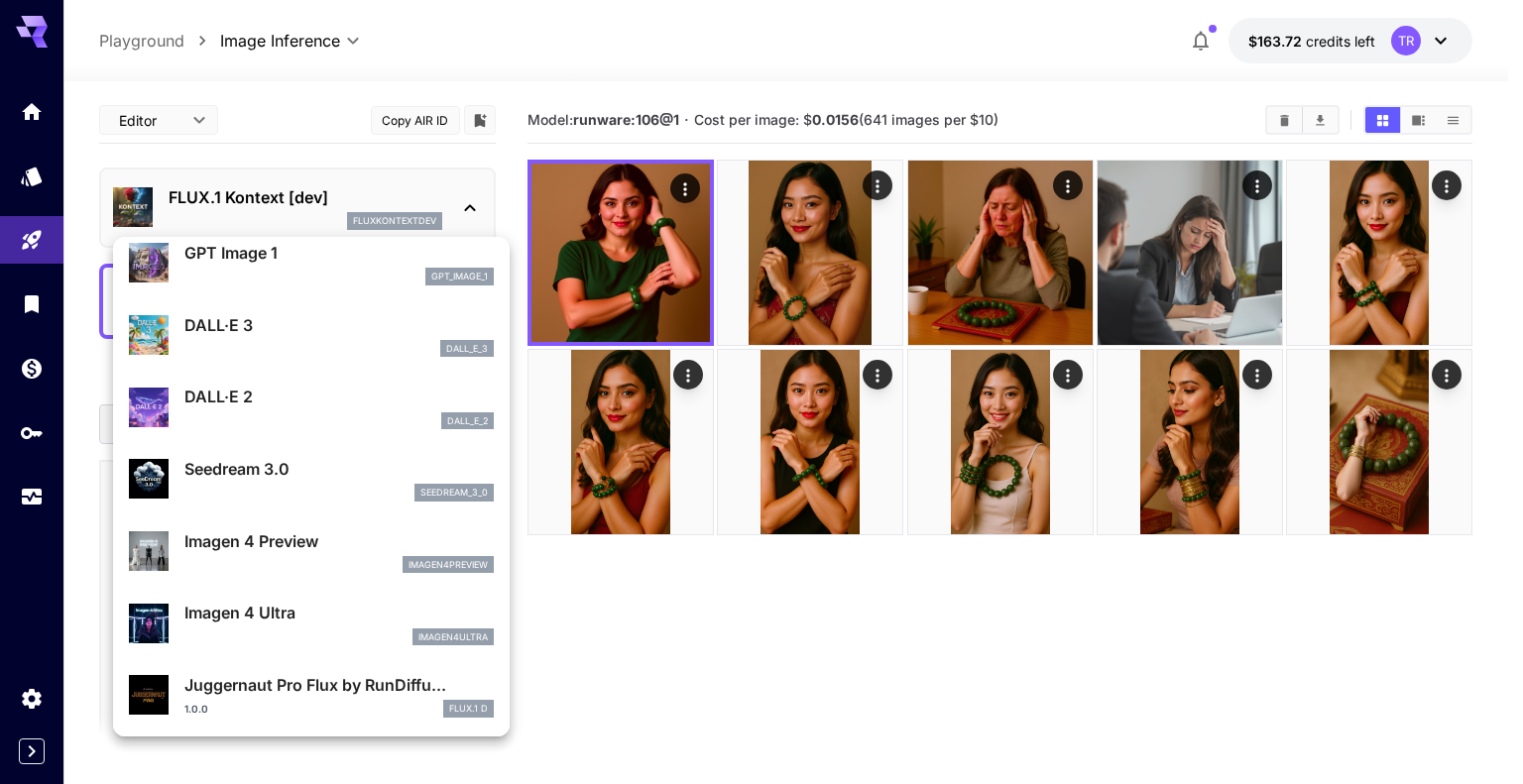 click on "gpt_image_1" at bounding box center [339, 277] 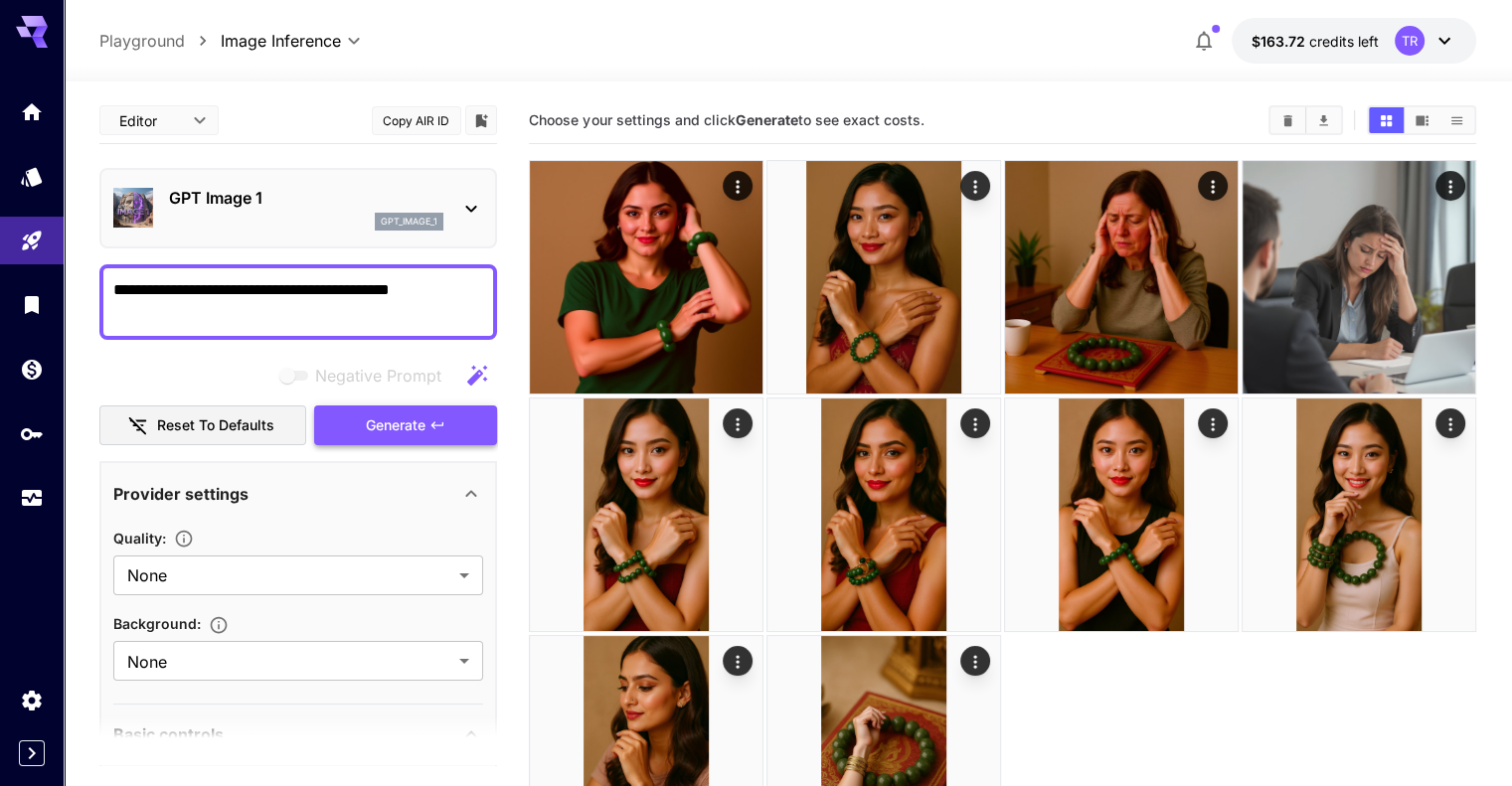 click on "Generate" at bounding box center [396, 425] 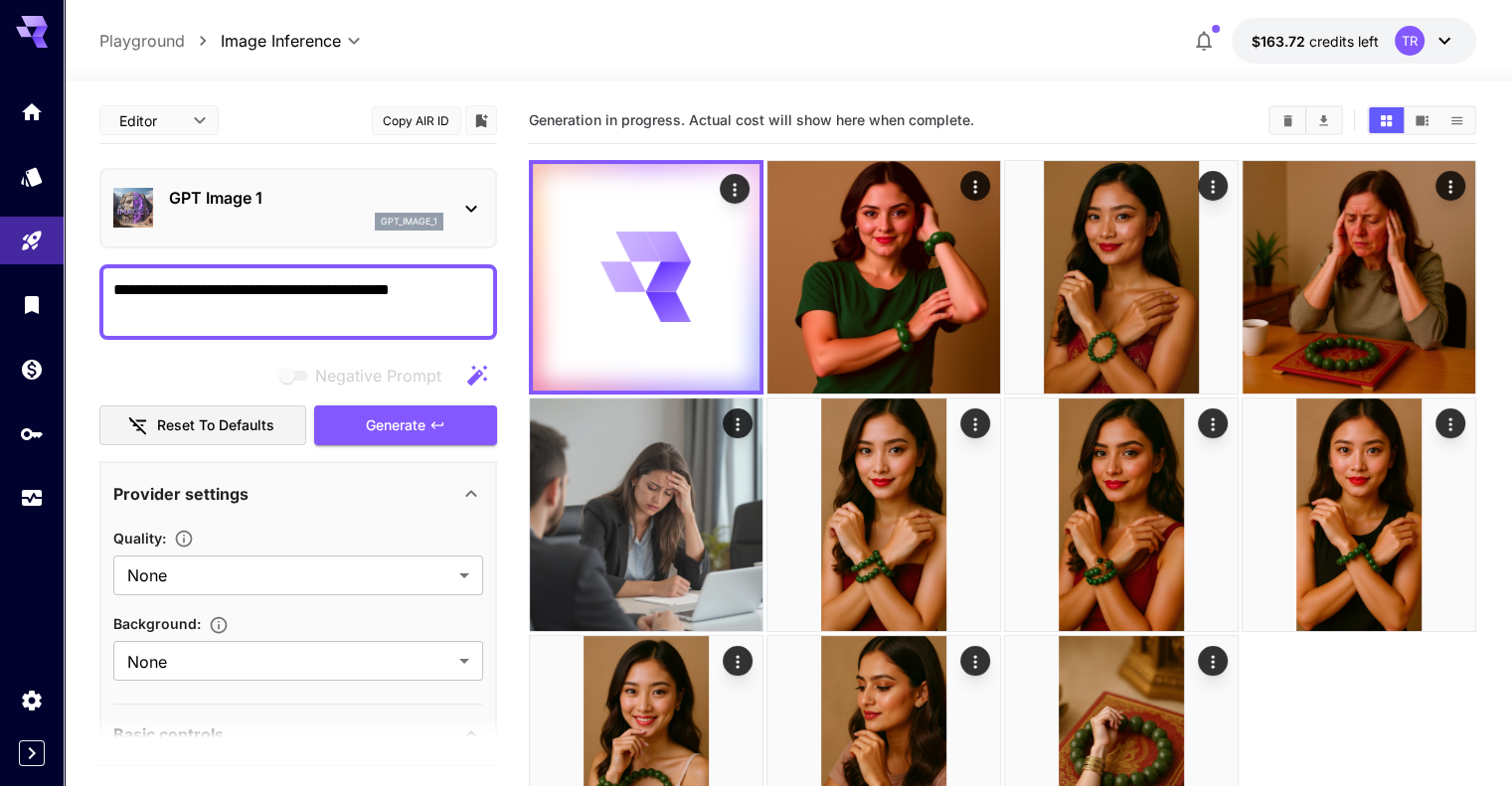 click on "gpt_image_1" at bounding box center (306, 222) 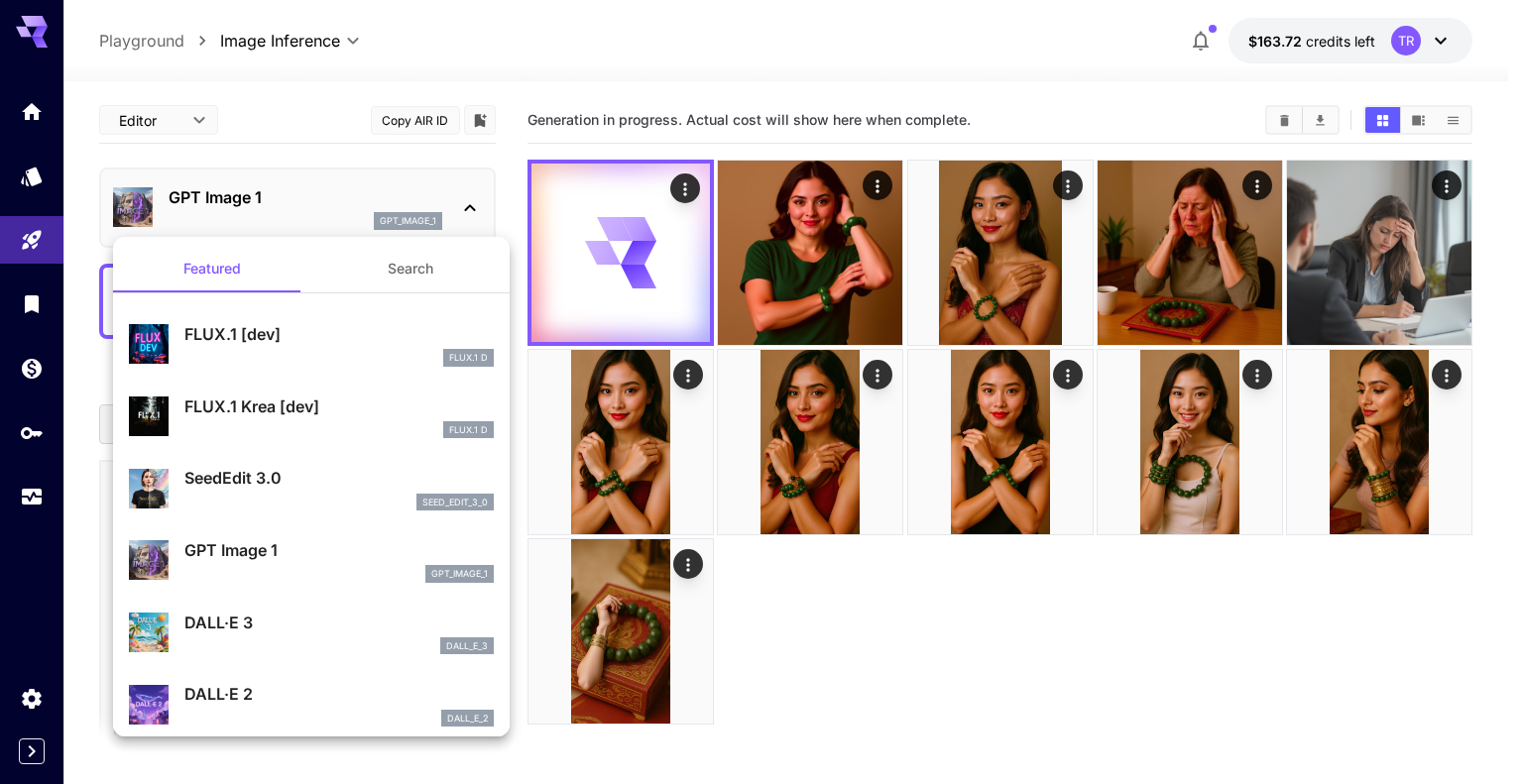 click at bounding box center (762, 392) 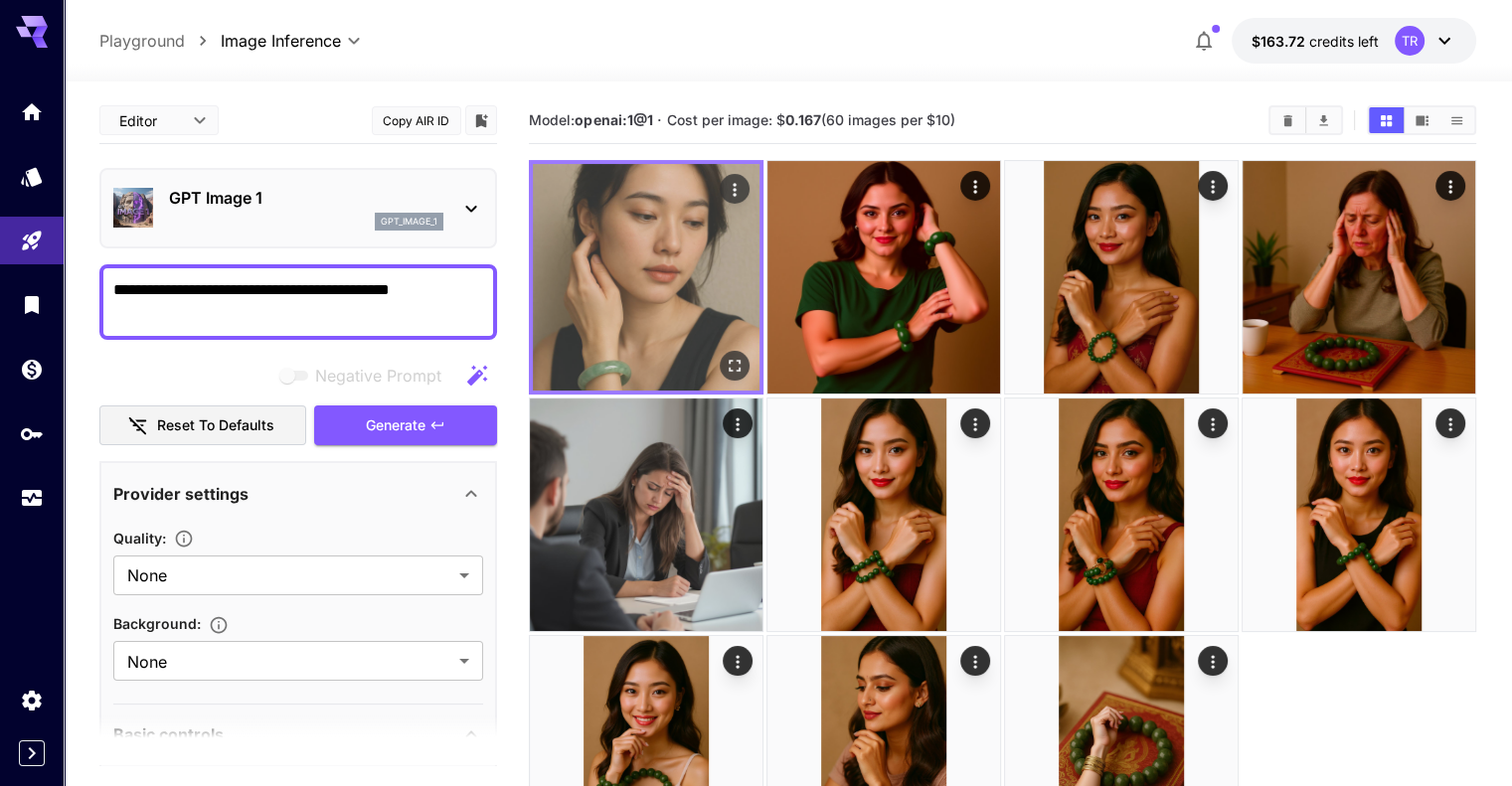 click at bounding box center [646, 277] 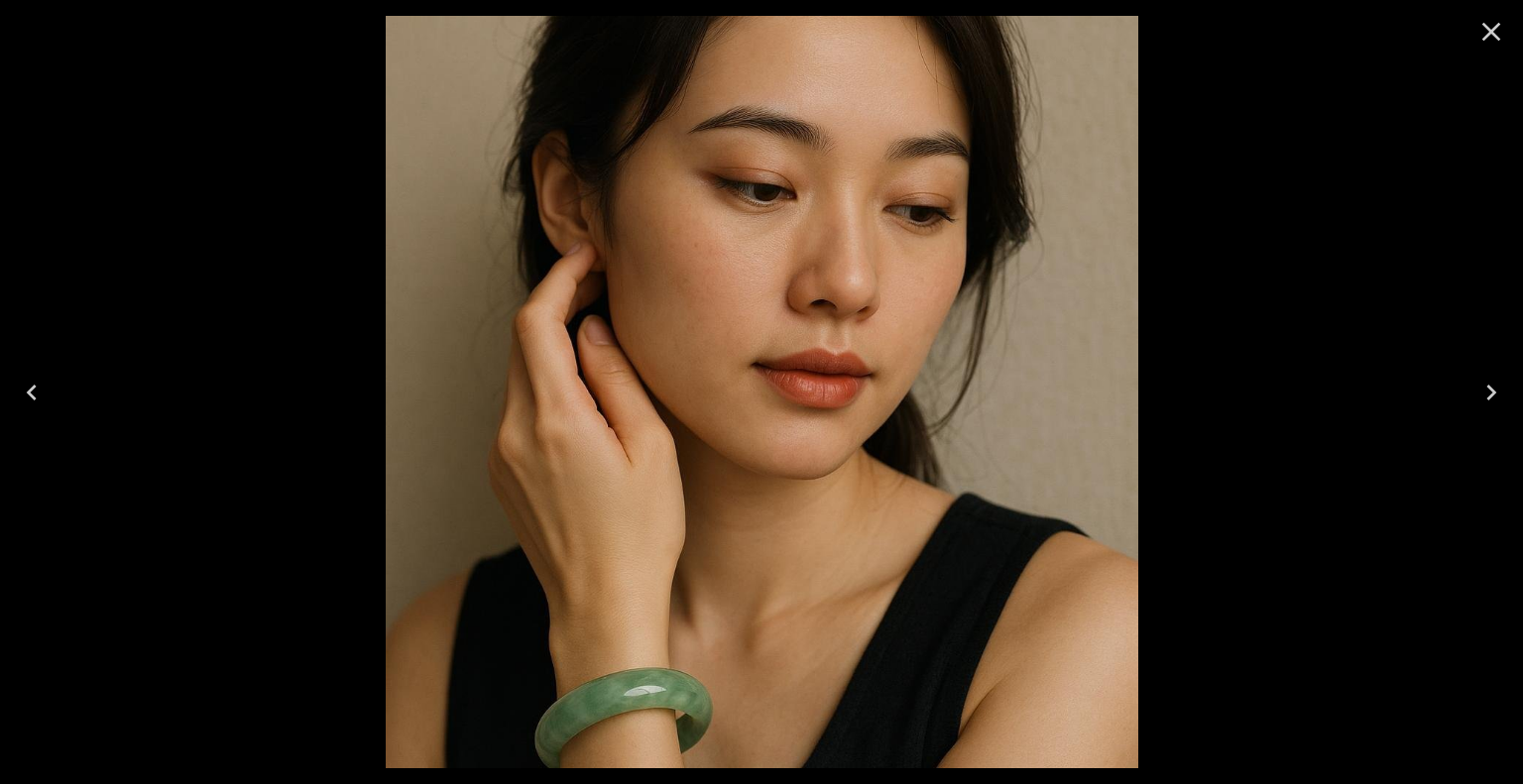 click 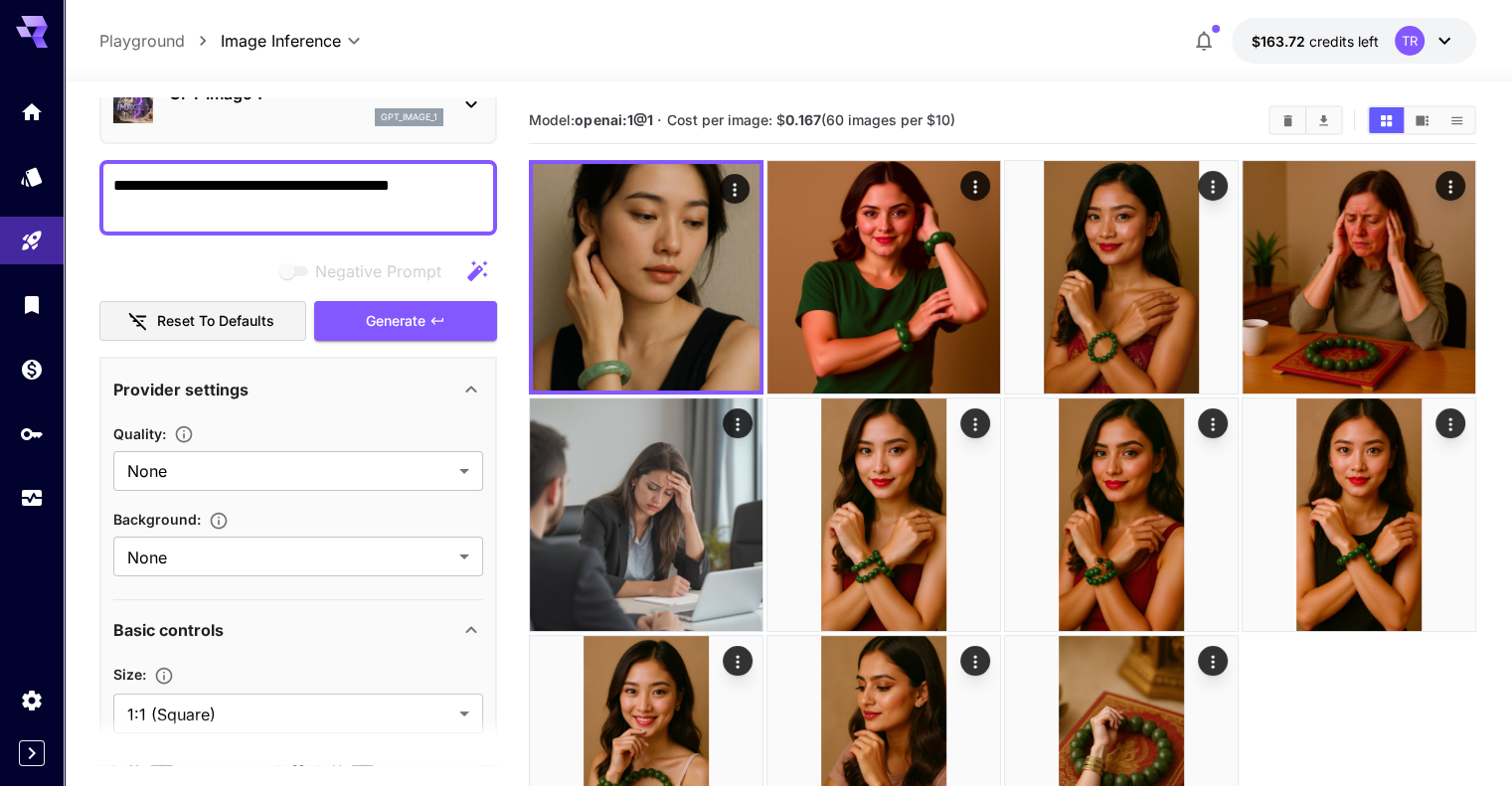 scroll, scrollTop: 298, scrollLeft: 0, axis: vertical 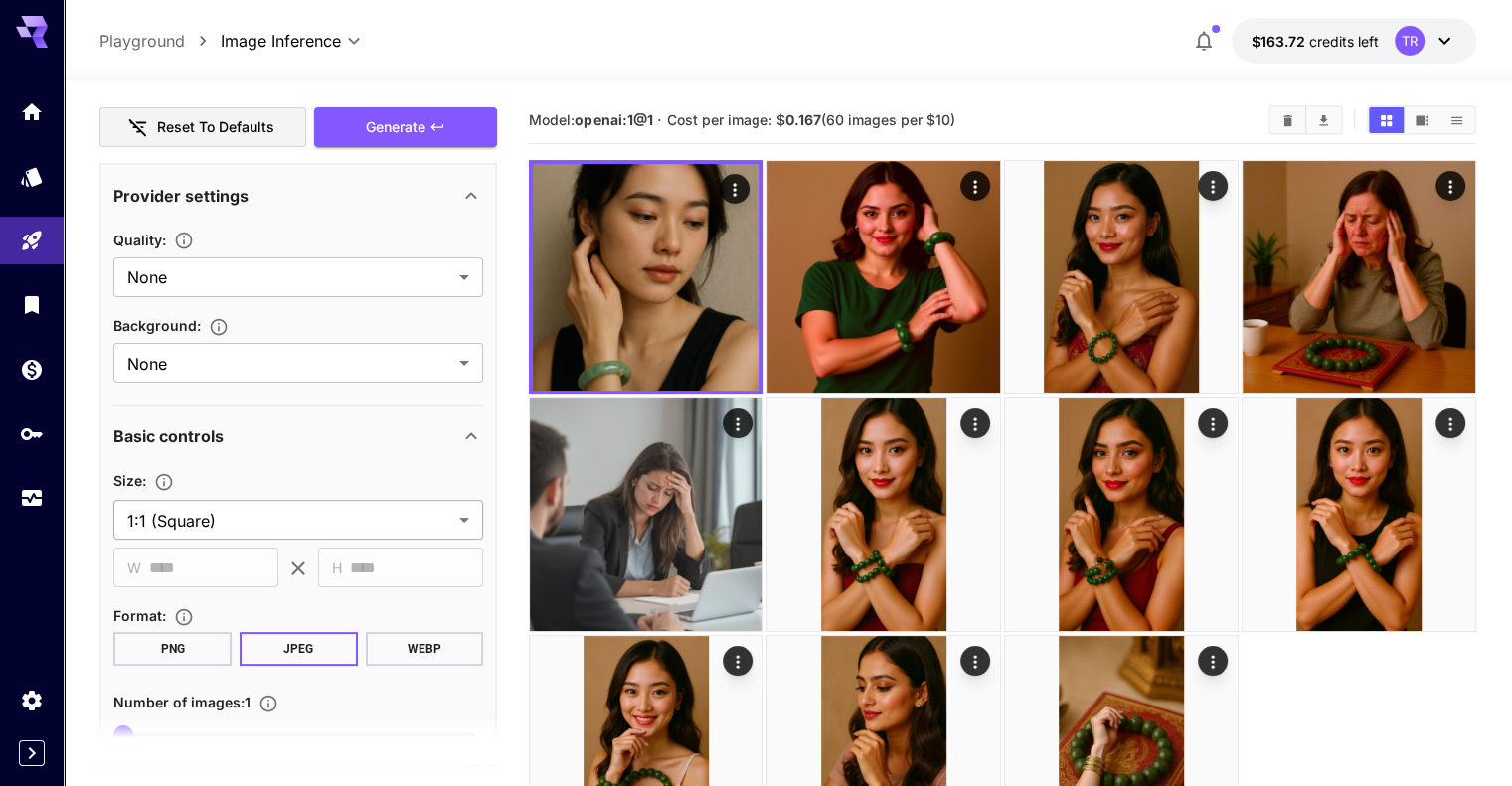 click on "**********" at bounding box center (756, 471) 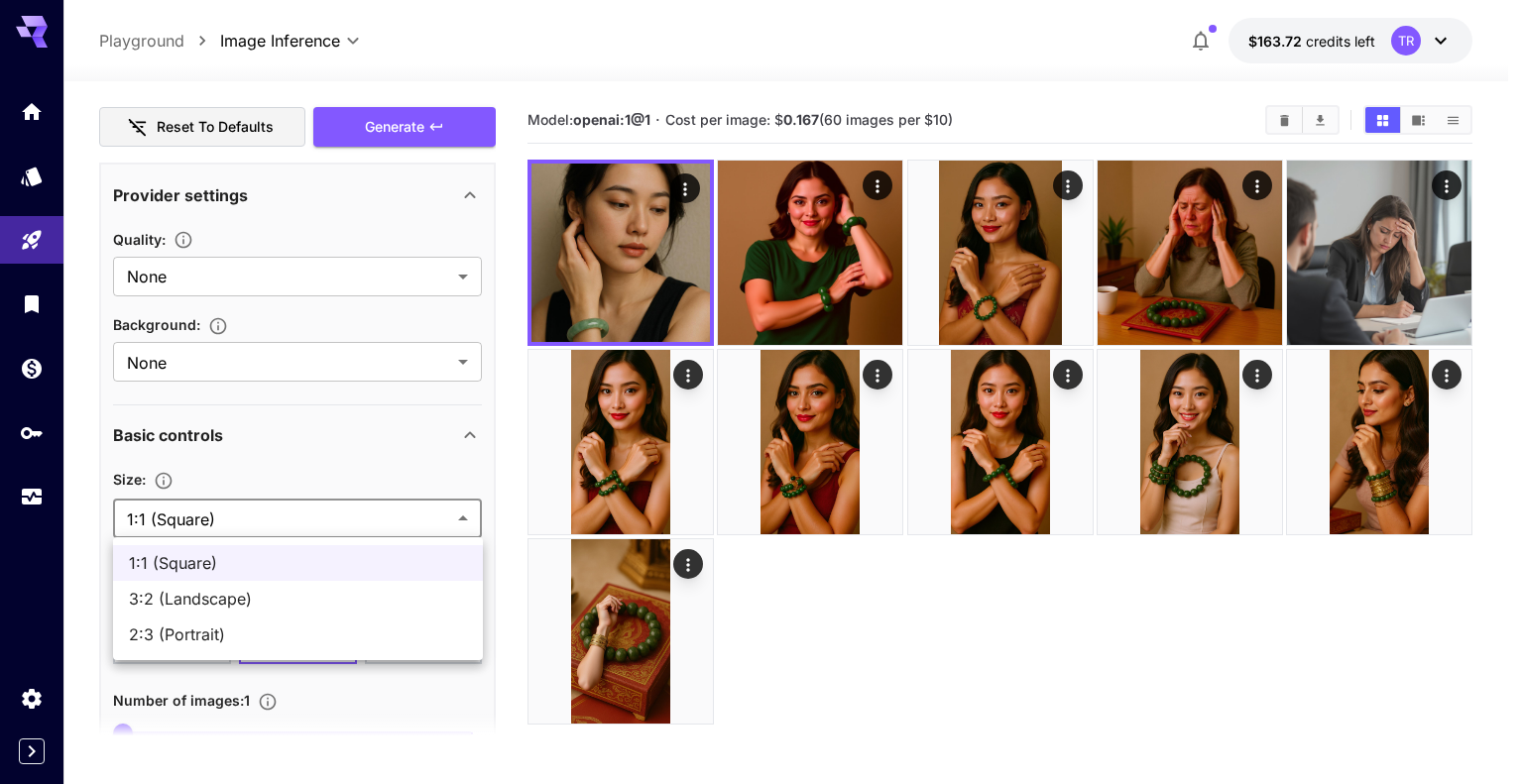 click on "2:3 (Portrait)" at bounding box center (297, 634) 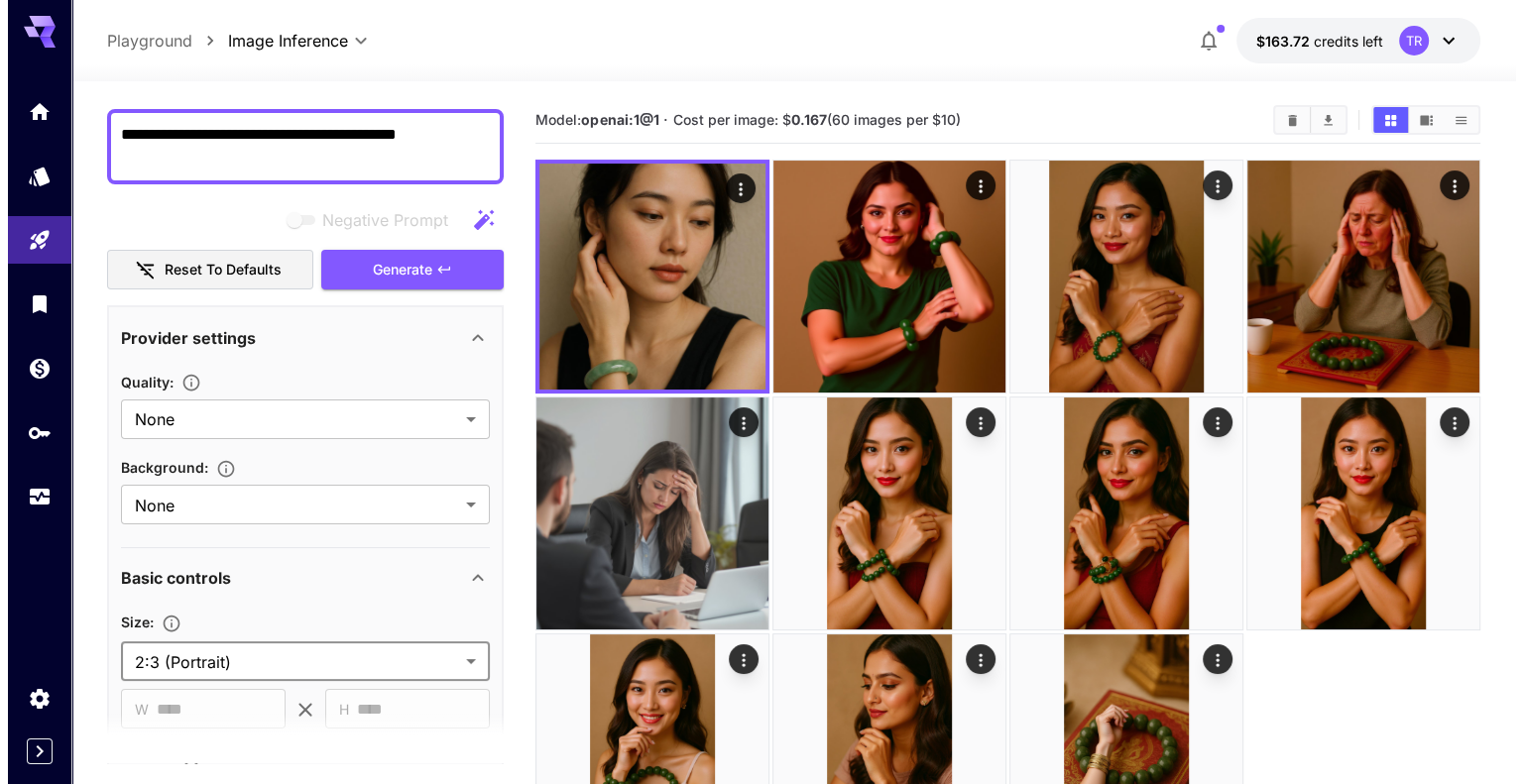 scroll, scrollTop: 0, scrollLeft: 0, axis: both 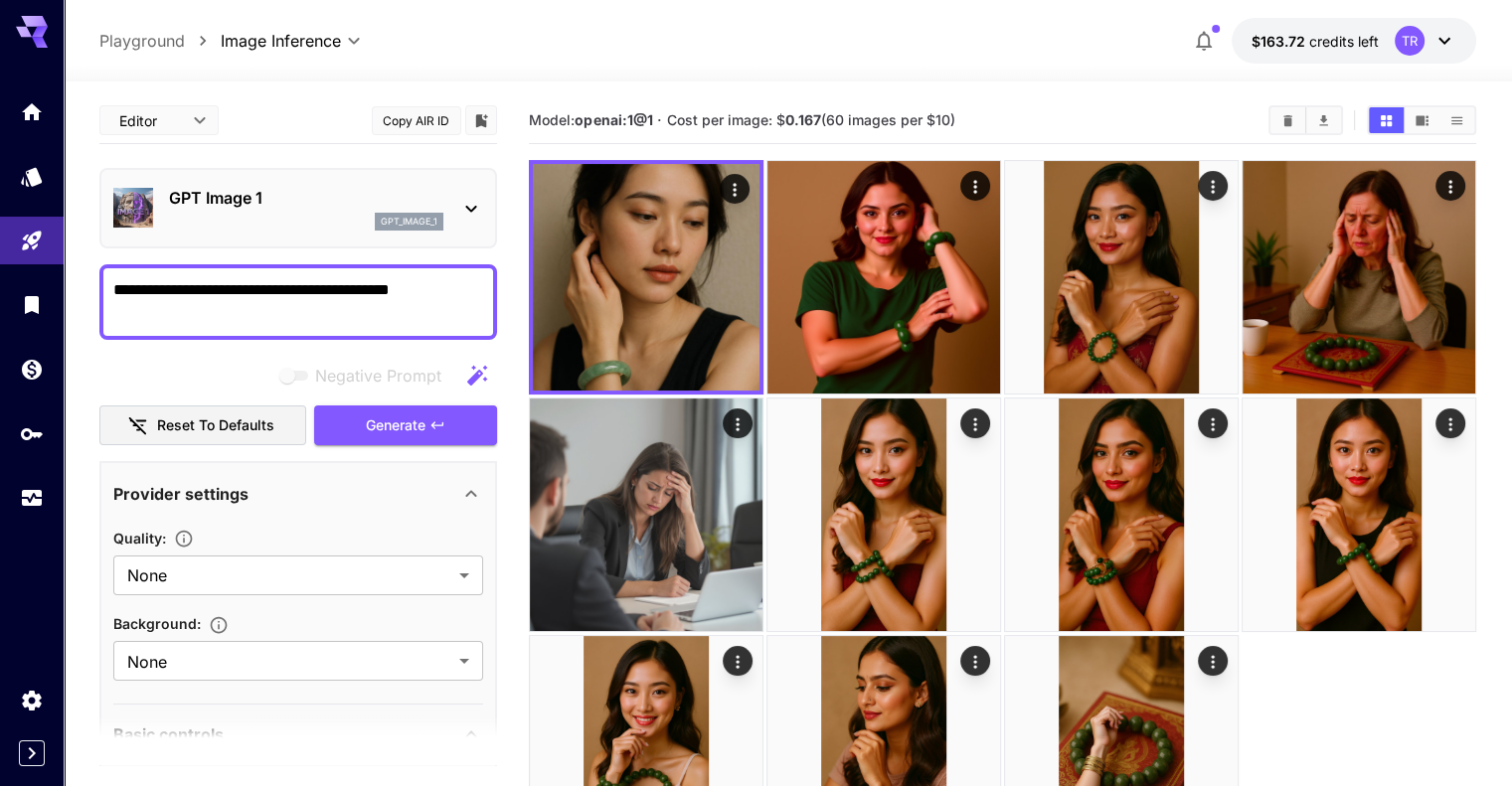 click at bounding box center [471, 208] 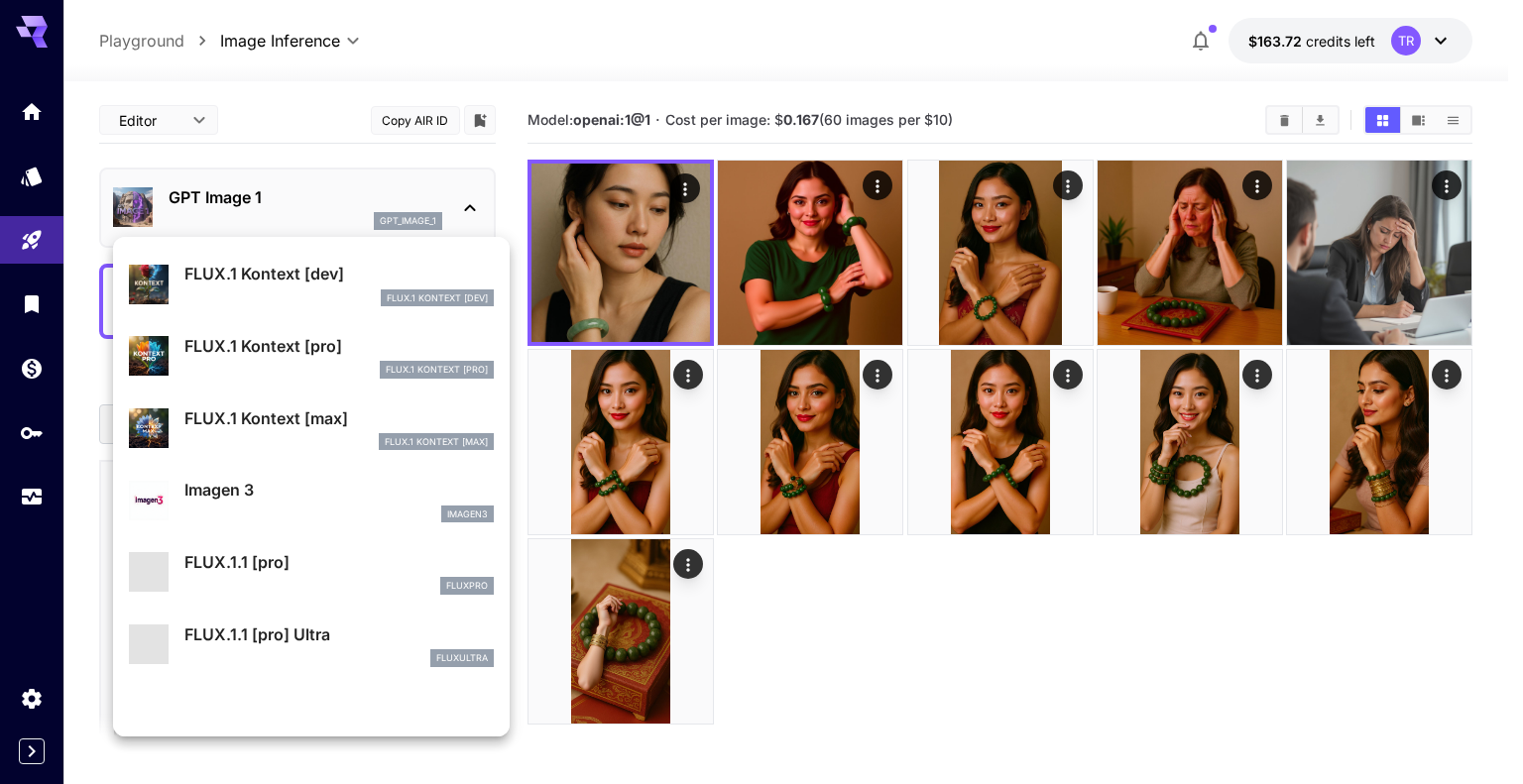 scroll, scrollTop: 796, scrollLeft: 0, axis: vertical 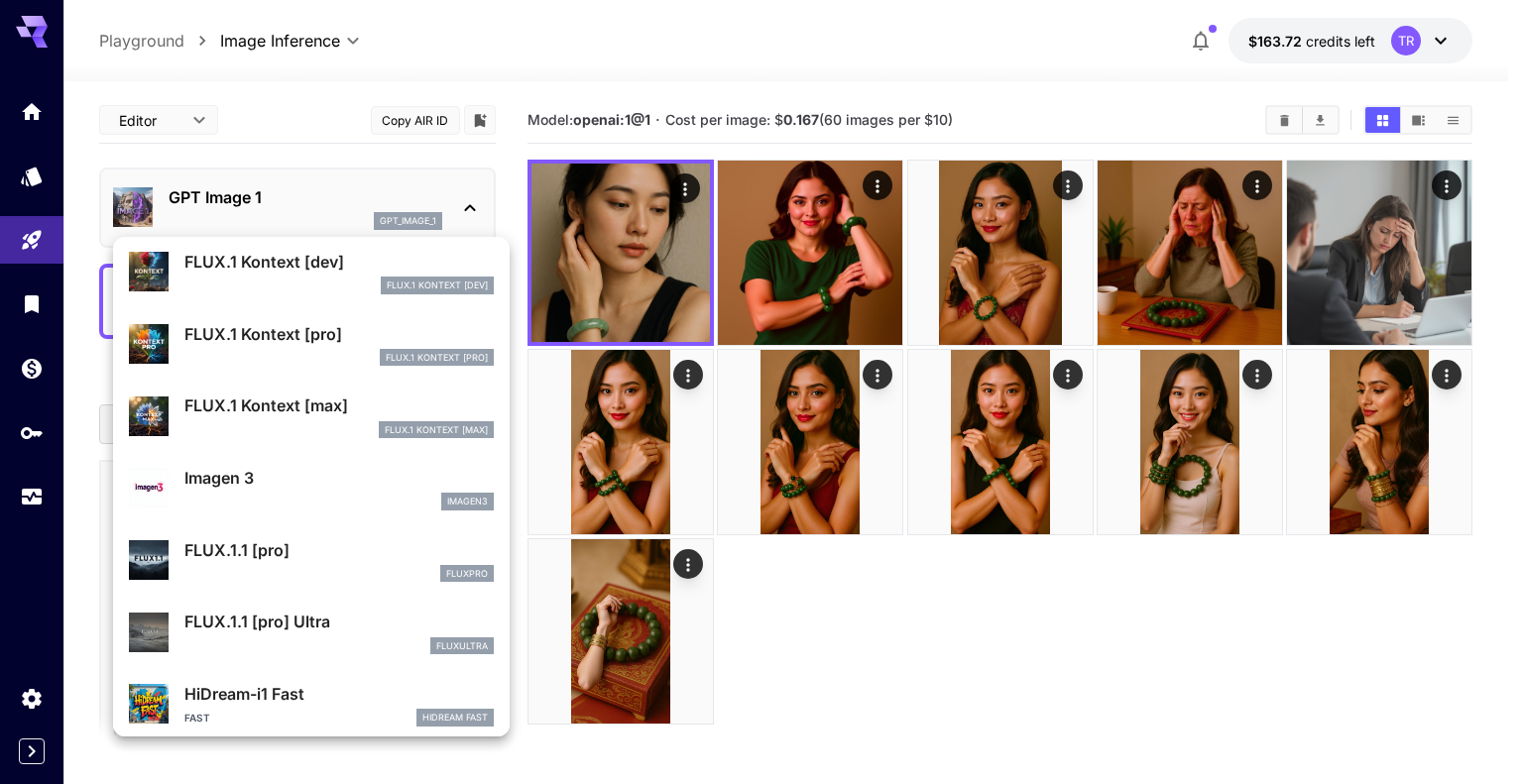 click on "FlUX.1 Kontext [max]" at bounding box center (436, 430) 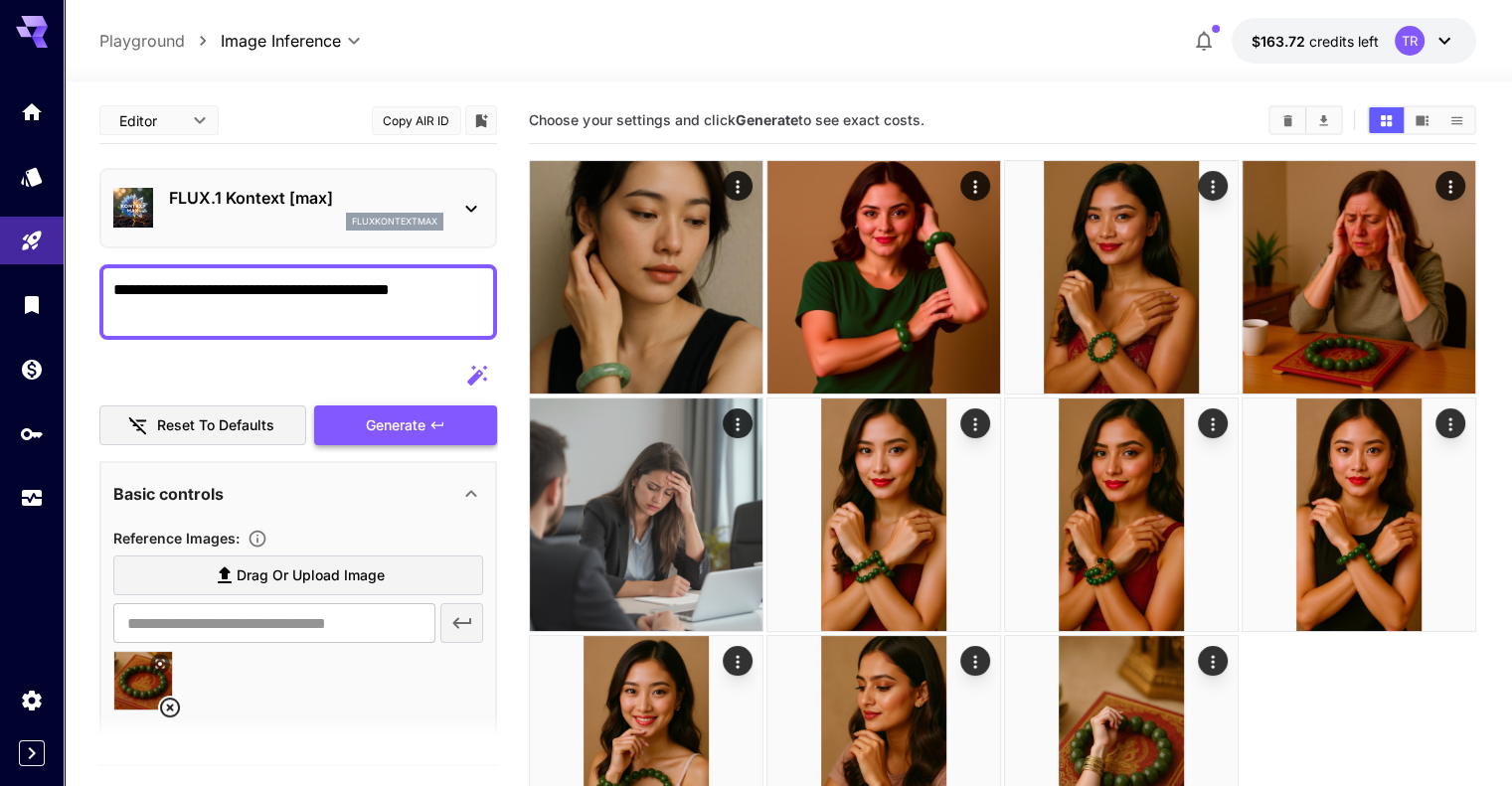 click on "Generate" at bounding box center (406, 425) 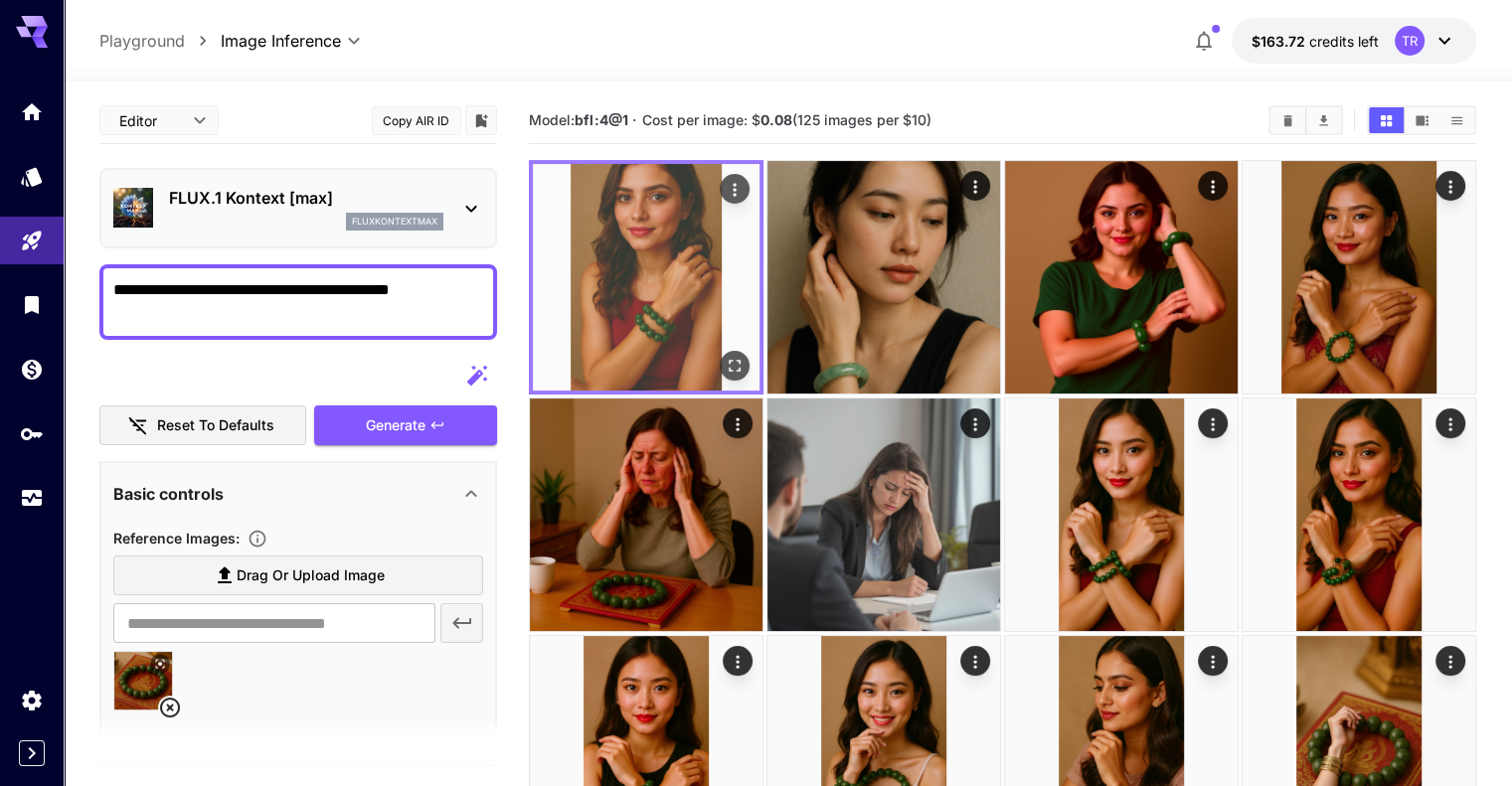 click at bounding box center (646, 277) 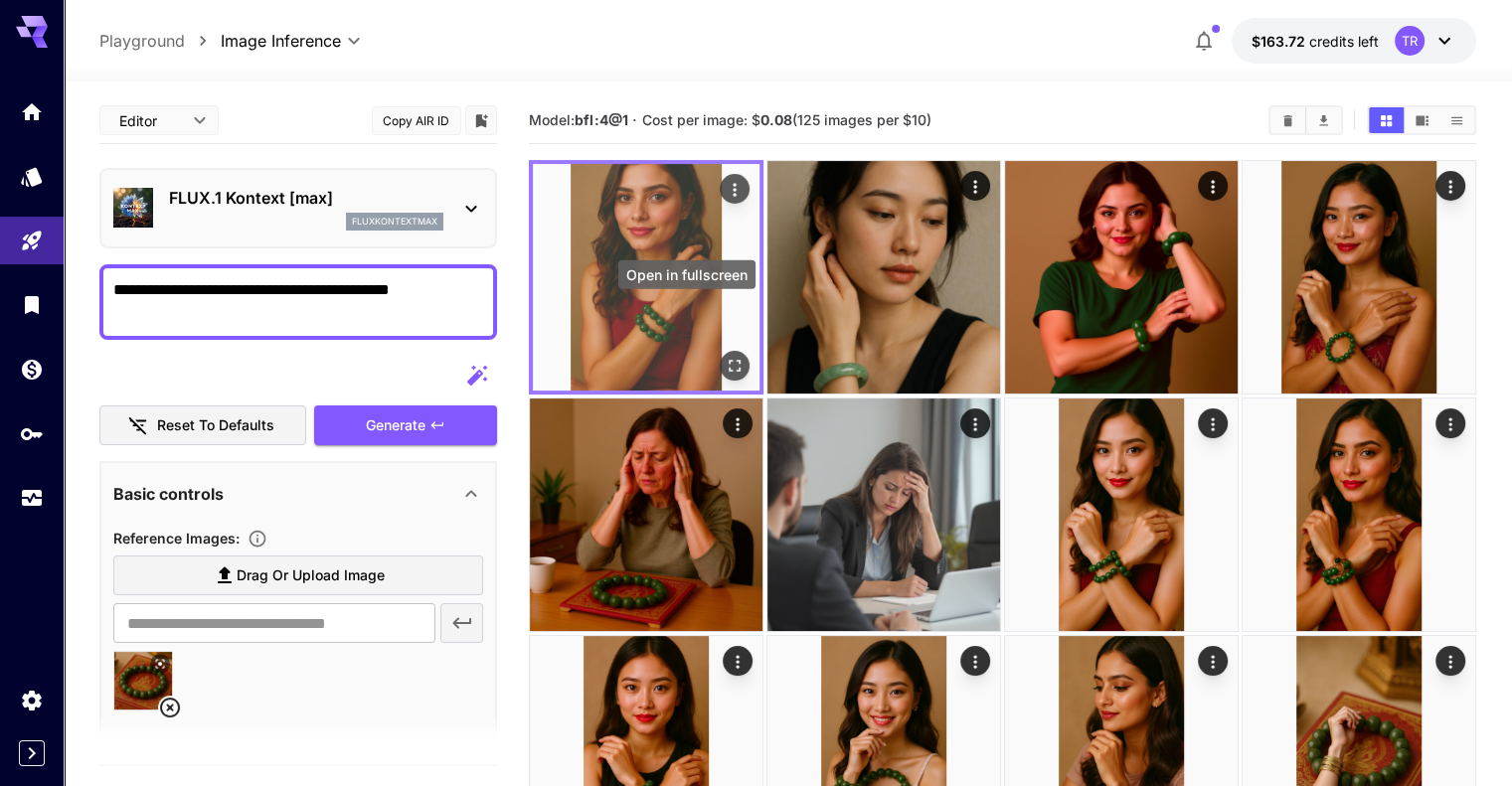 click 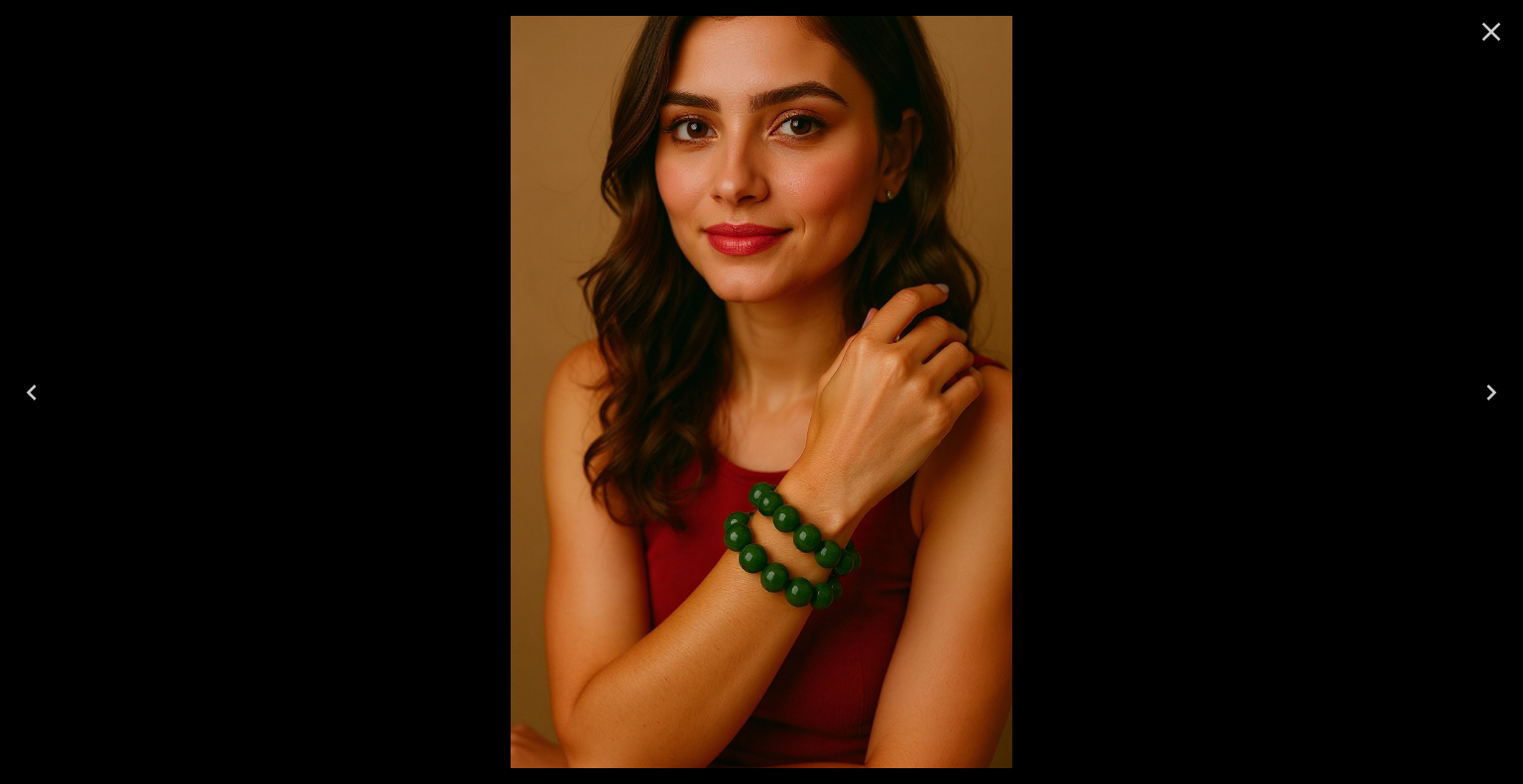 drag, startPoint x: 1493, startPoint y: 34, endPoint x: 1363, endPoint y: 71, distance: 135.16286 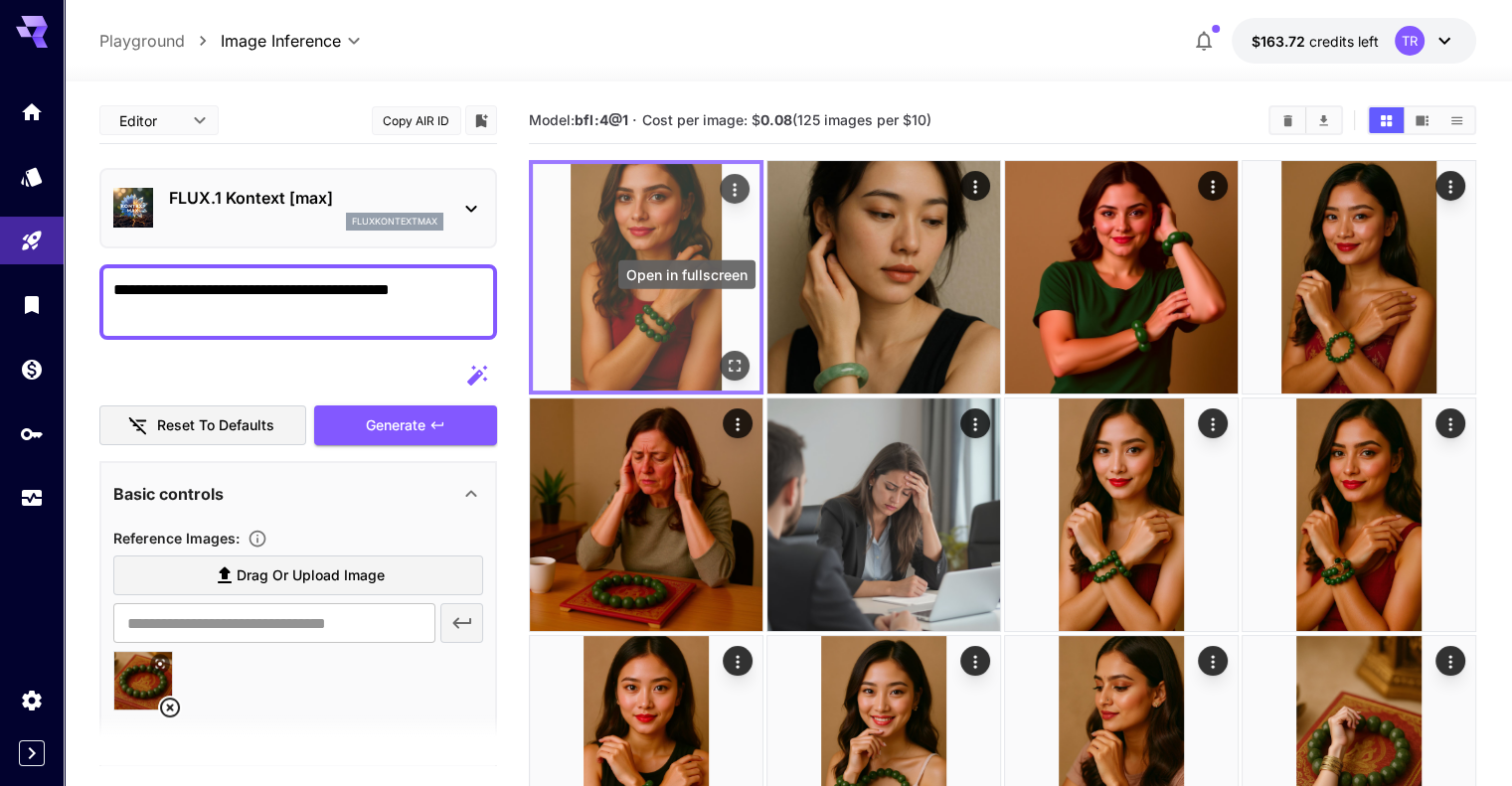 click at bounding box center (646, 277) 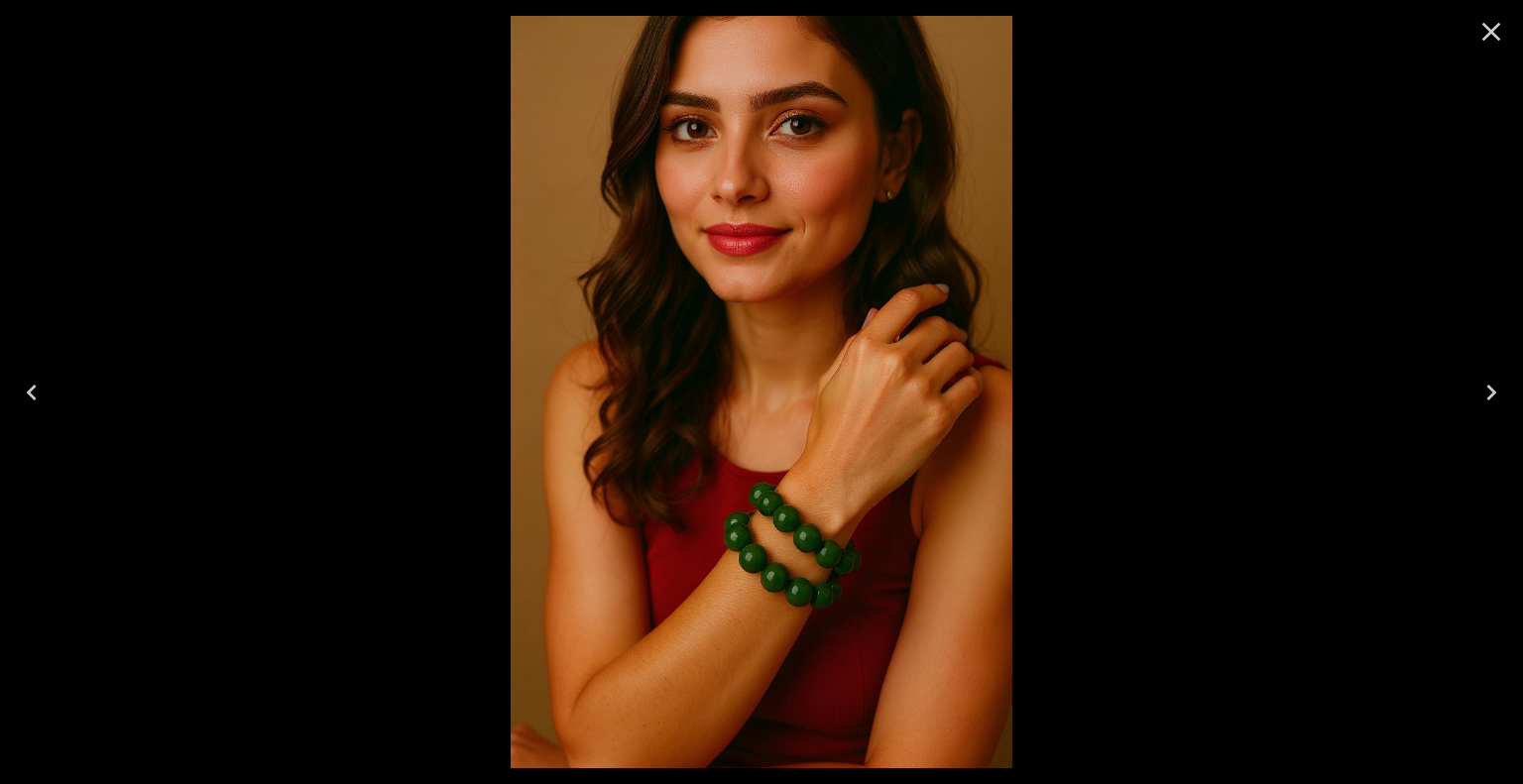 click 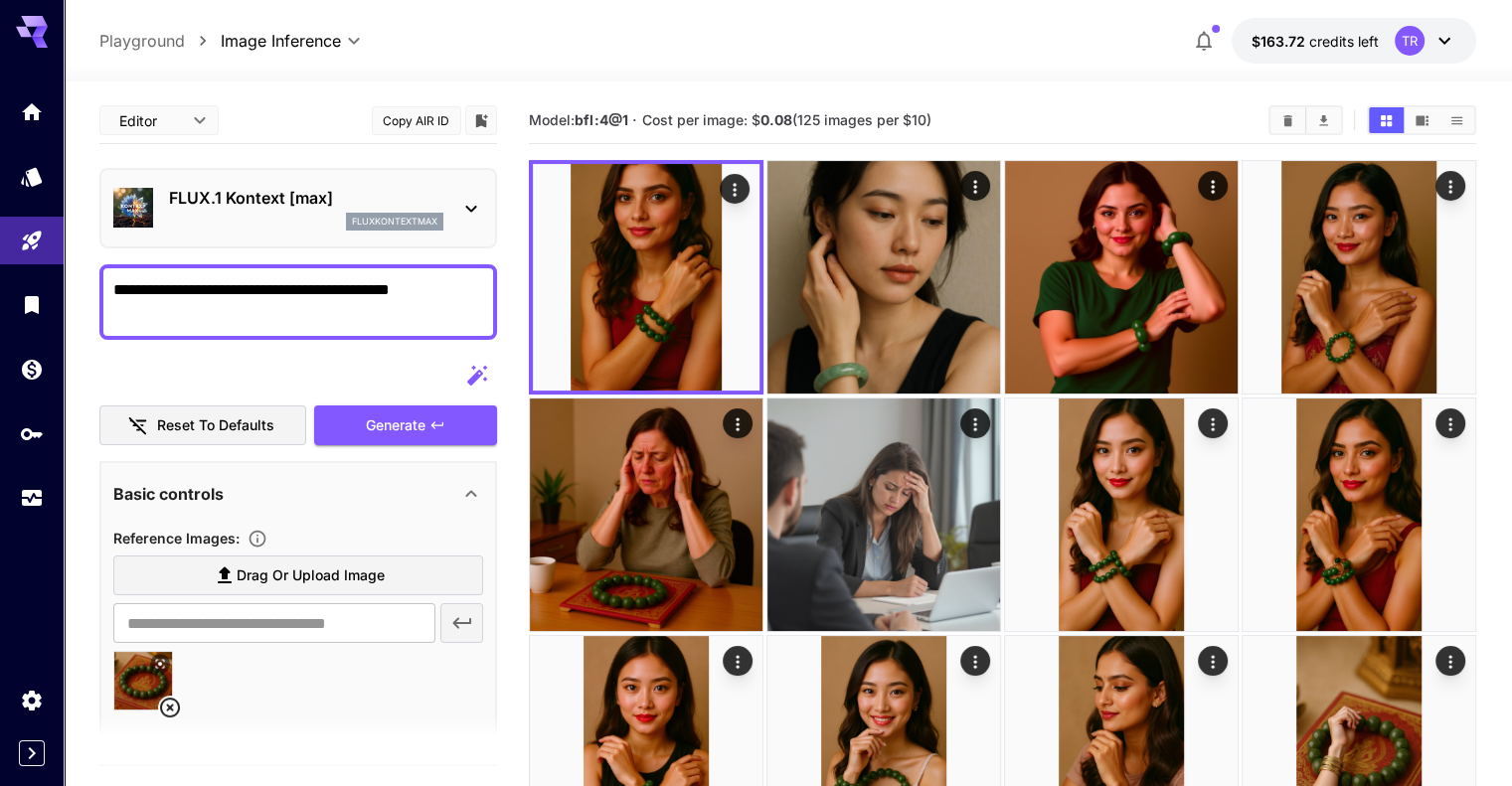click on "**********" at bounding box center (298, 302) 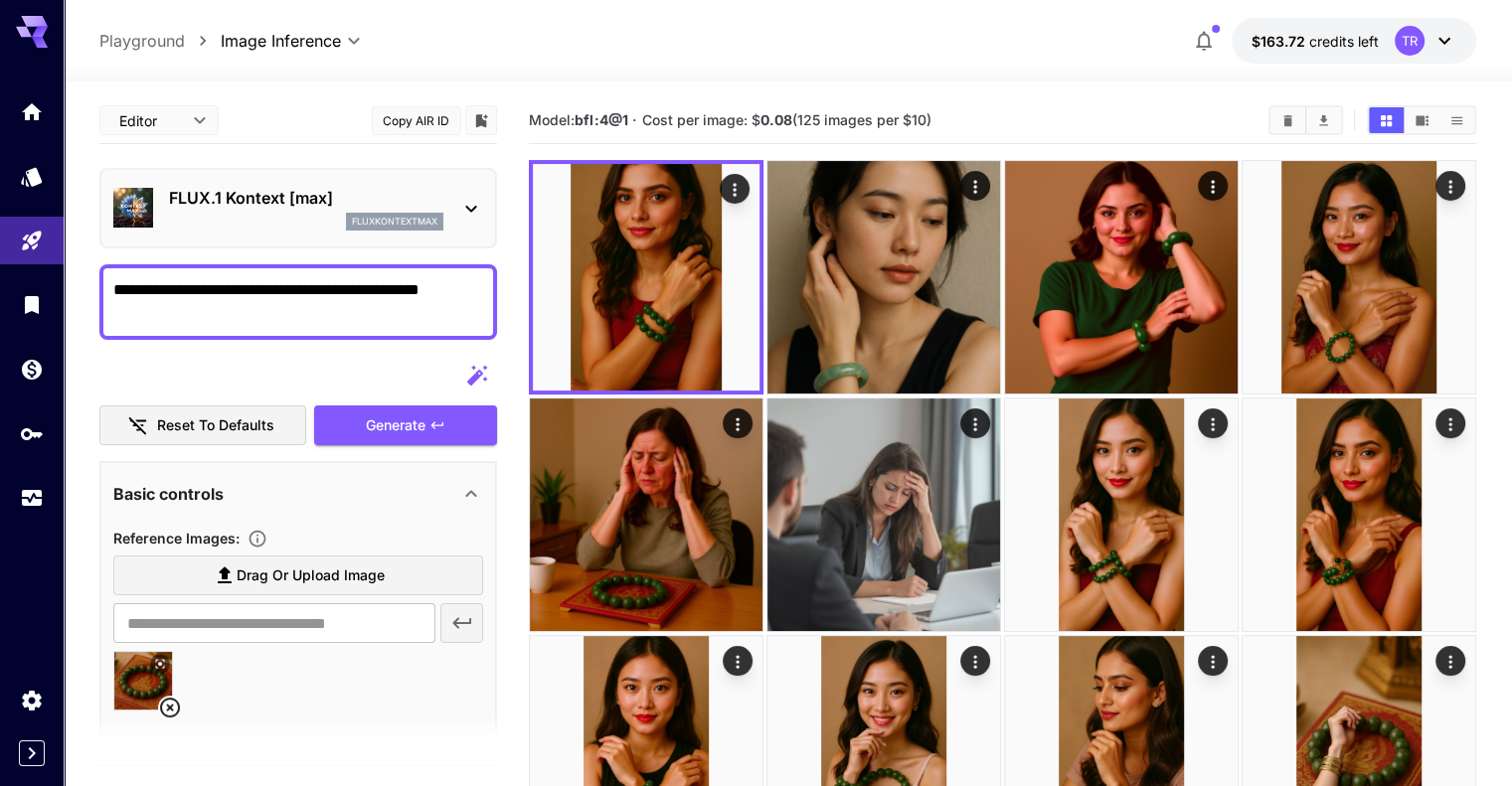 click on "**********" at bounding box center [298, 302] 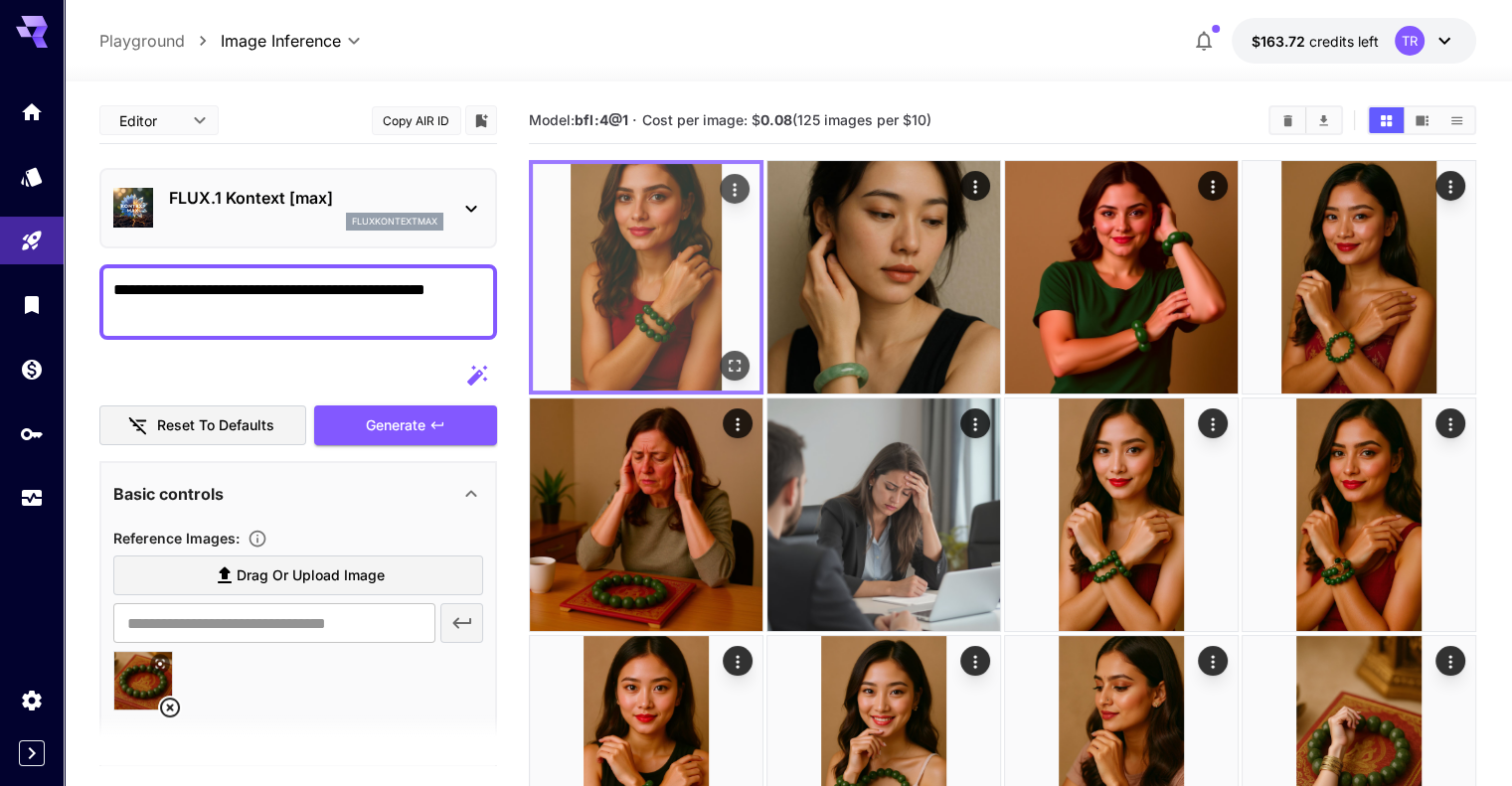type on "**********" 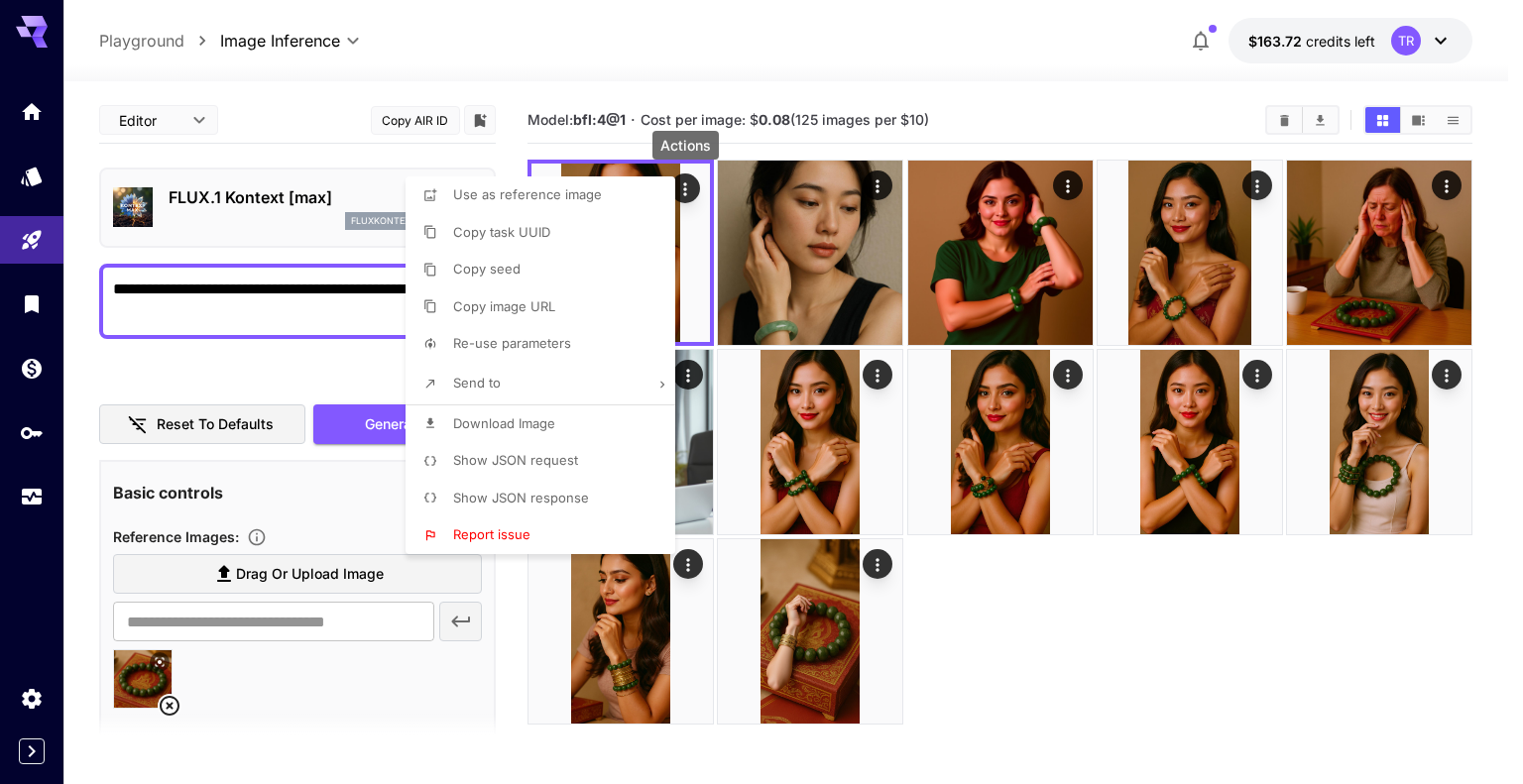 click on "Download Image" at bounding box center (504, 423) 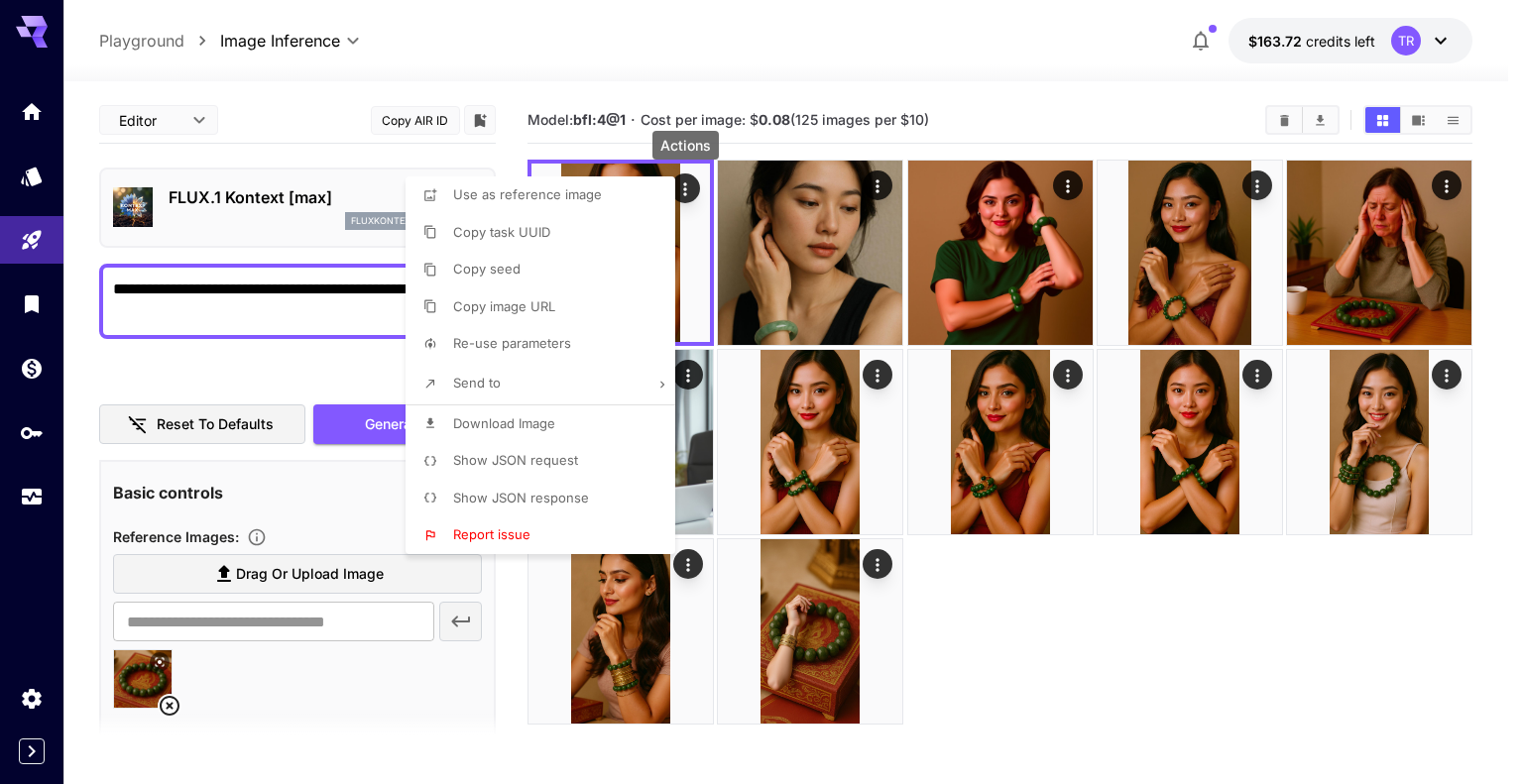 click at bounding box center [762, 392] 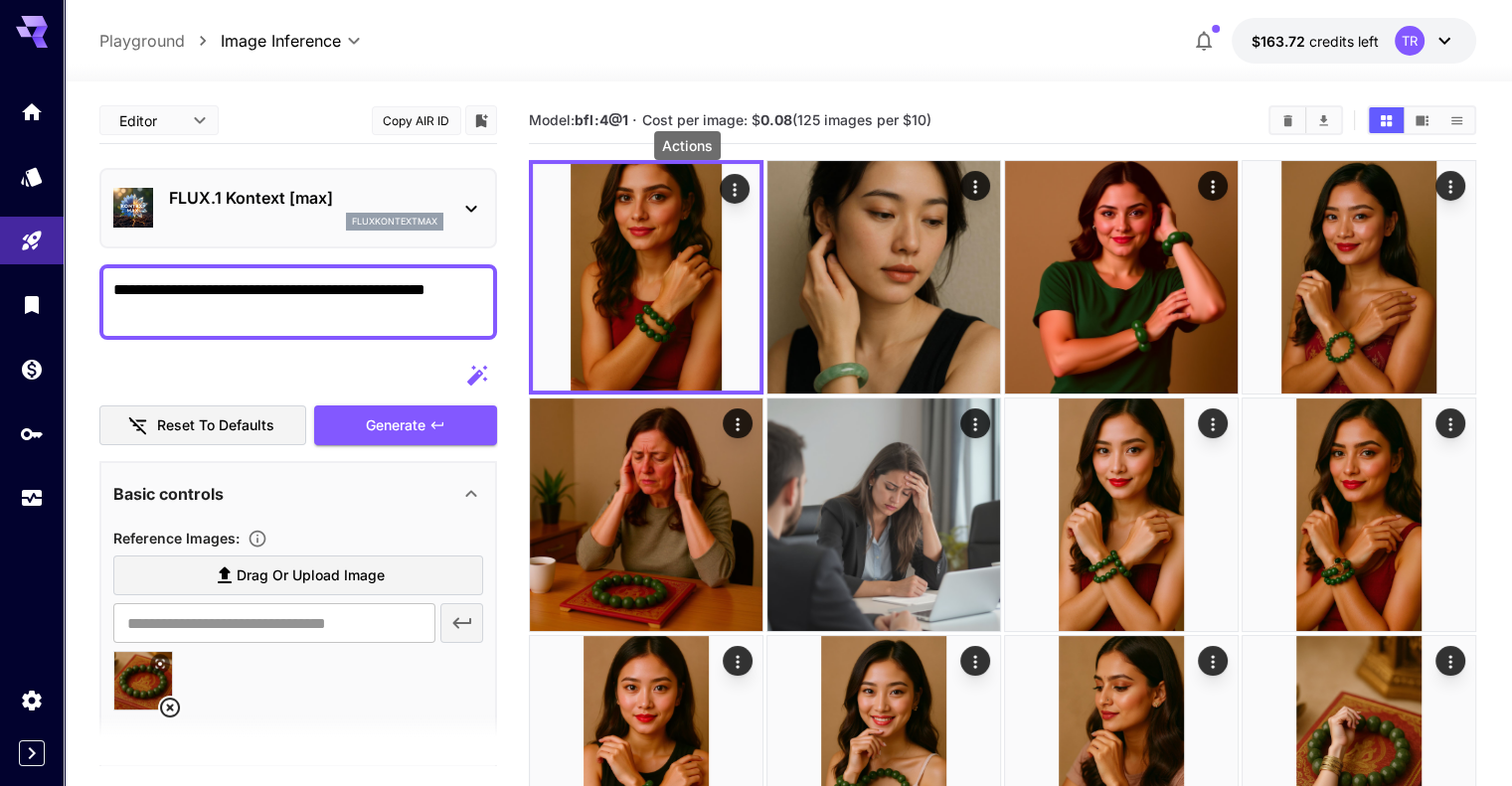click 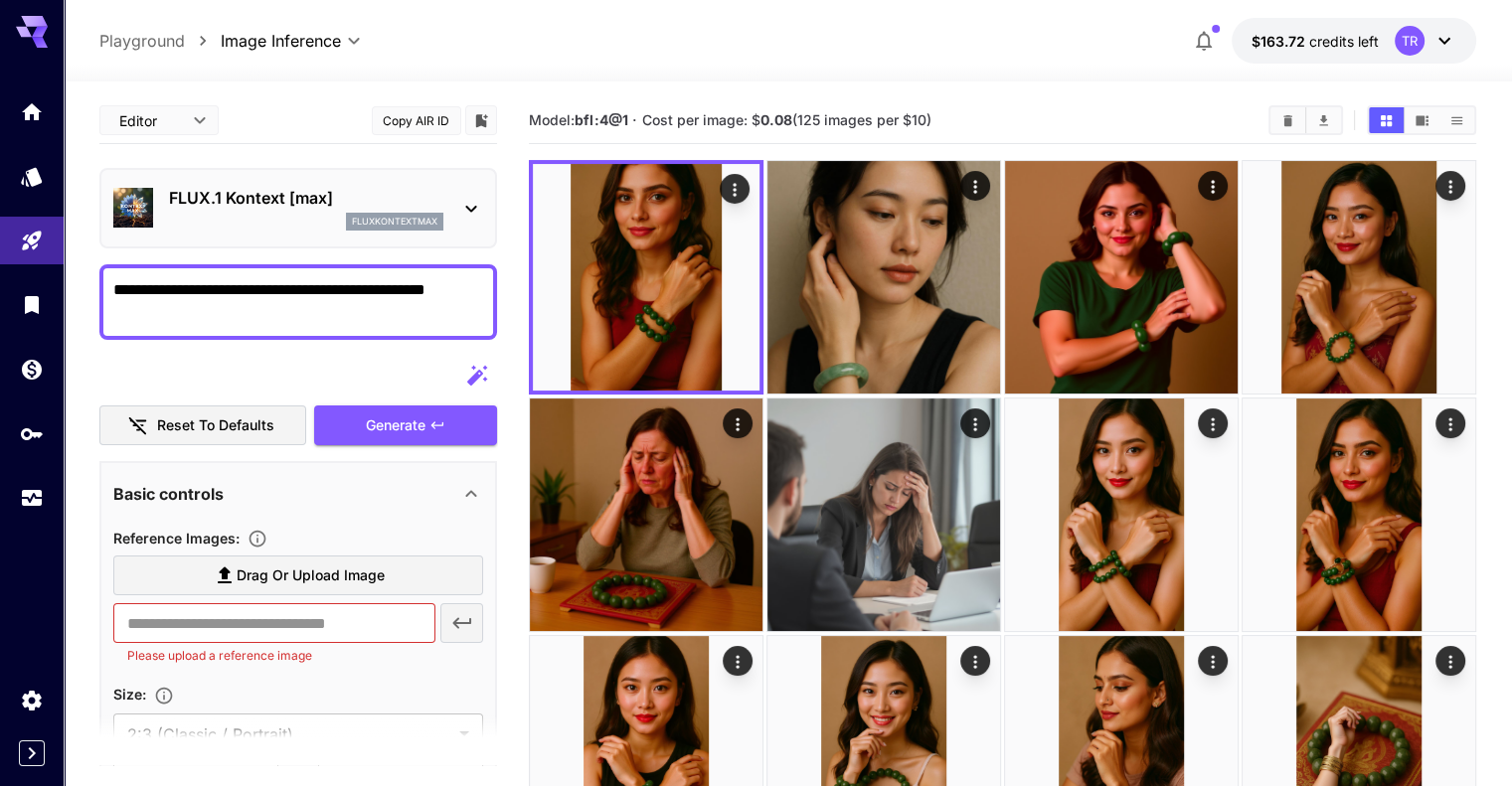 click on "Drag or upload image" at bounding box center (310, 575) 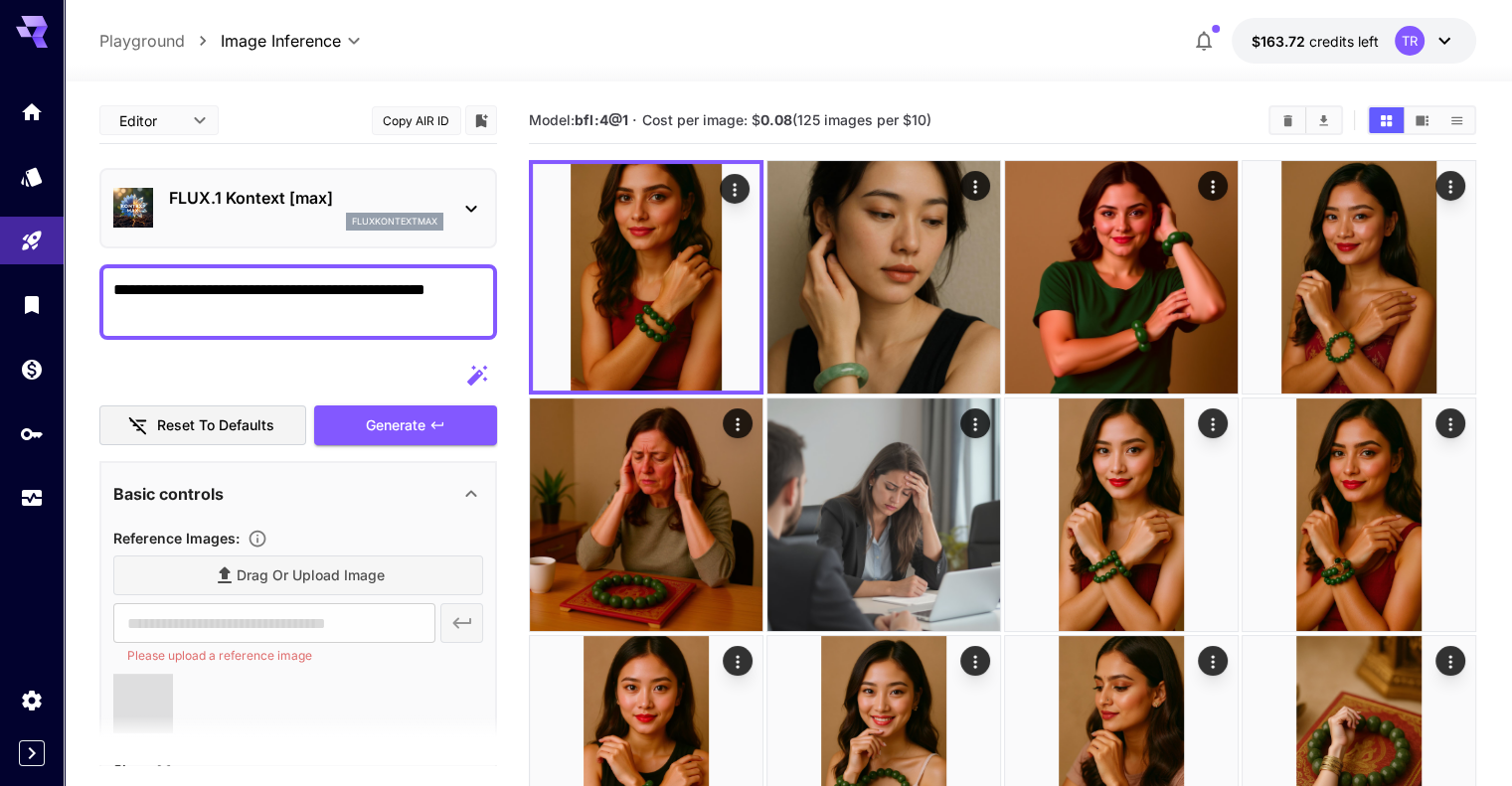 type on "**********" 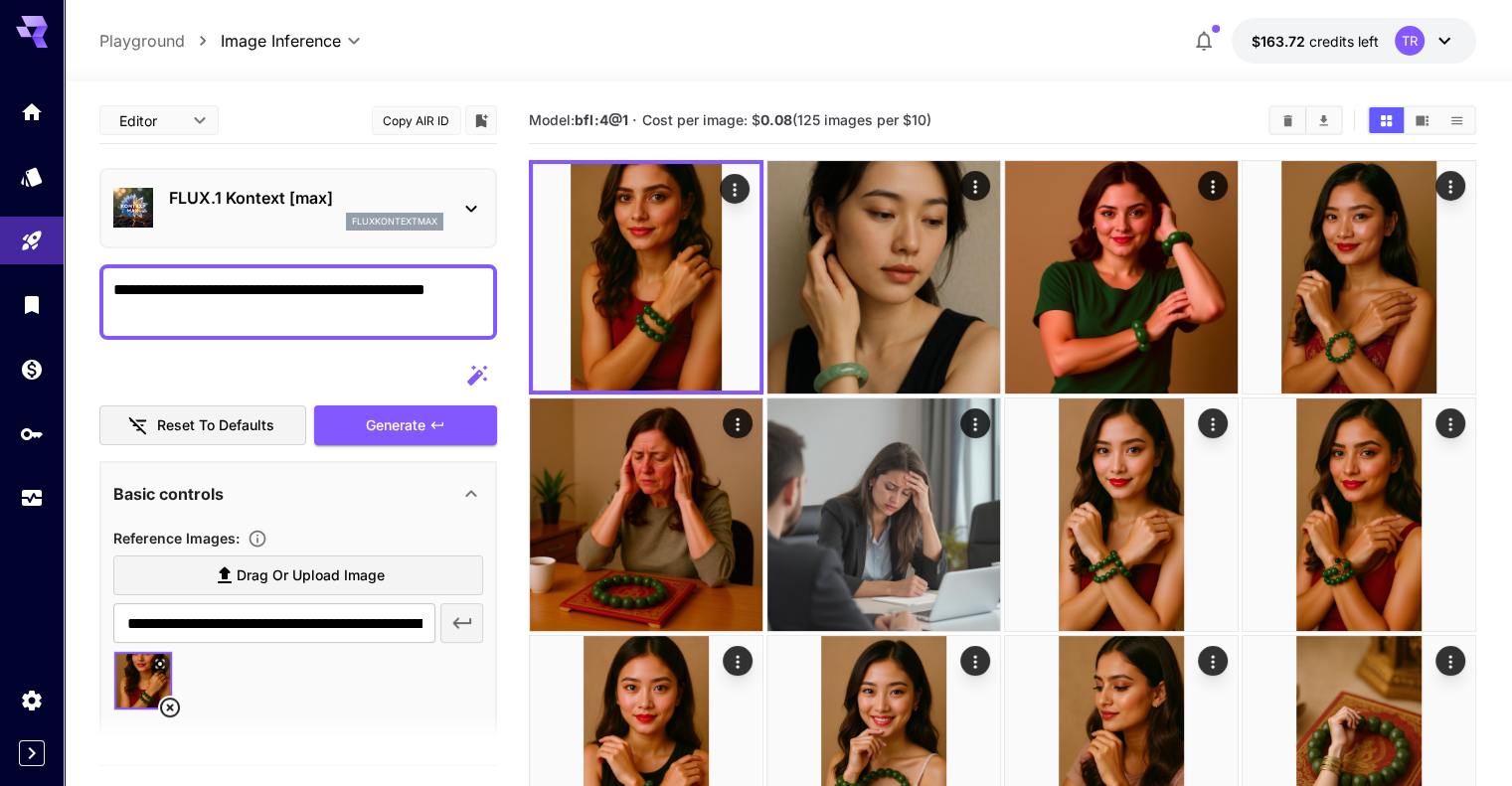 click on "fluxkontextmax" at bounding box center [395, 222] 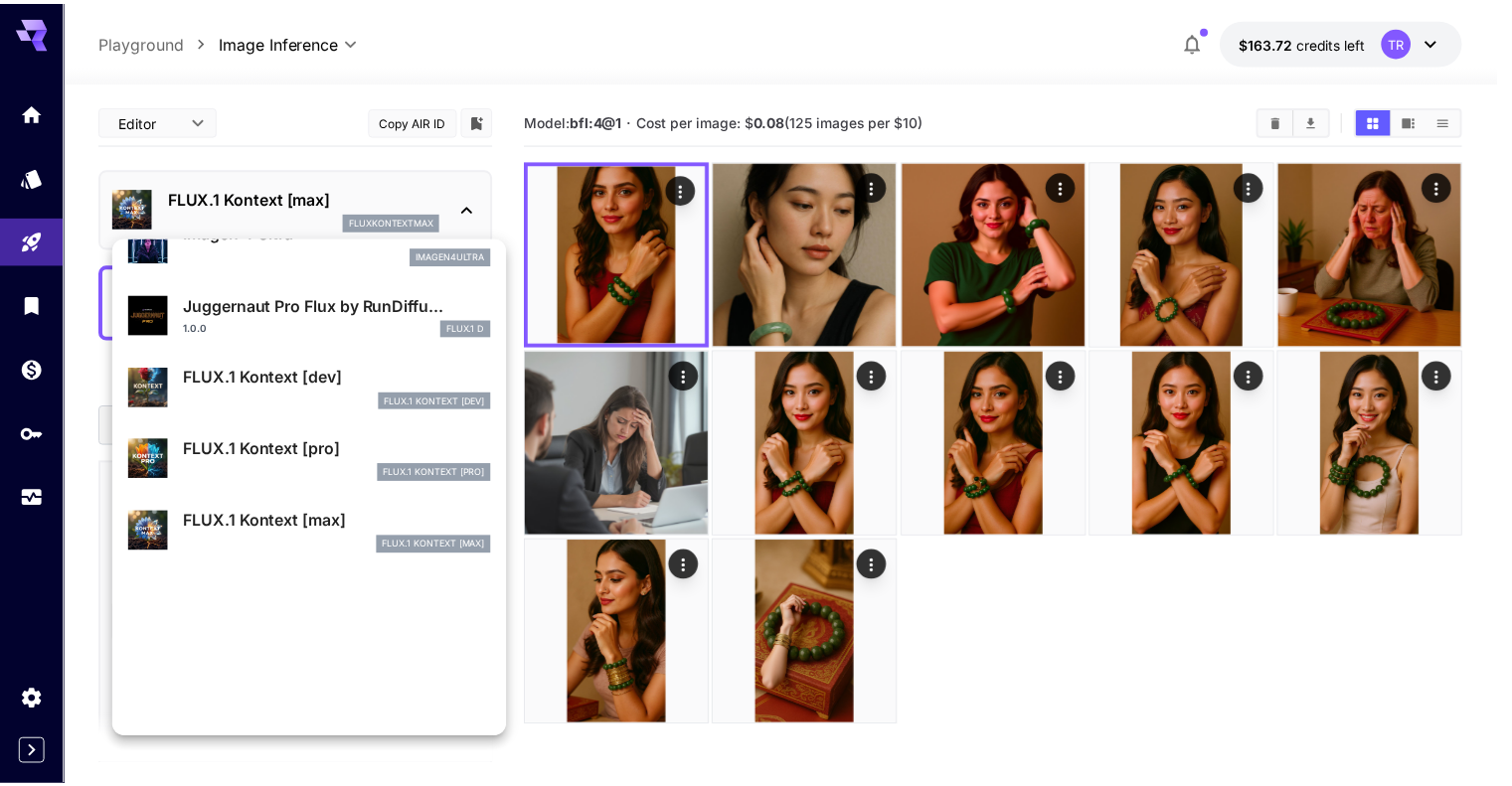 scroll, scrollTop: 698, scrollLeft: 0, axis: vertical 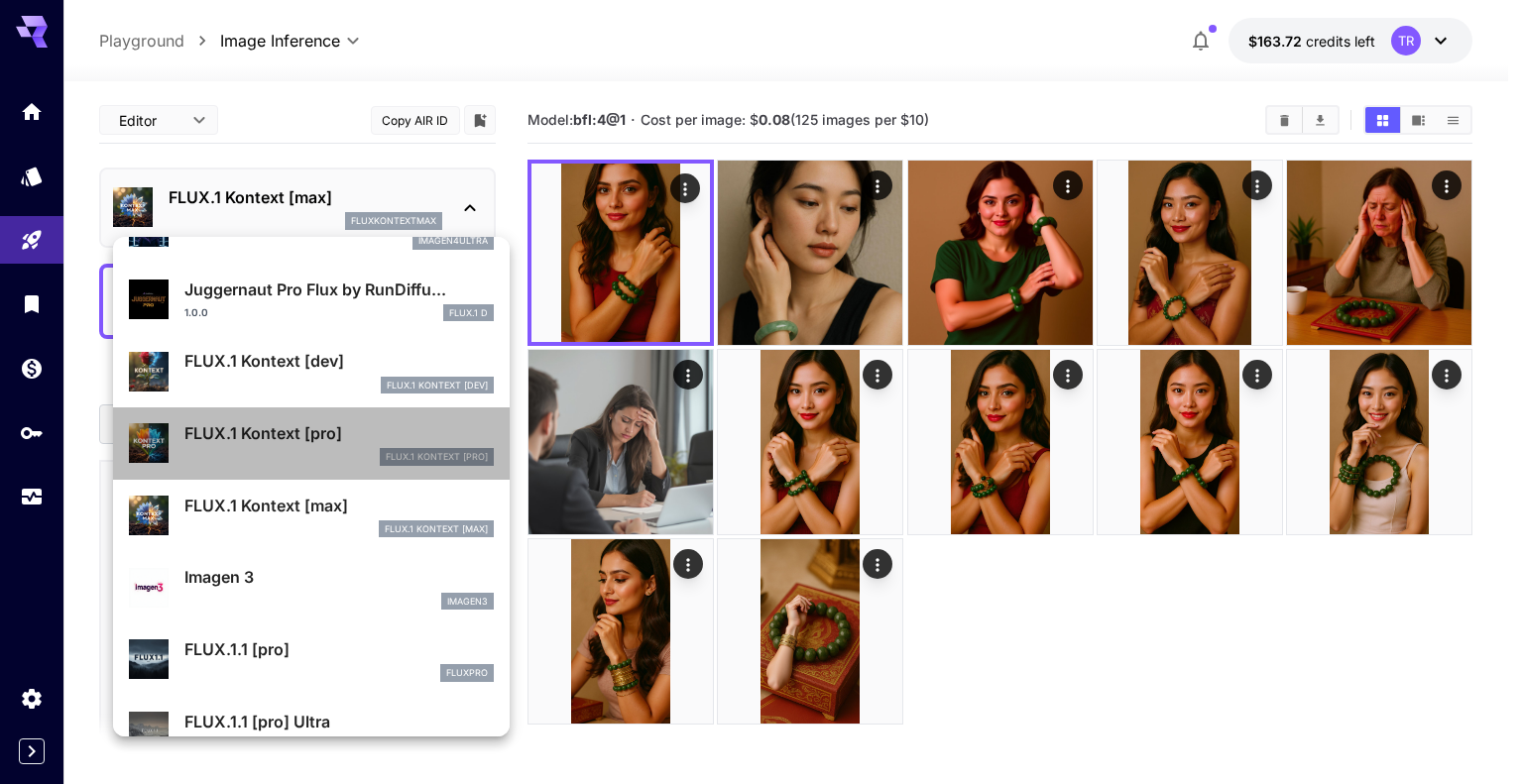 click on "FLUX.1 Kontext [pro]" at bounding box center [339, 433] 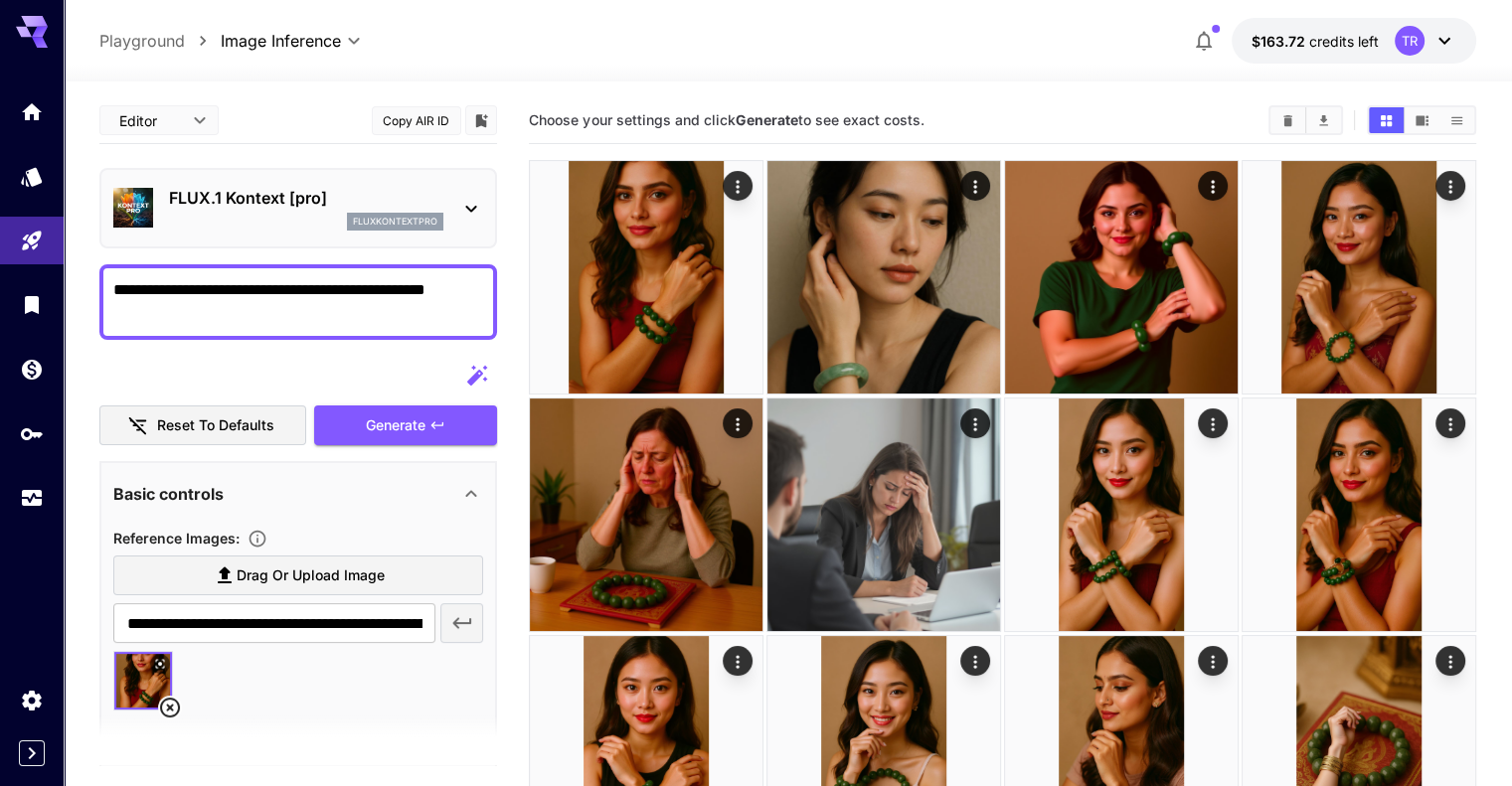 click on "**********" at bounding box center (298, 302) 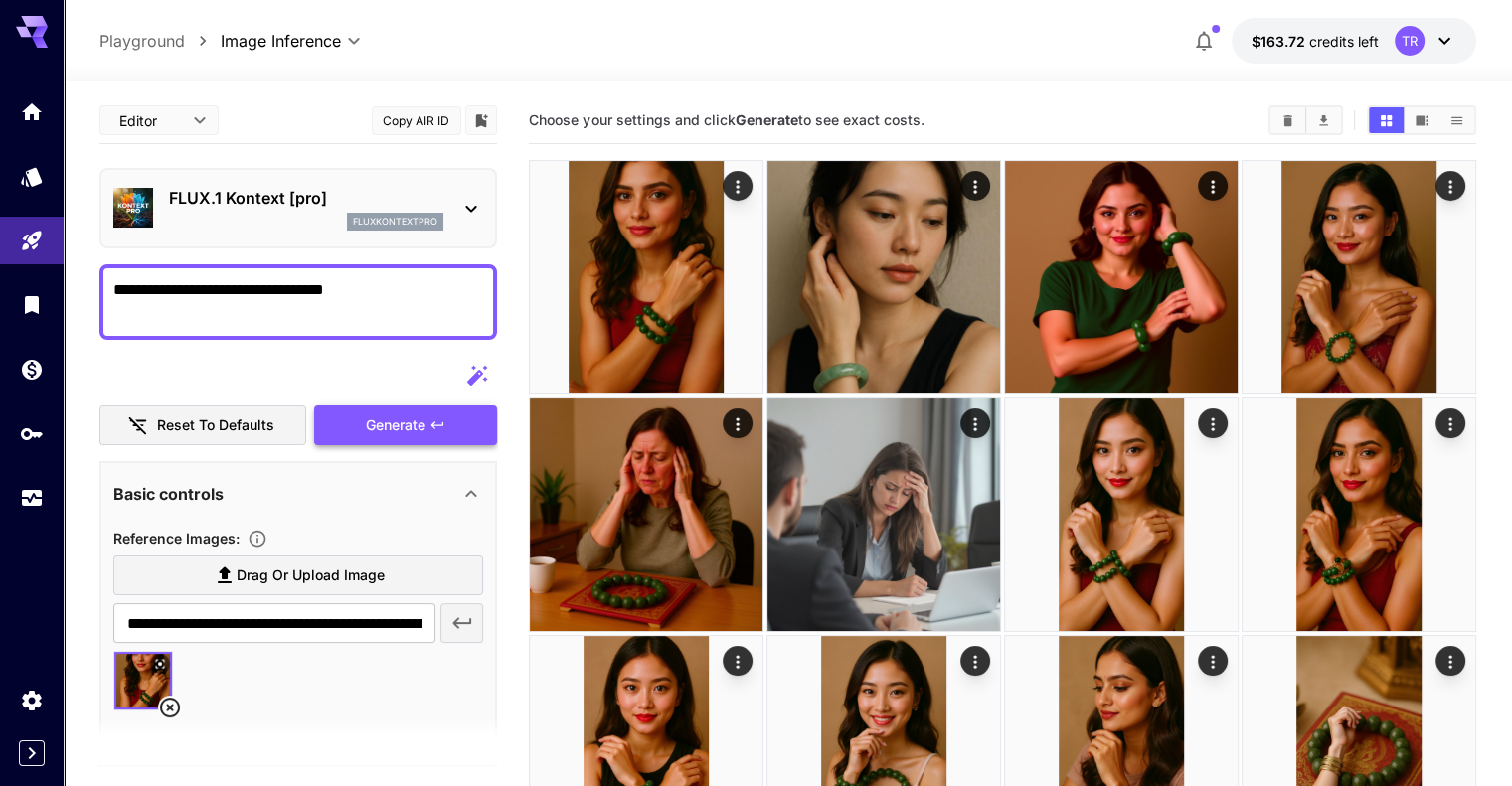 type on "**********" 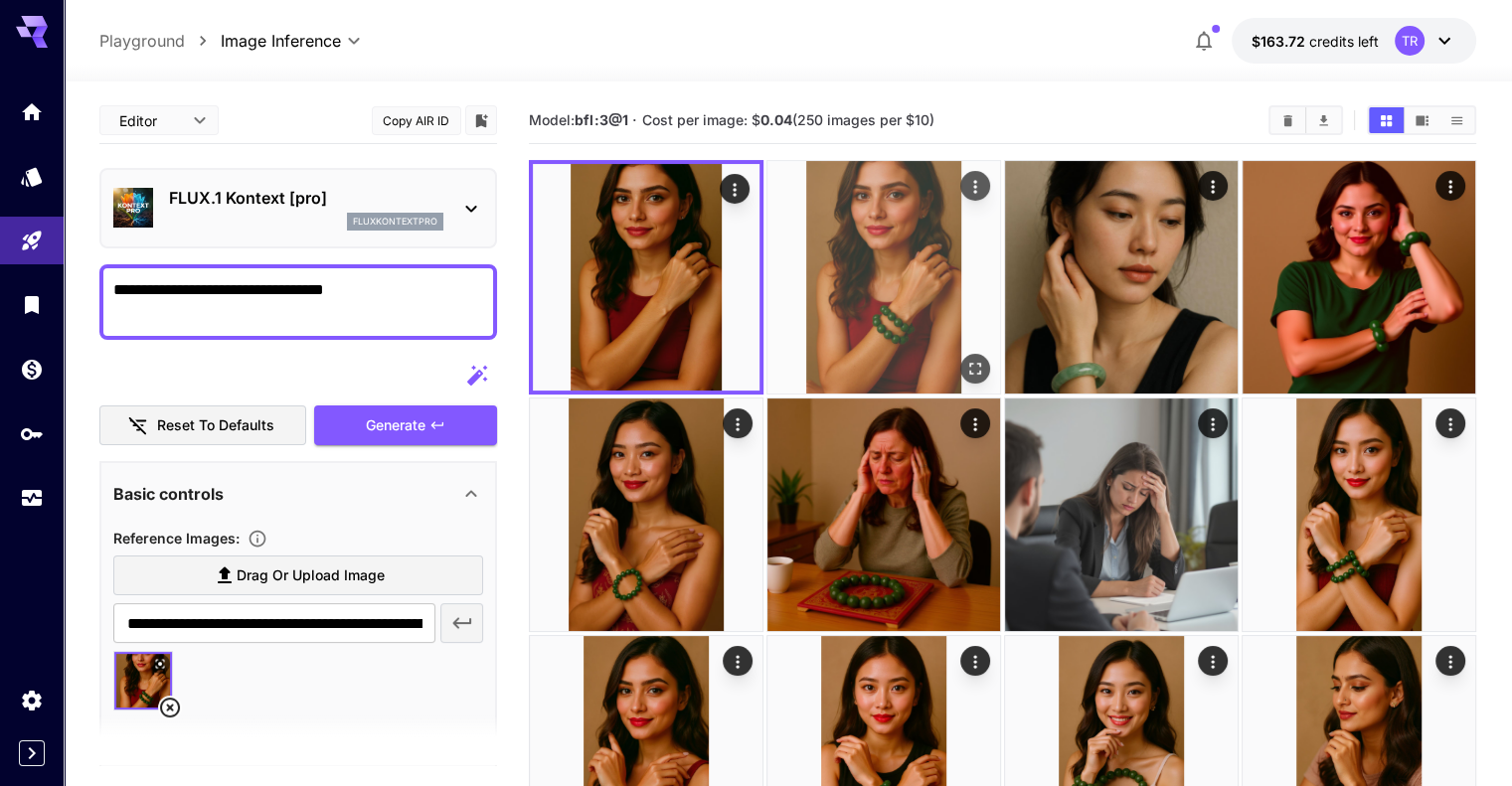 click at bounding box center [884, 277] 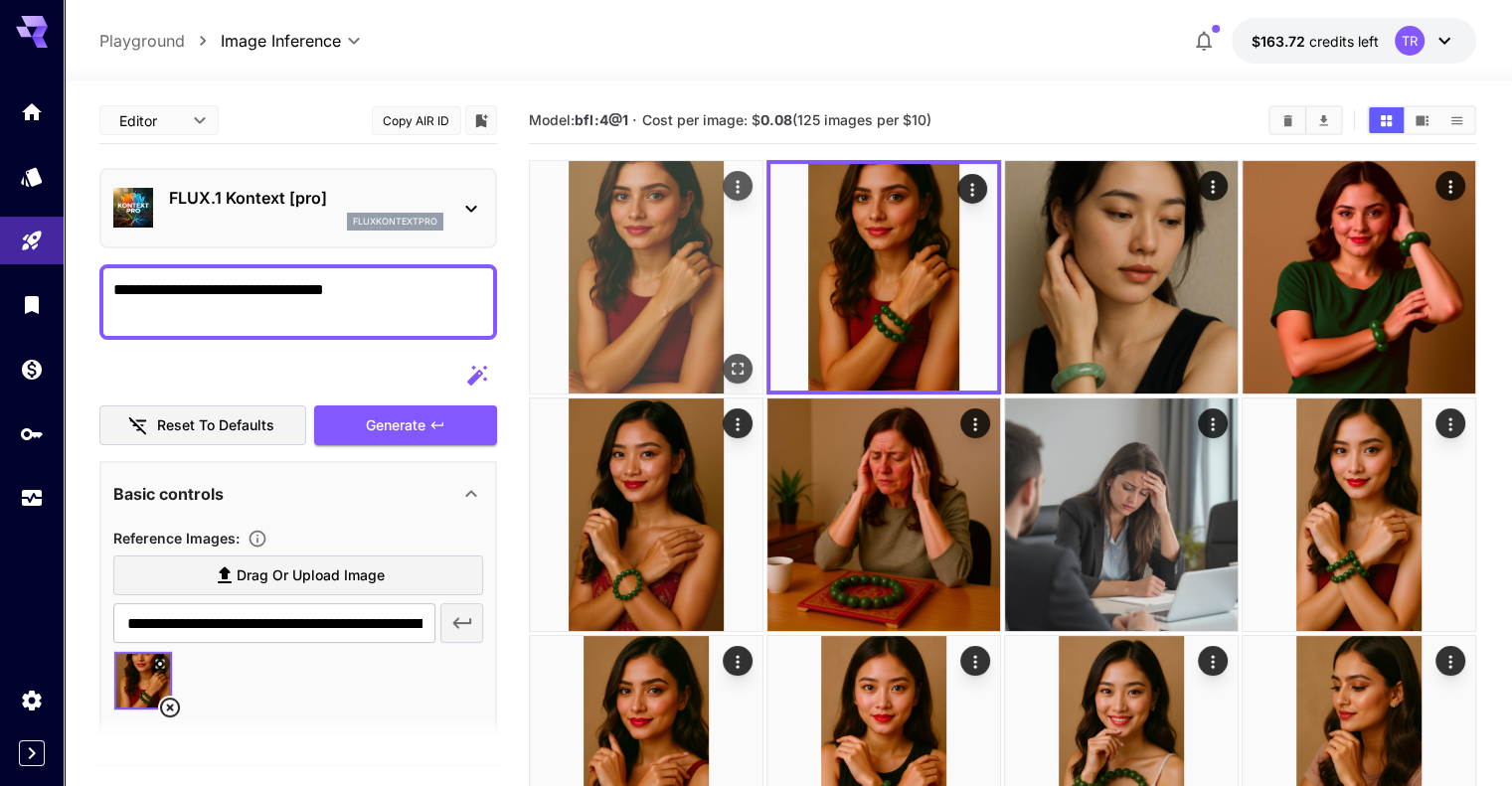 click at bounding box center [646, 277] 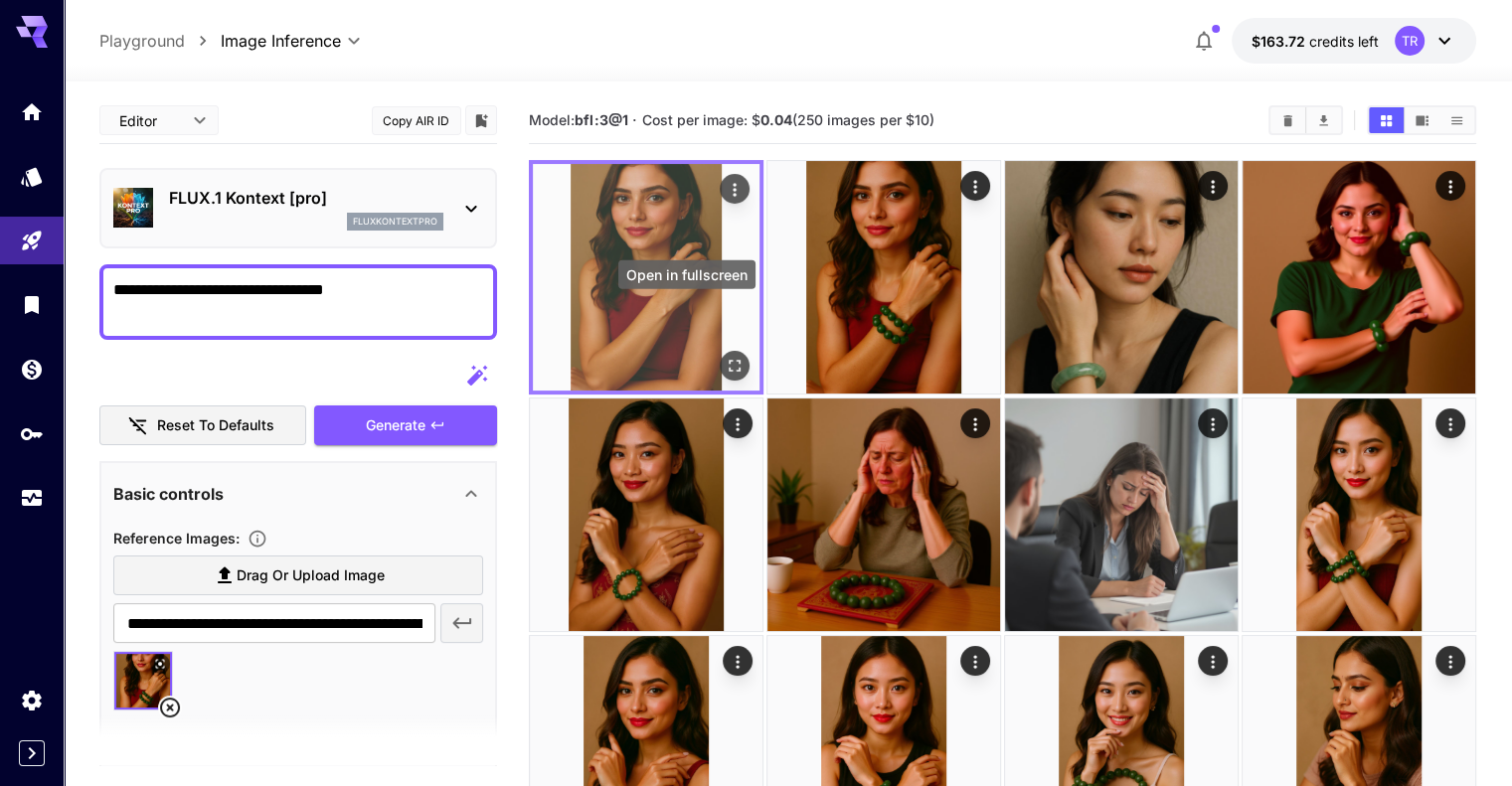 click 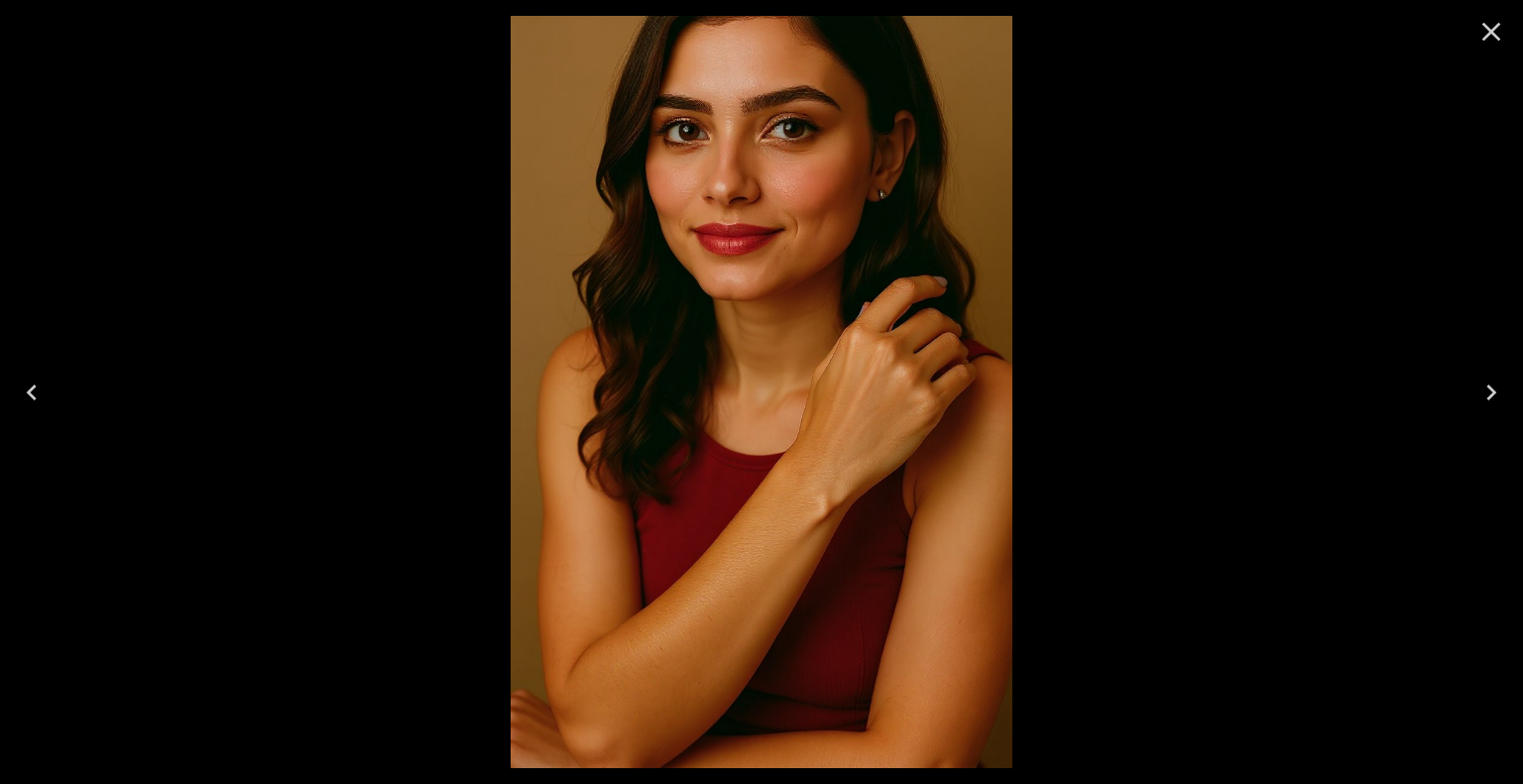 click 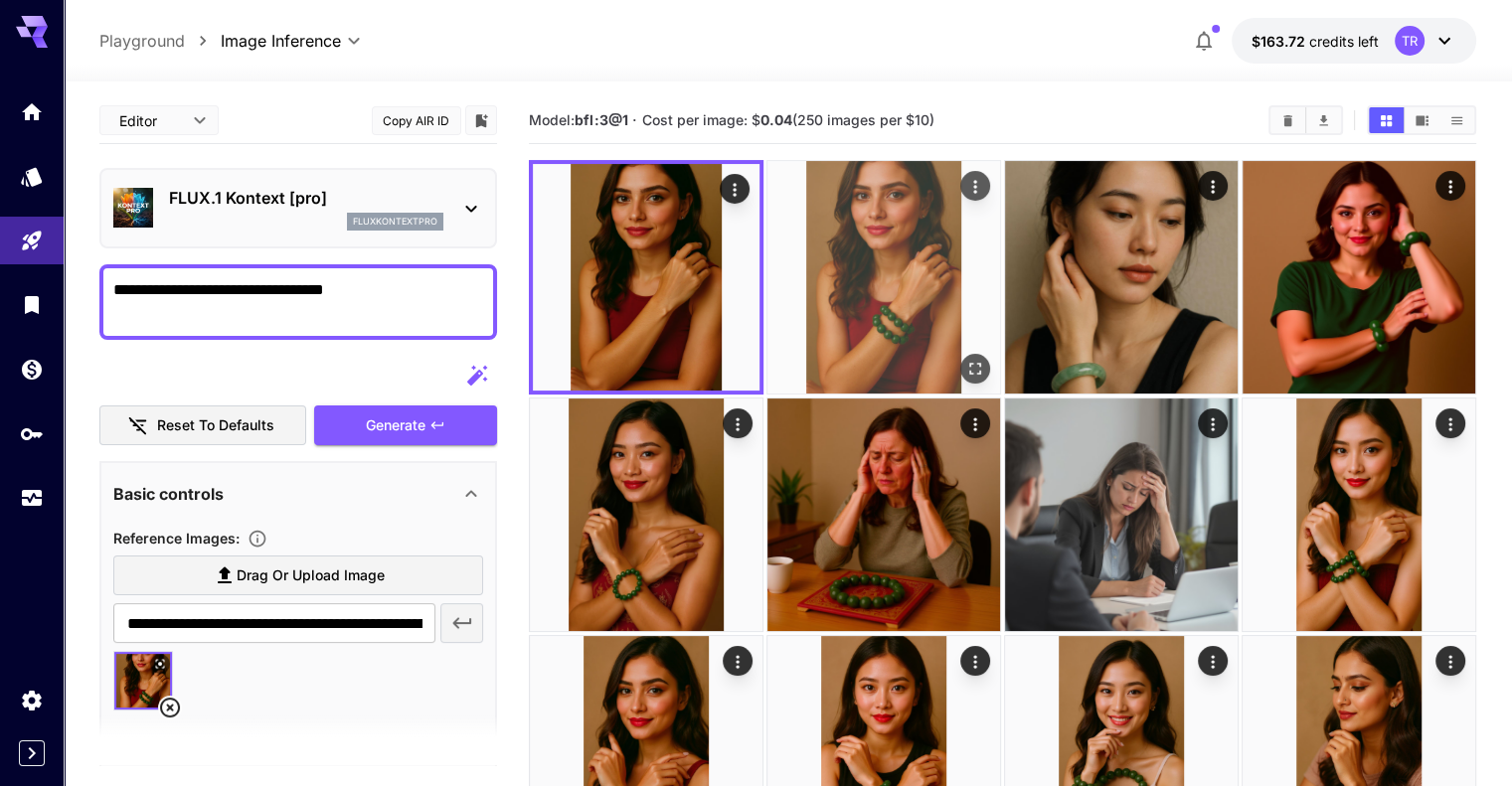 click at bounding box center (975, 369) 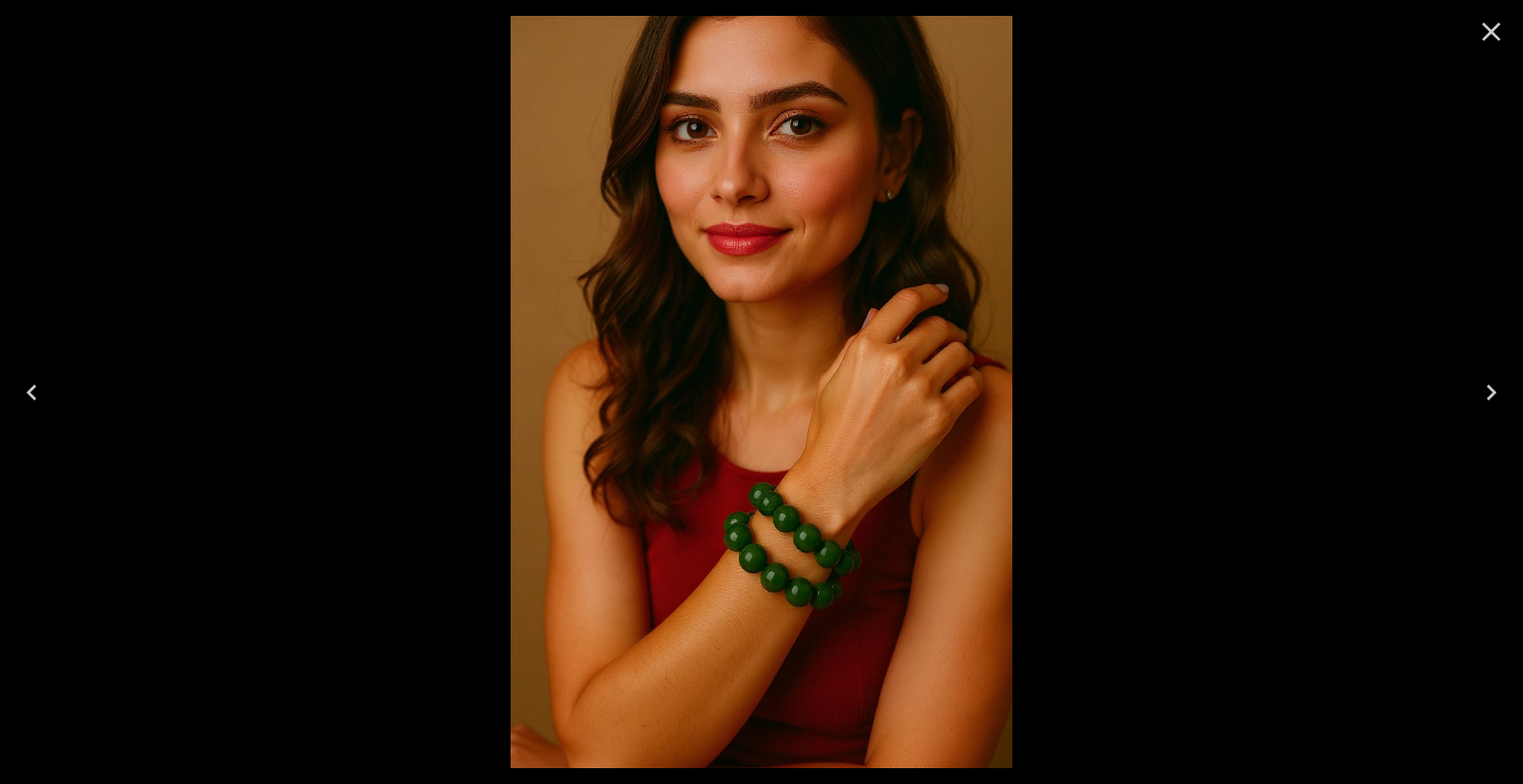 click 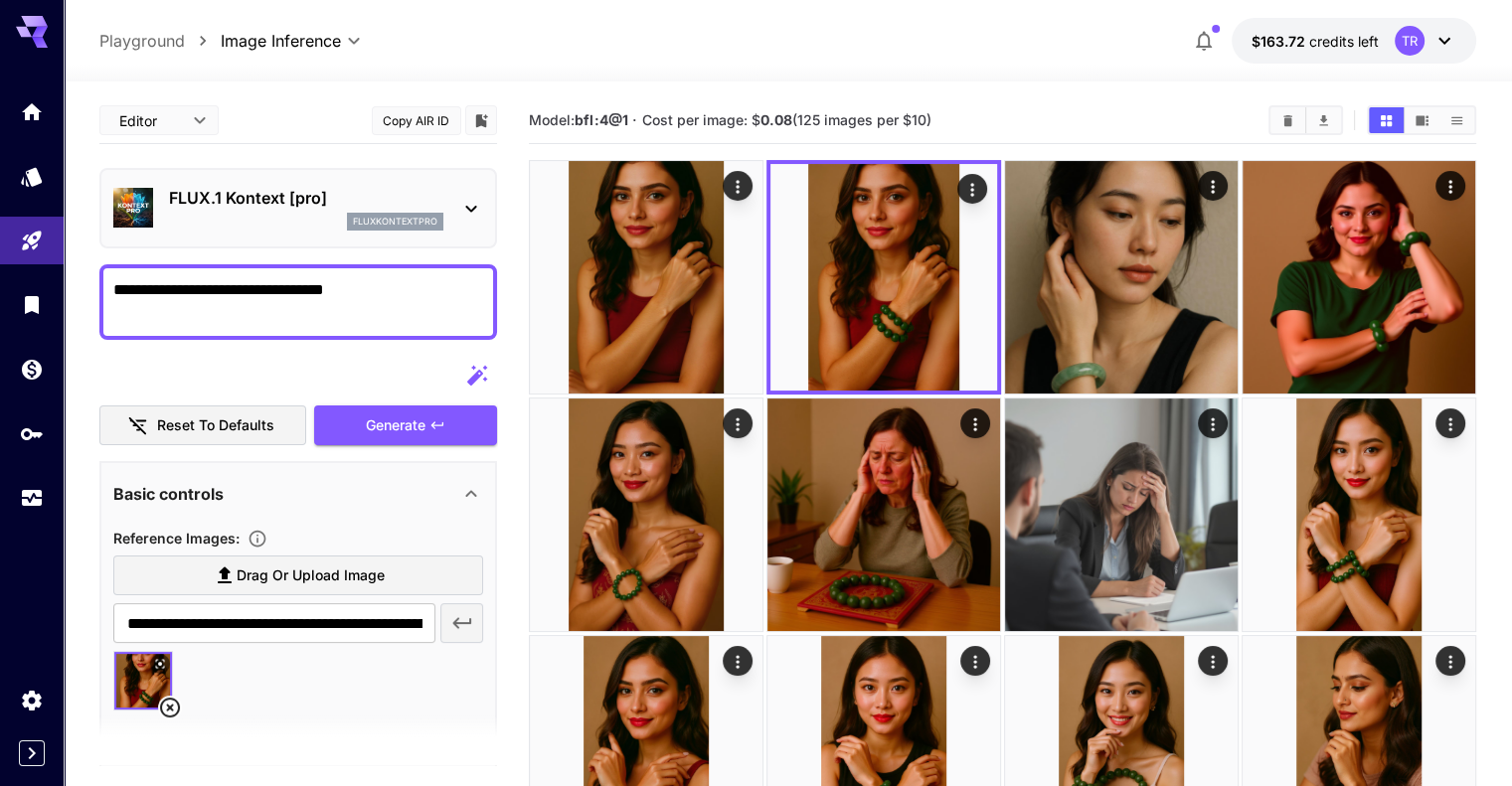 click on "**********" at bounding box center (298, 302) 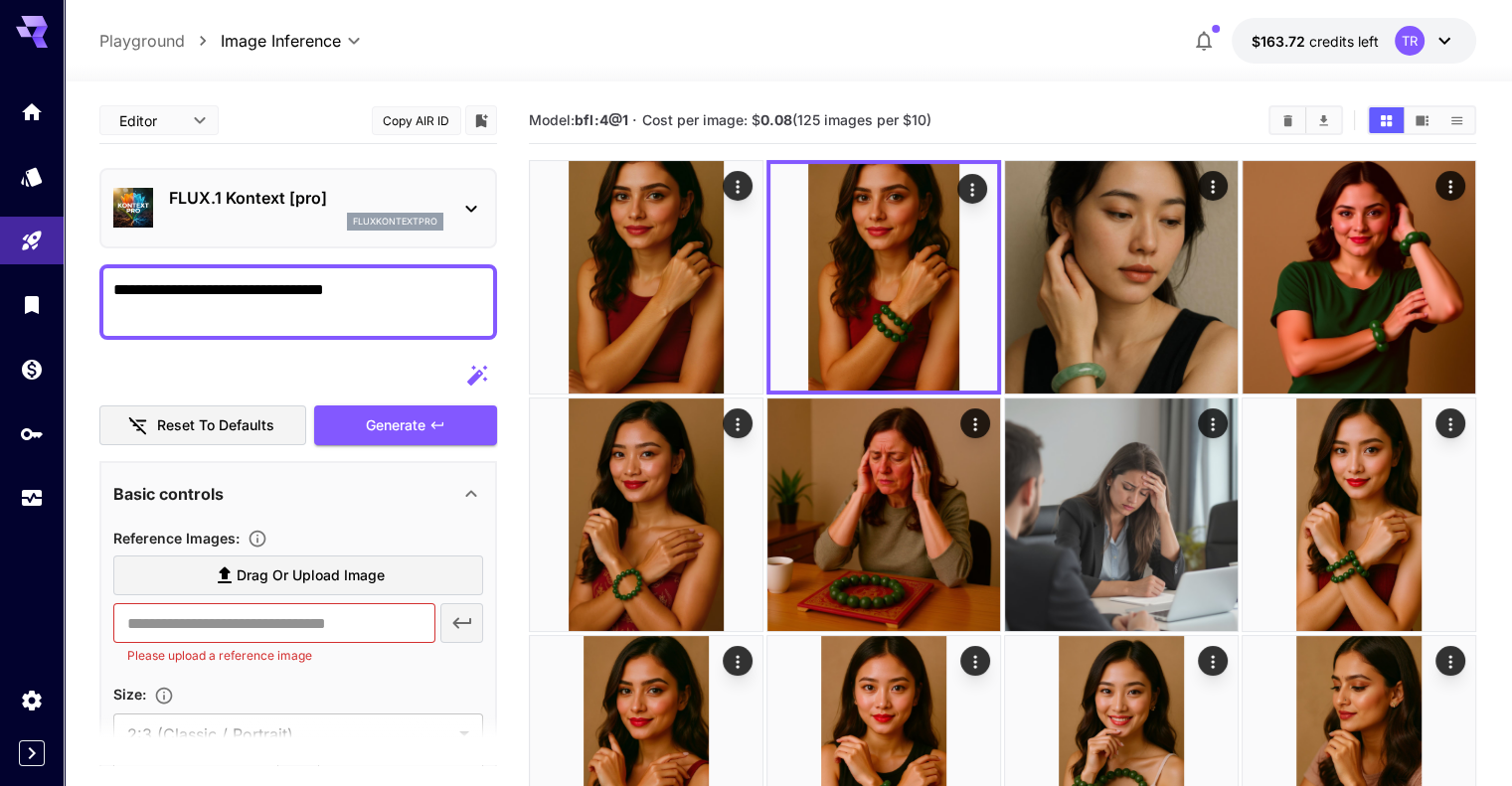 click on "Drag or upload image" at bounding box center [298, 575] 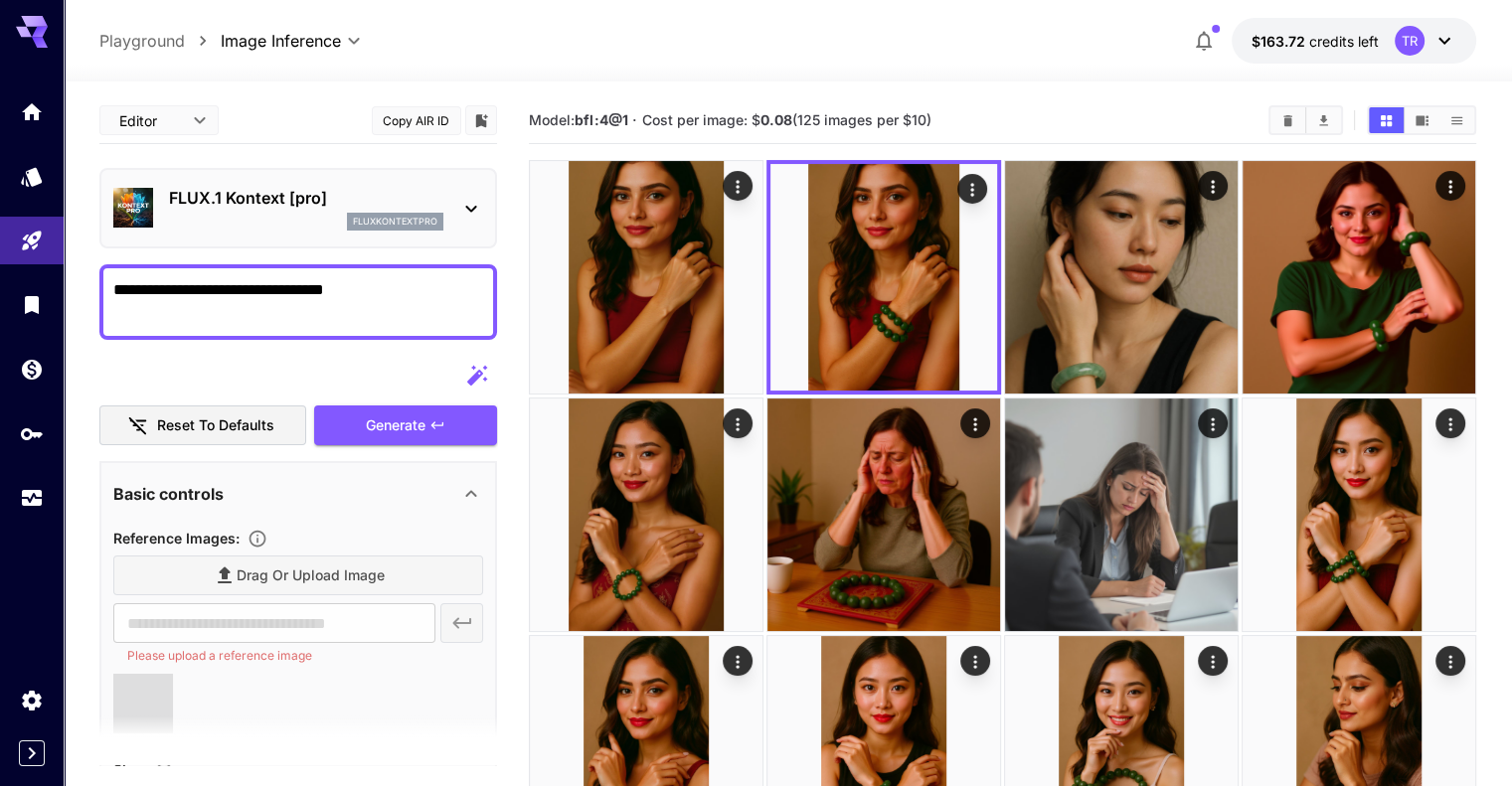 click on "**********" at bounding box center [298, 302] 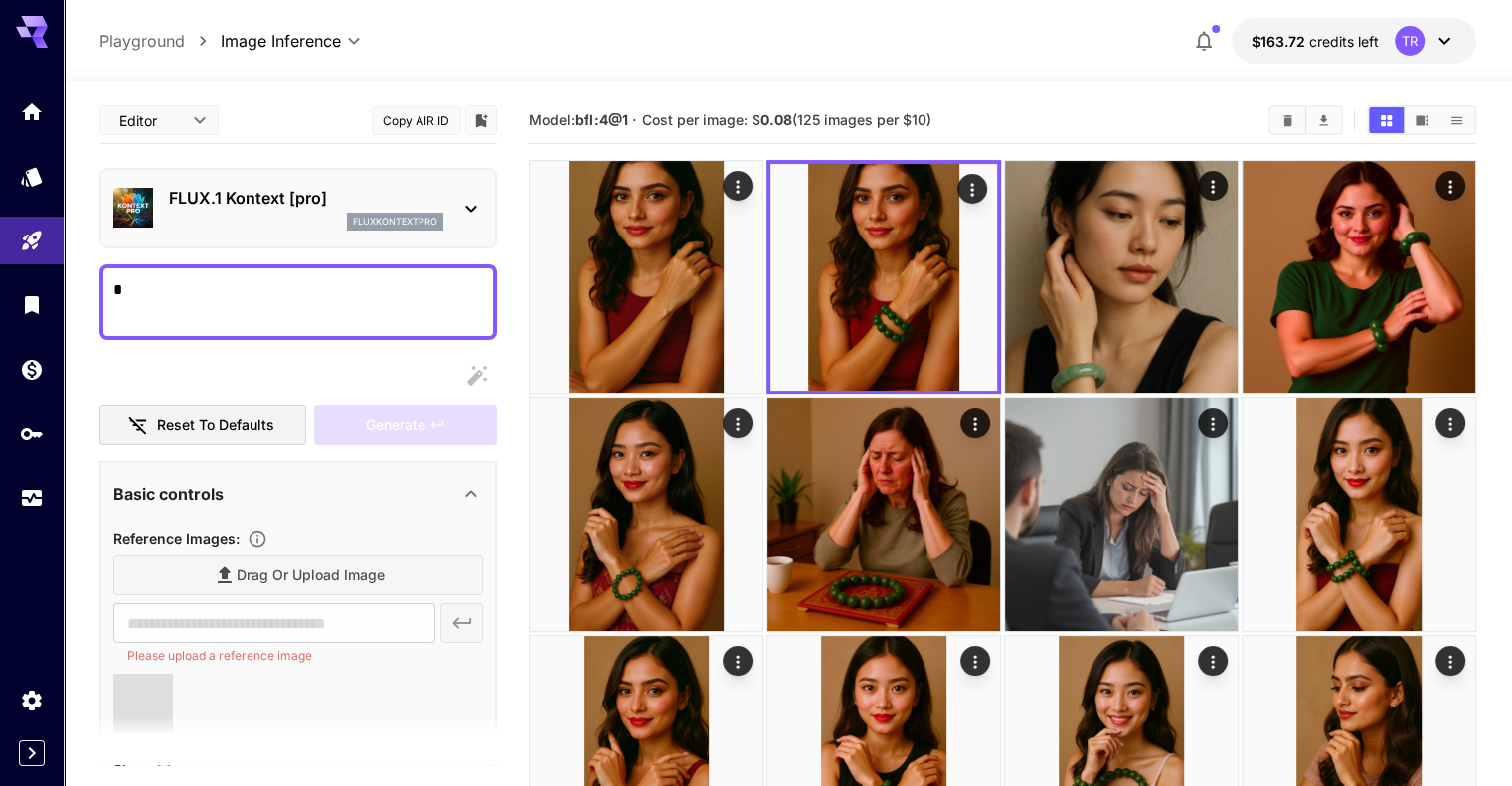 type on "**********" 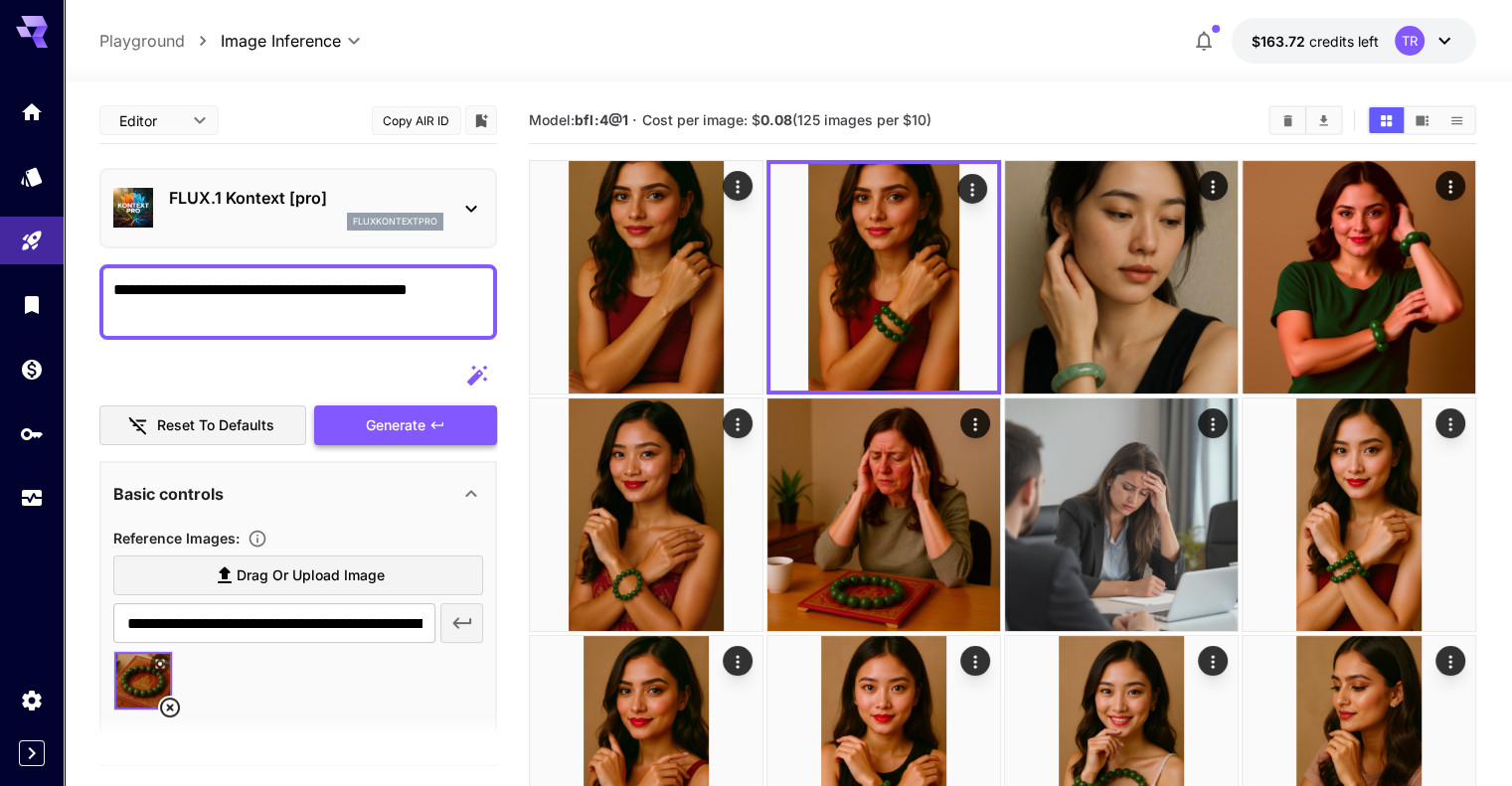 type on "**********" 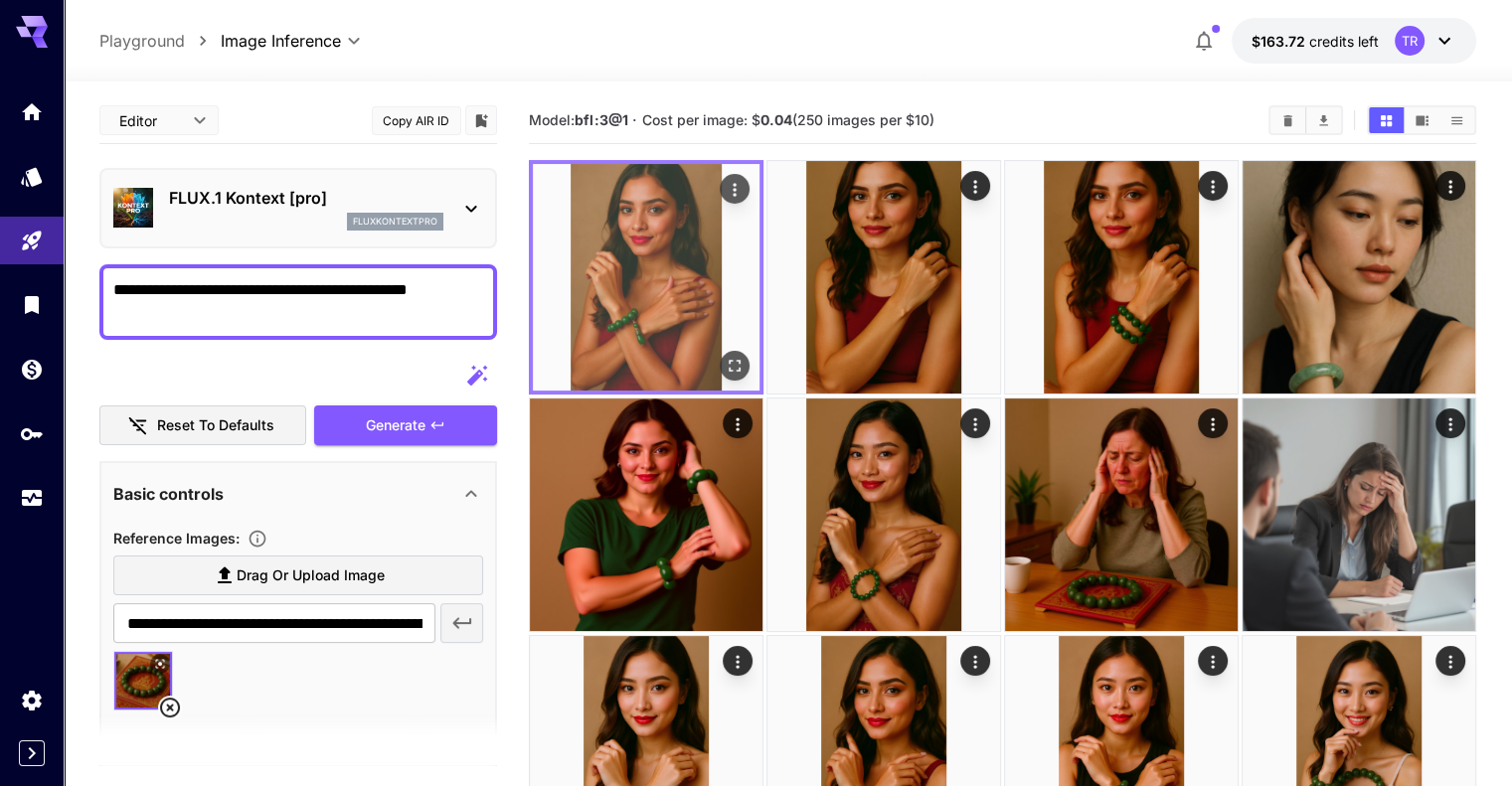 click 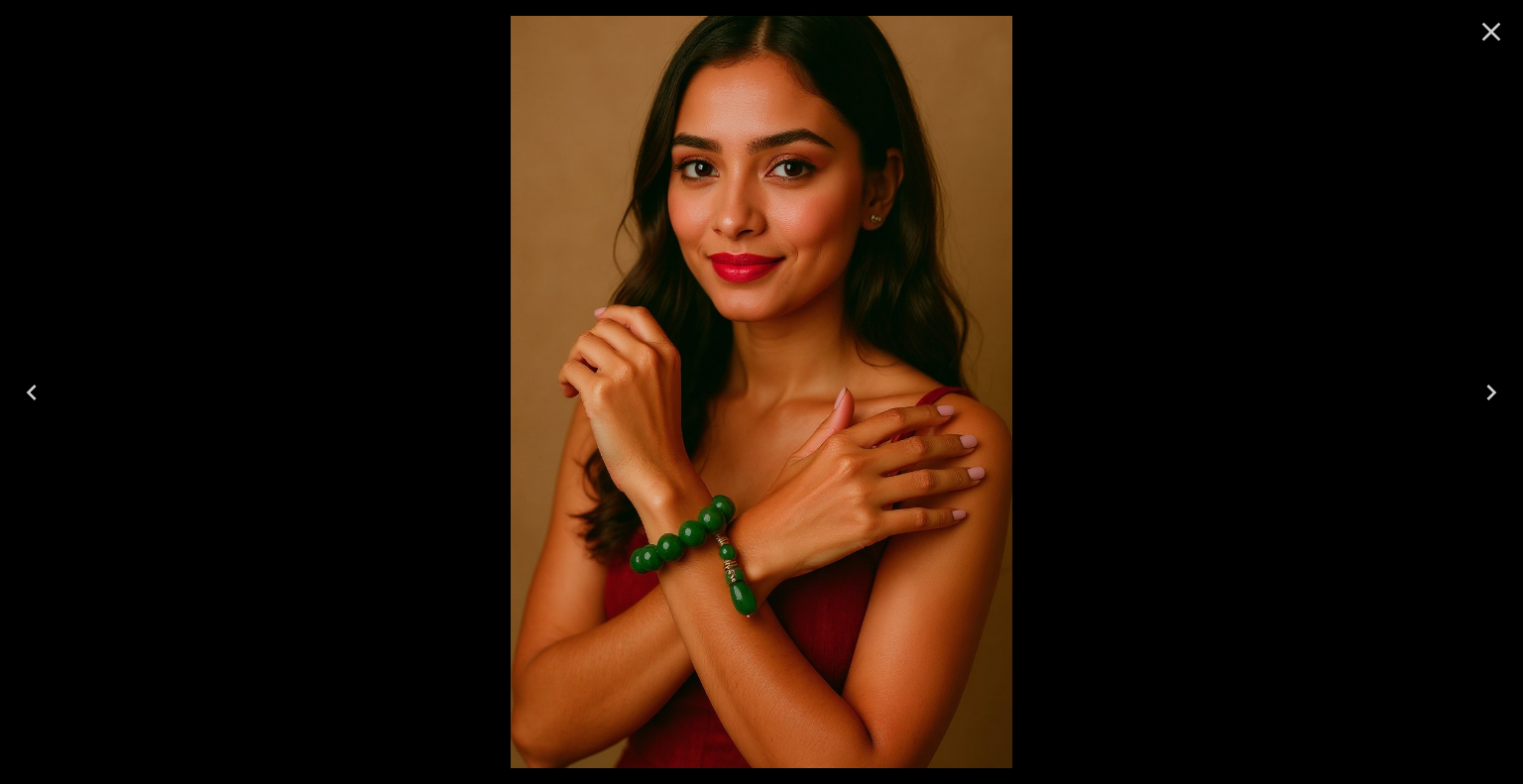 click 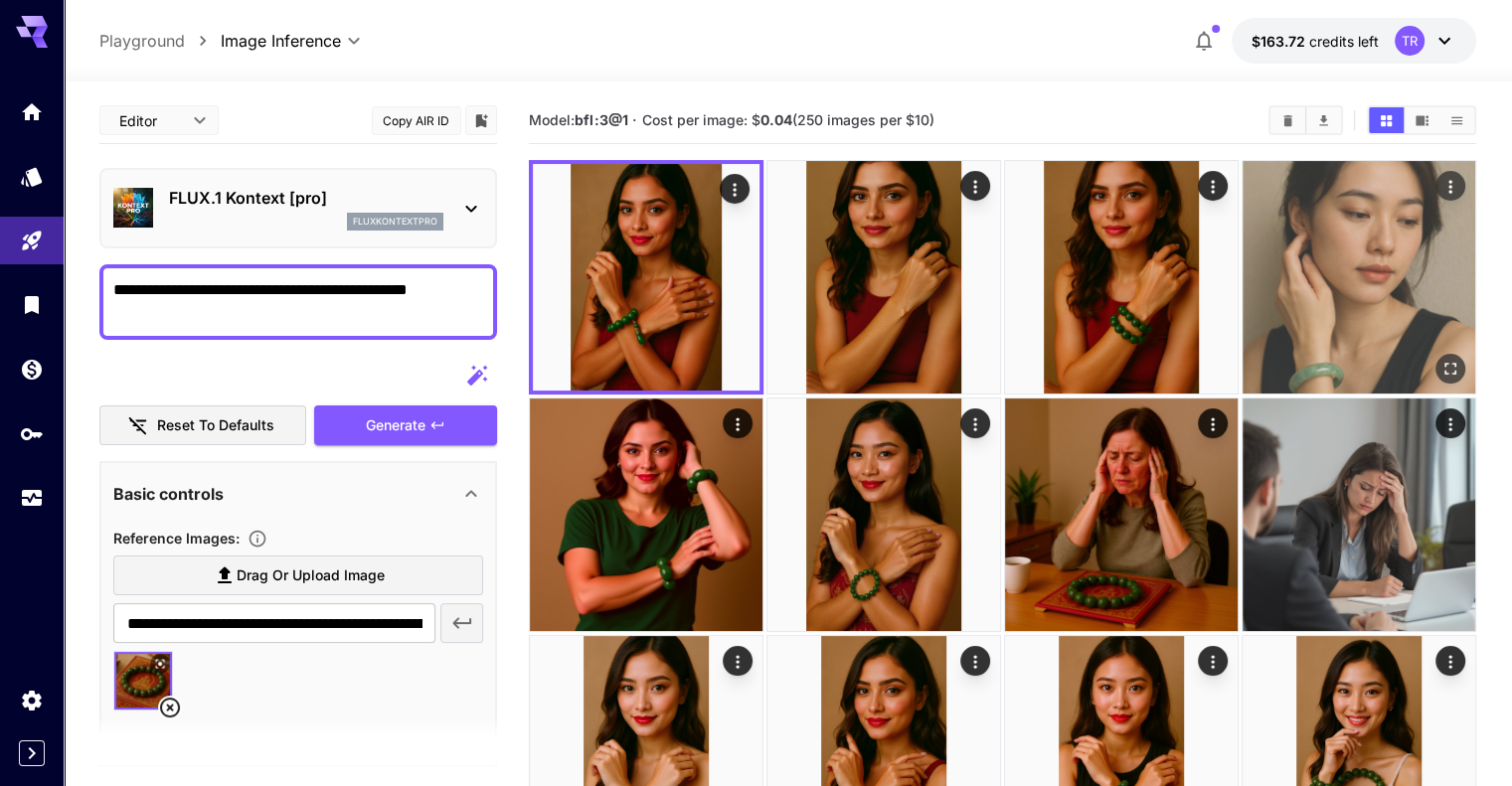 click at bounding box center [1359, 277] 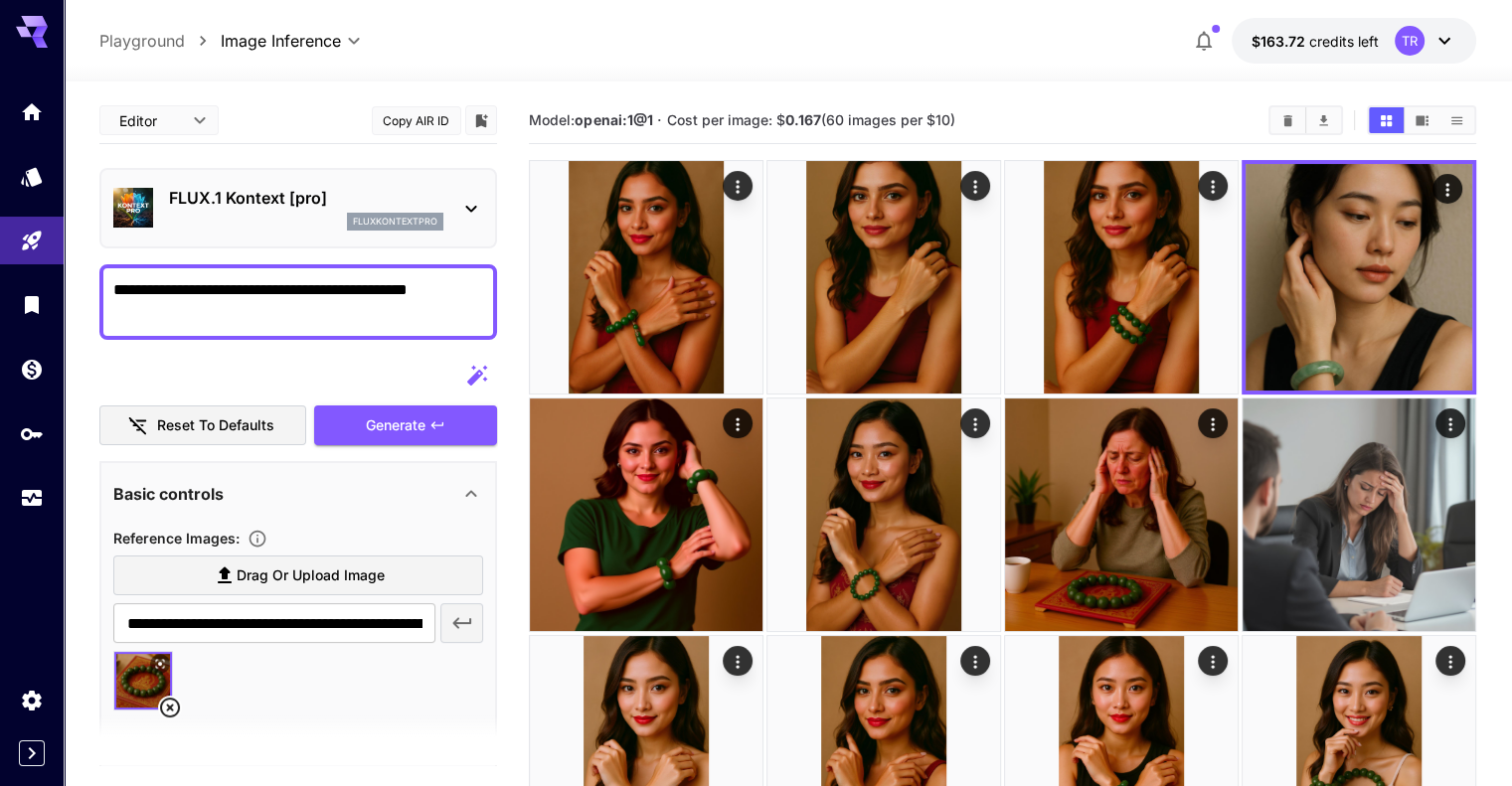 click on "**********" at bounding box center [298, 302] 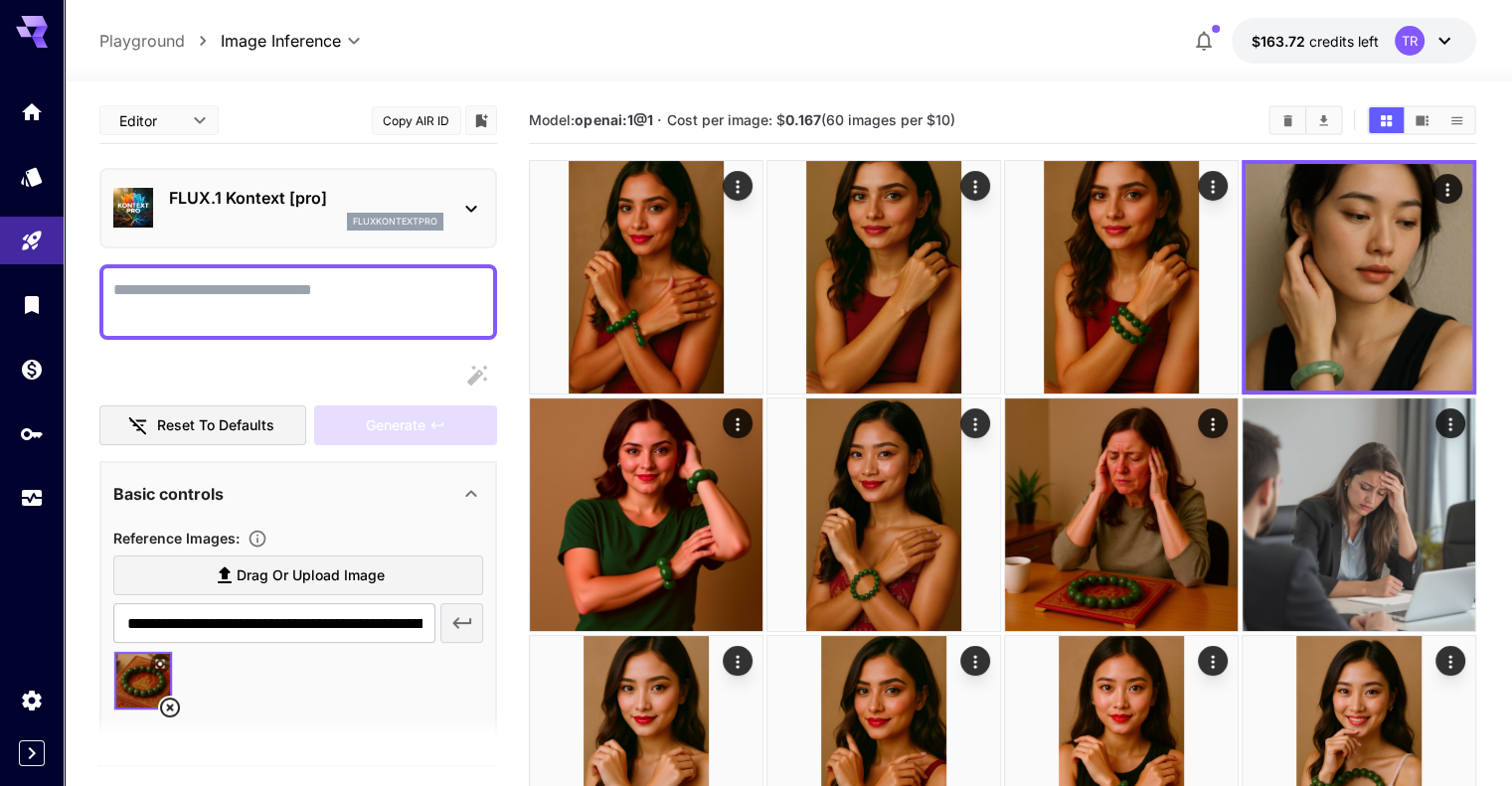 type 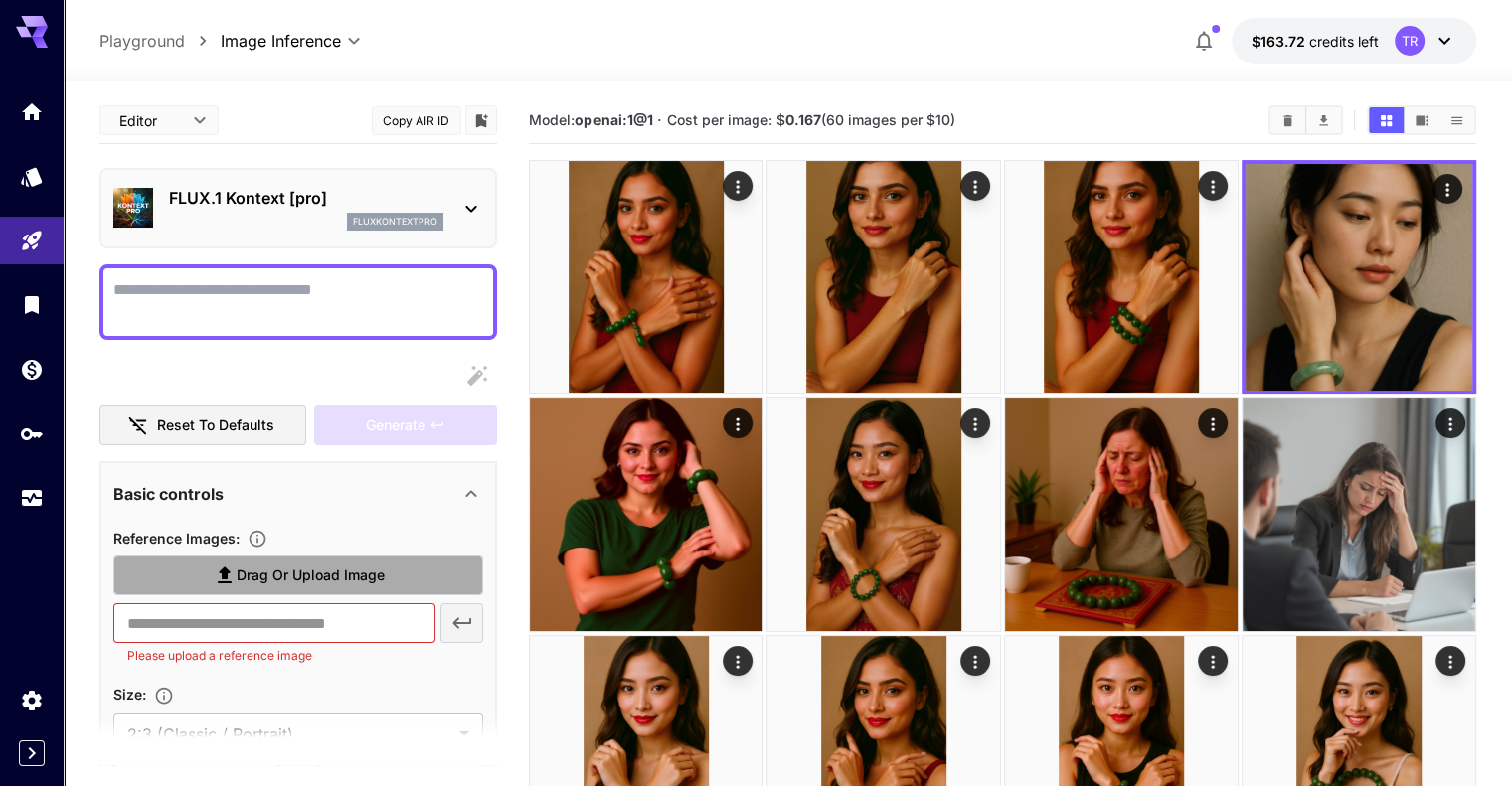 click on "Drag or upload image" at bounding box center (298, 575) 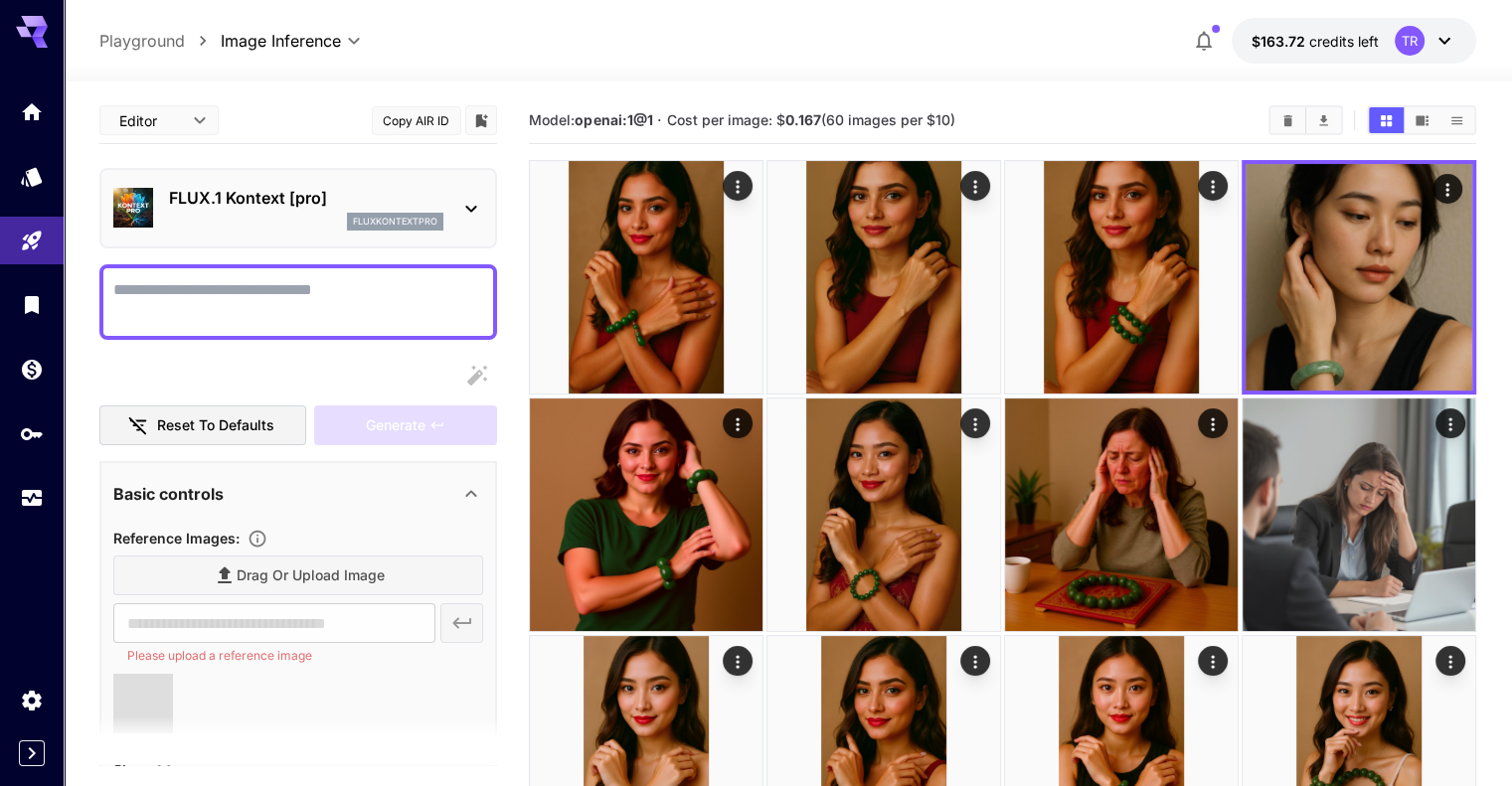 click on "Display cost in response" at bounding box center [298, 302] 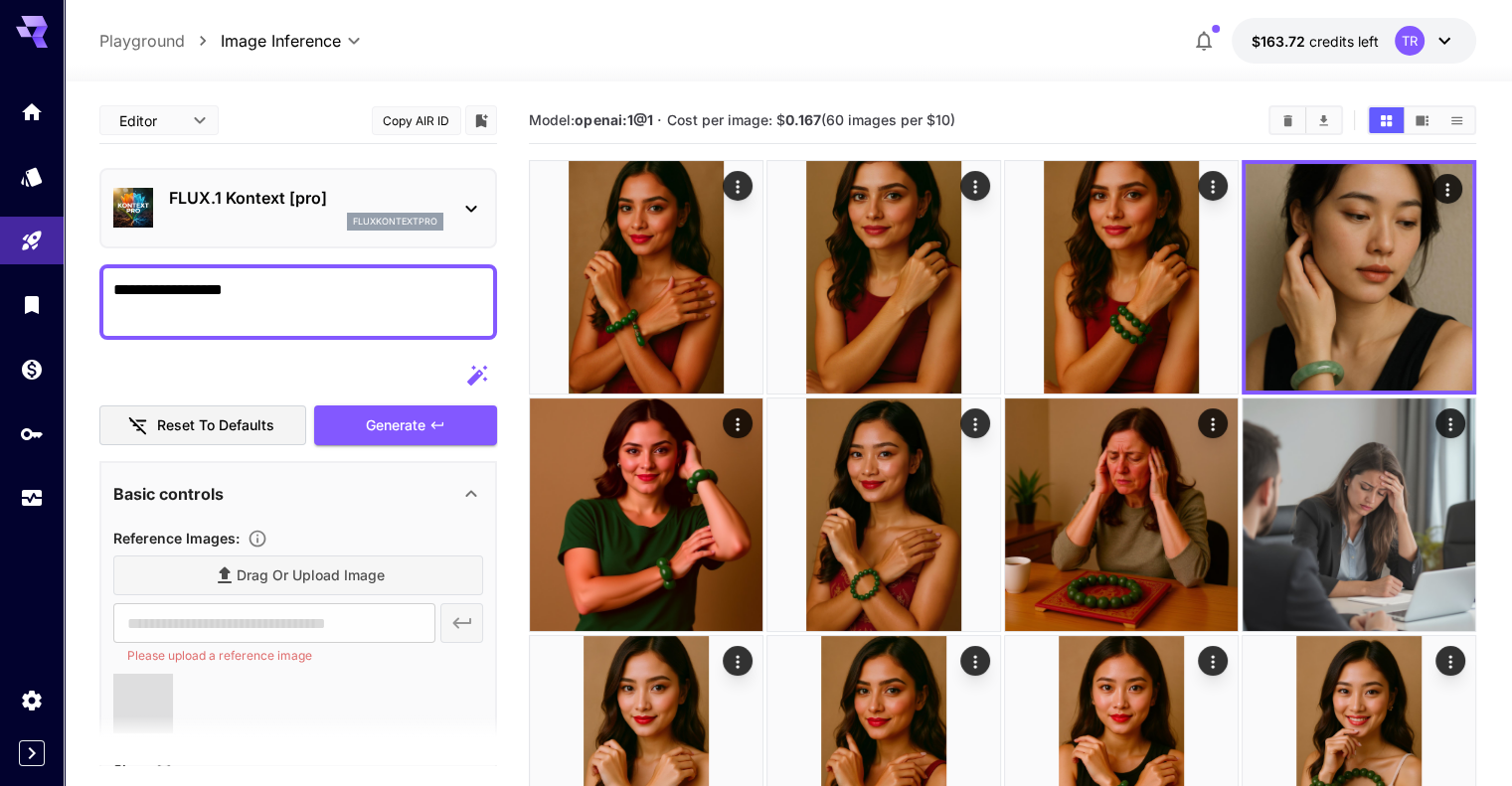 type on "**********" 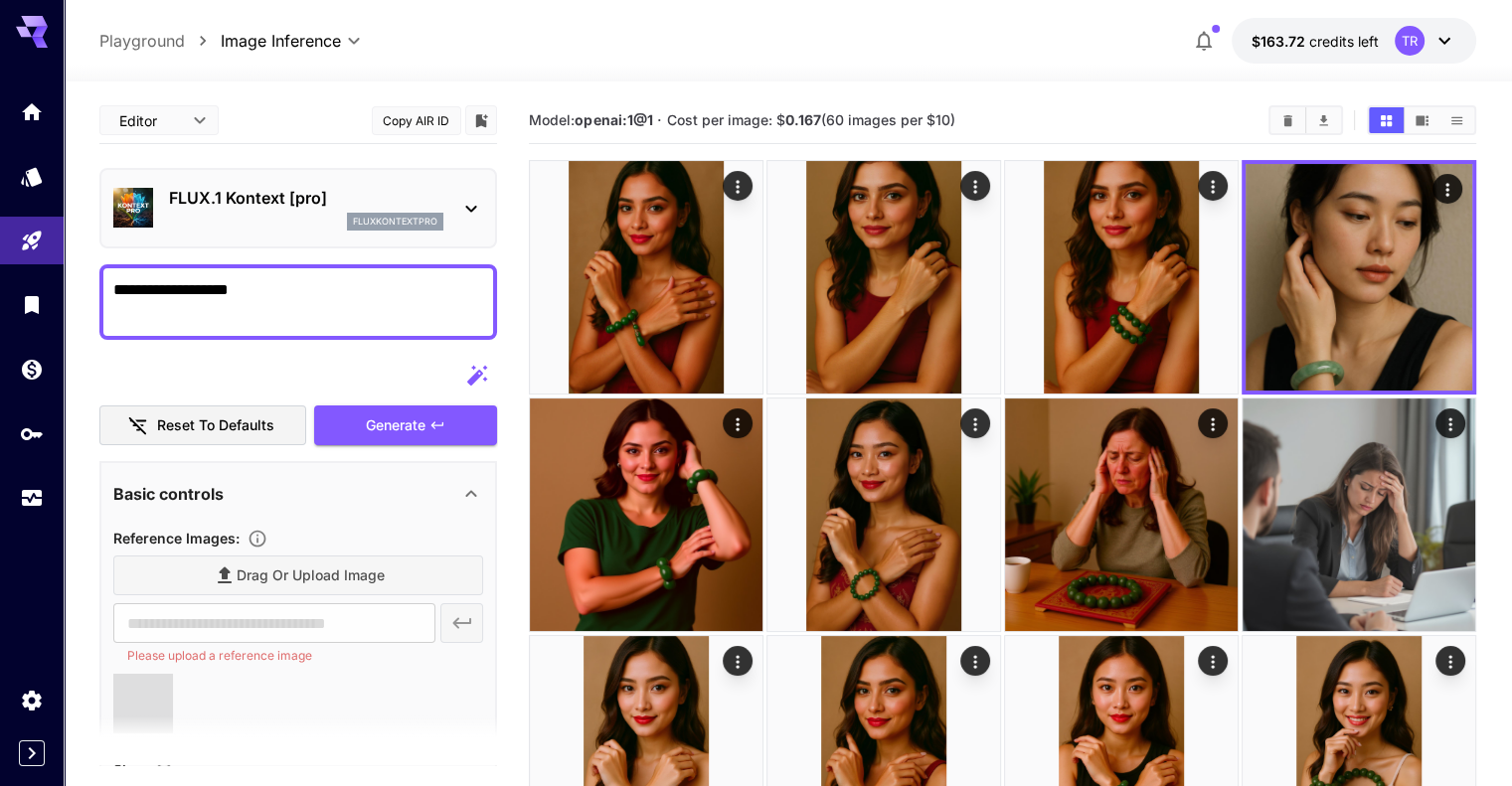 type on "**********" 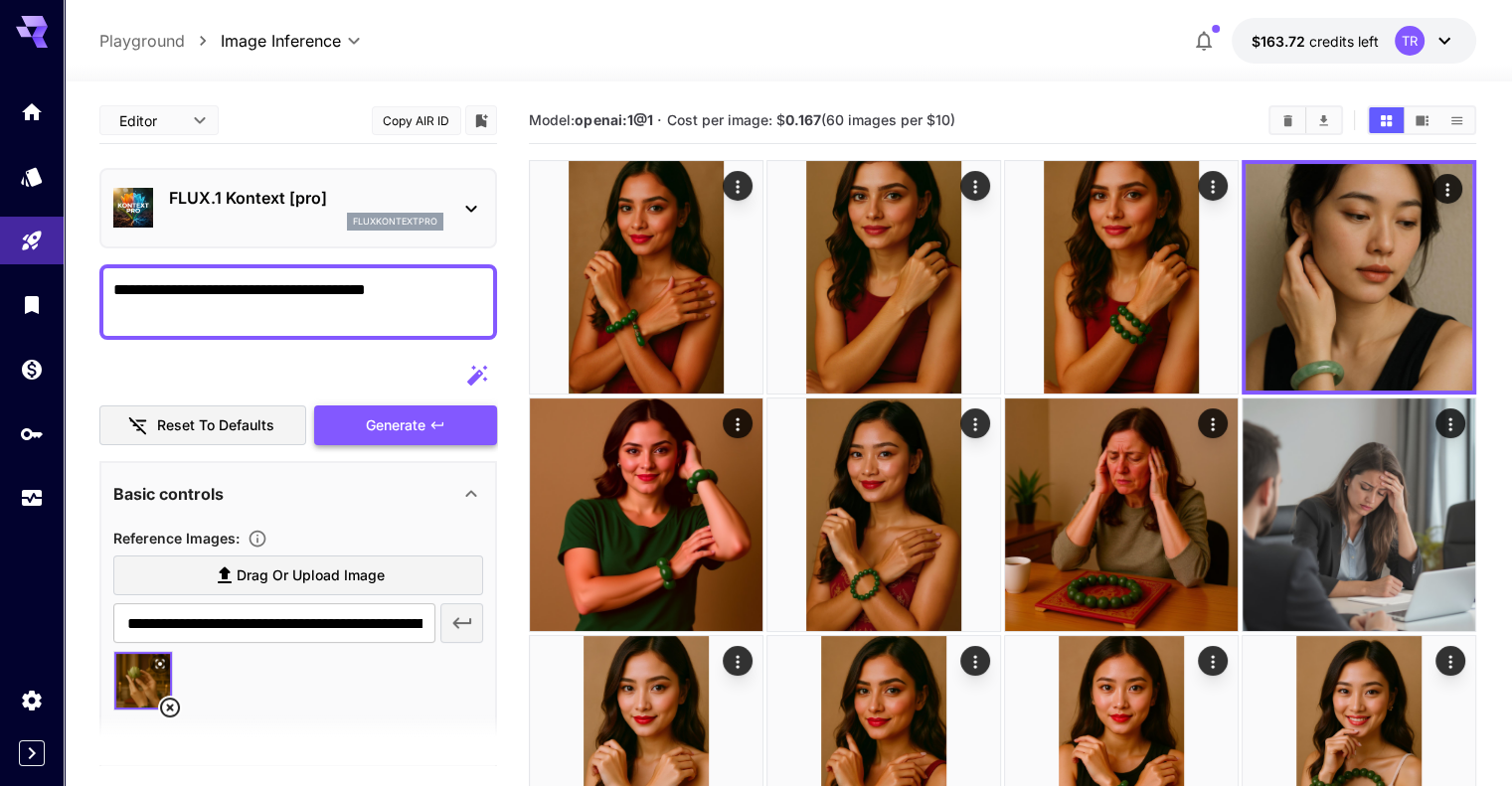 type on "**********" 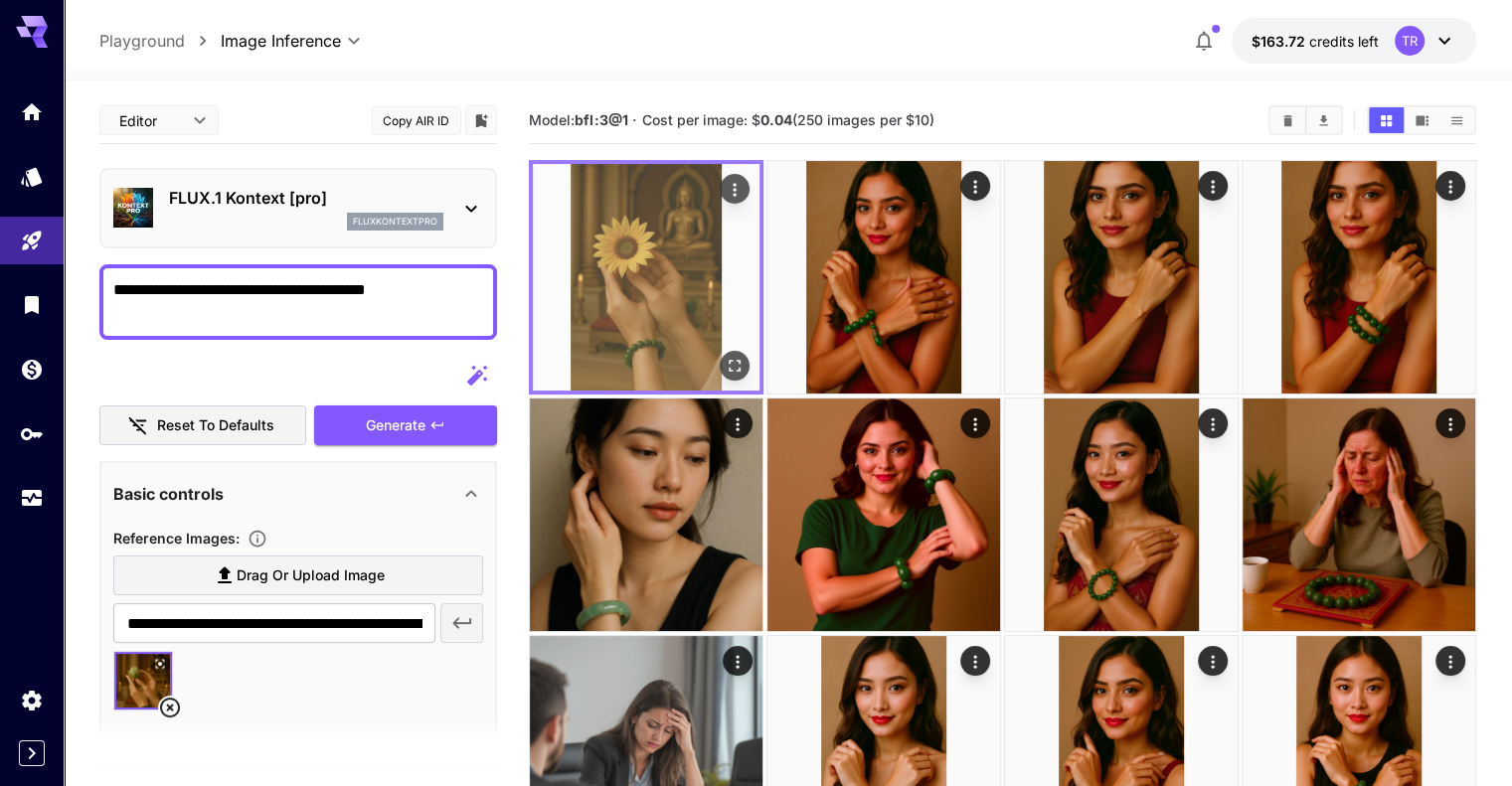 click at bounding box center (646, 277) 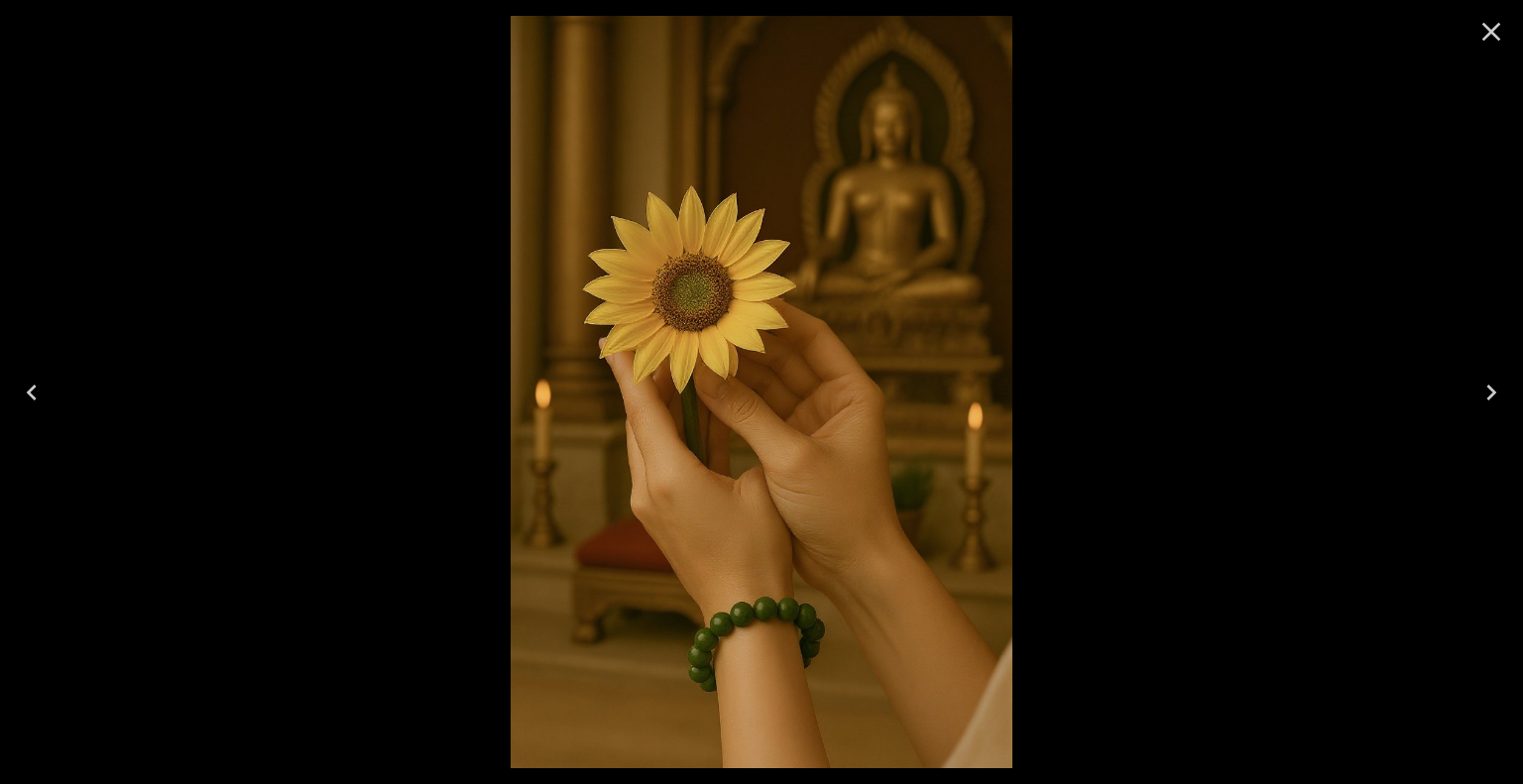 click 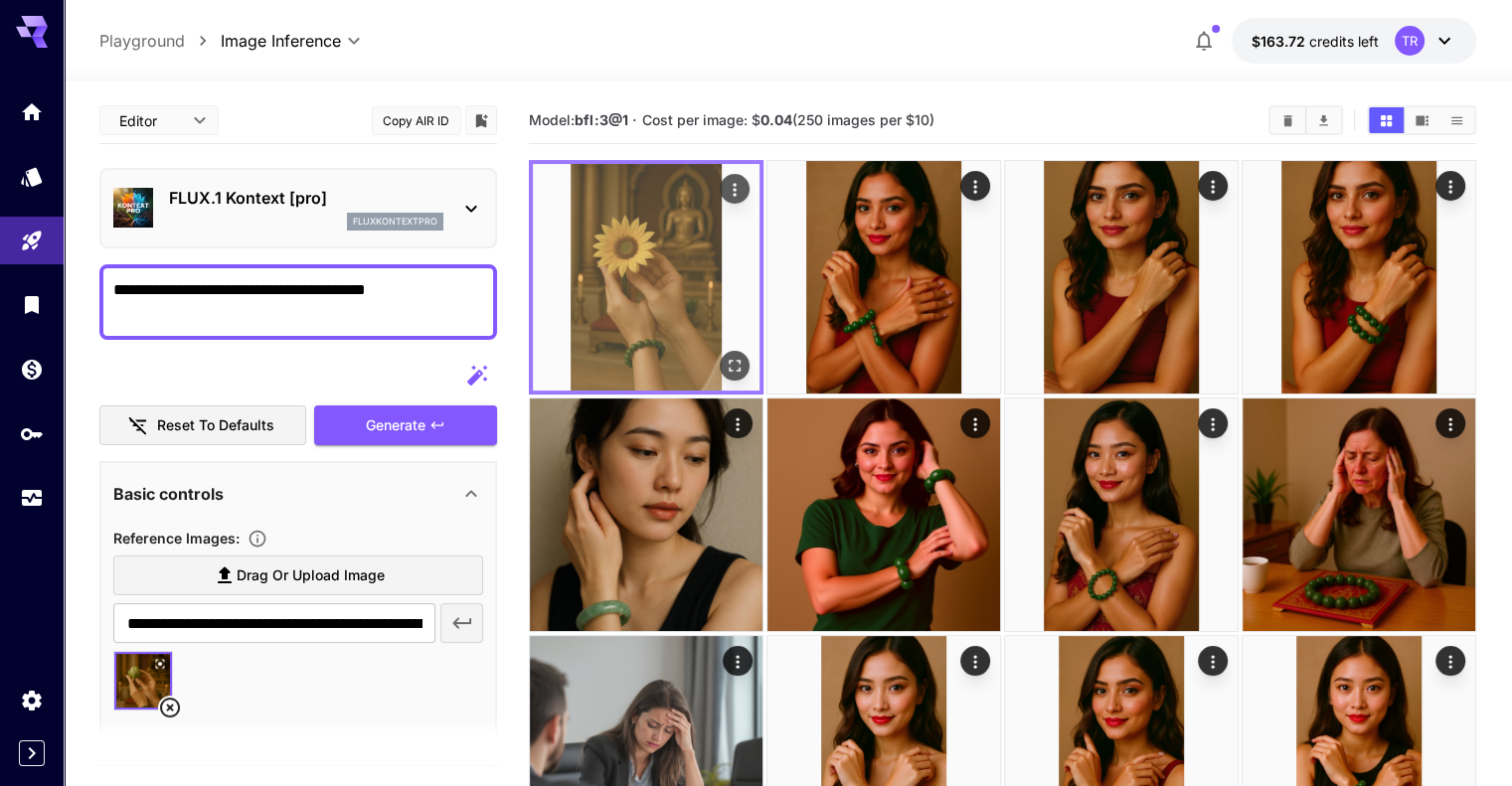 click 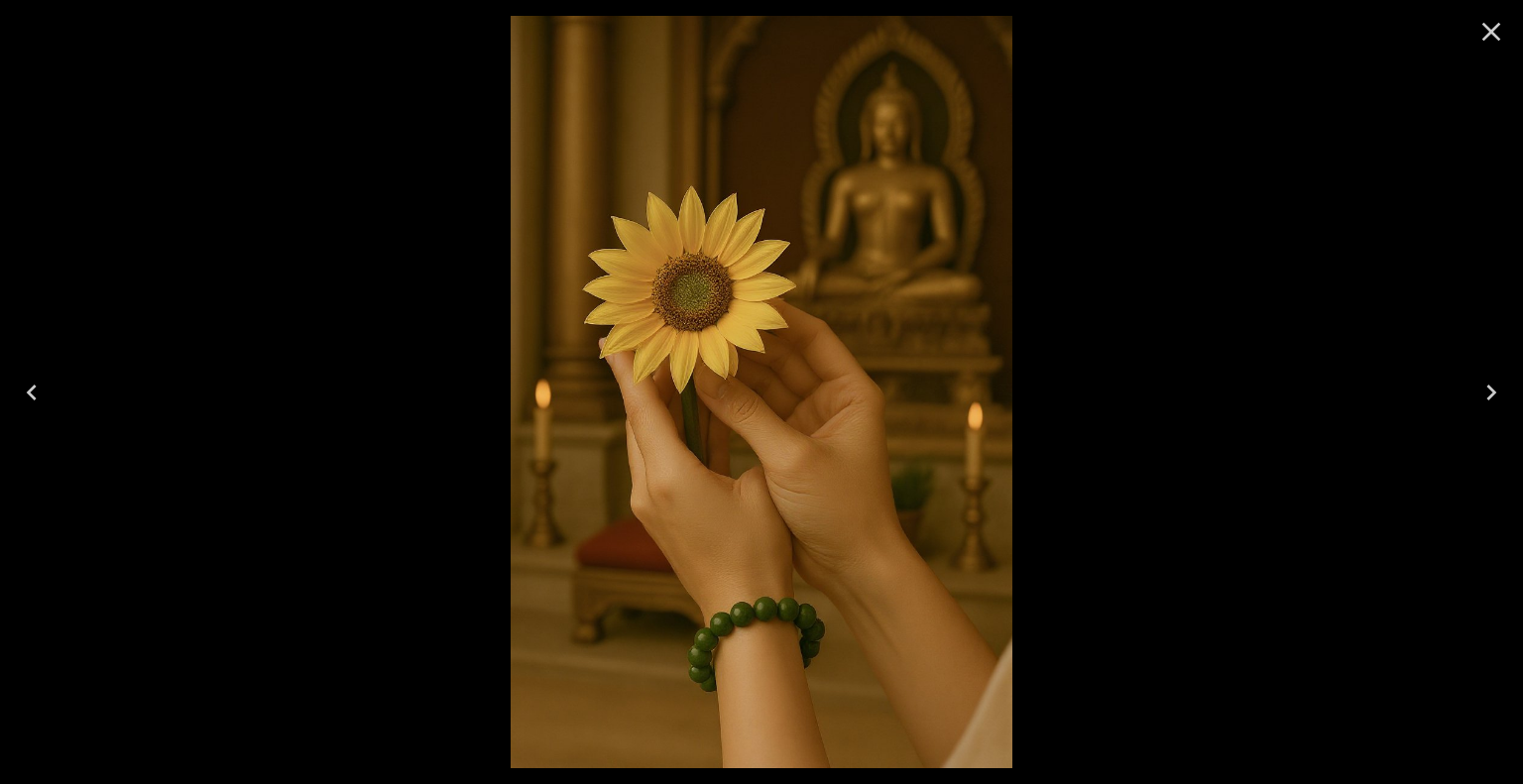 click 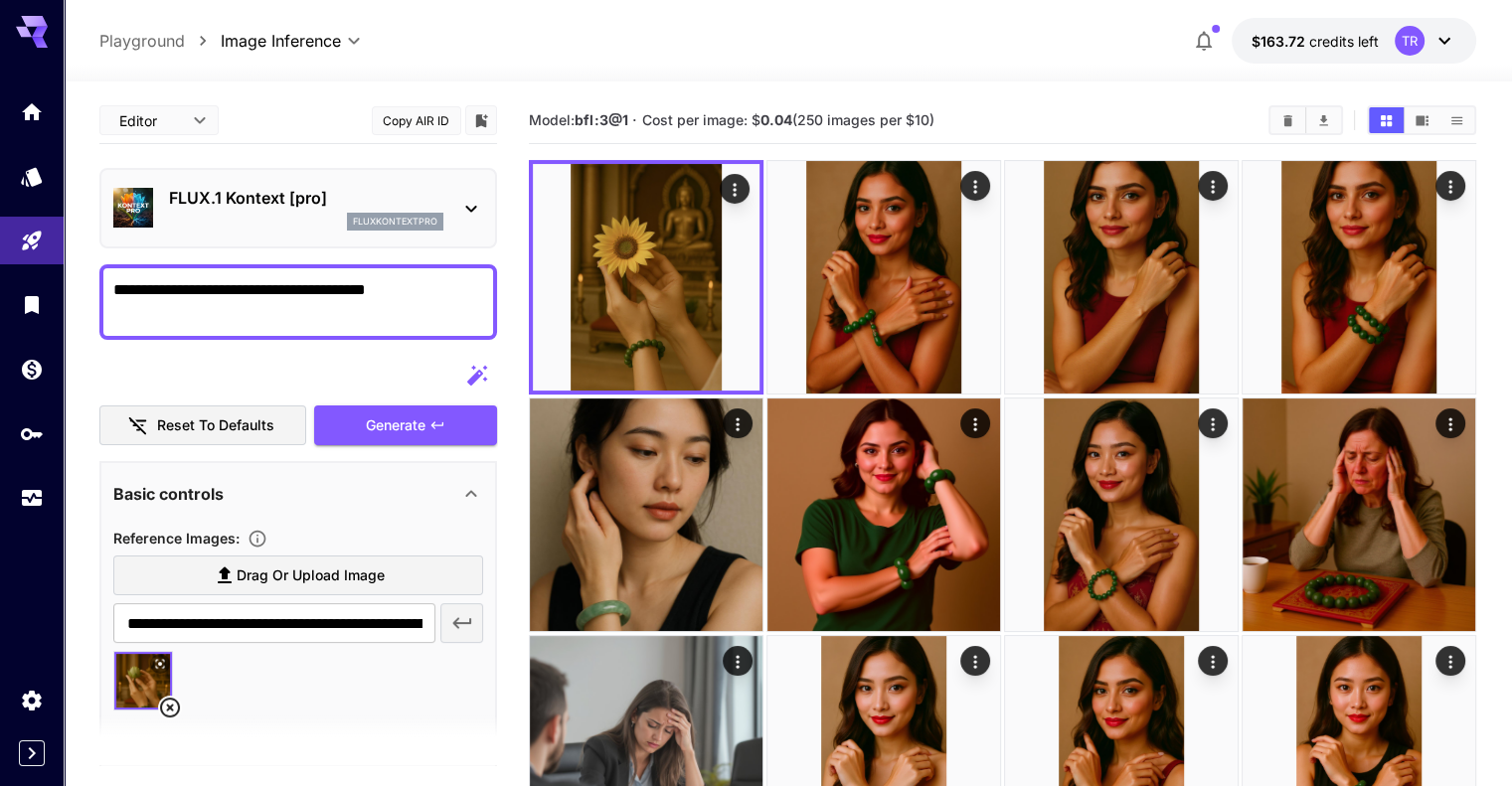 click at bounding box center [143, 681] 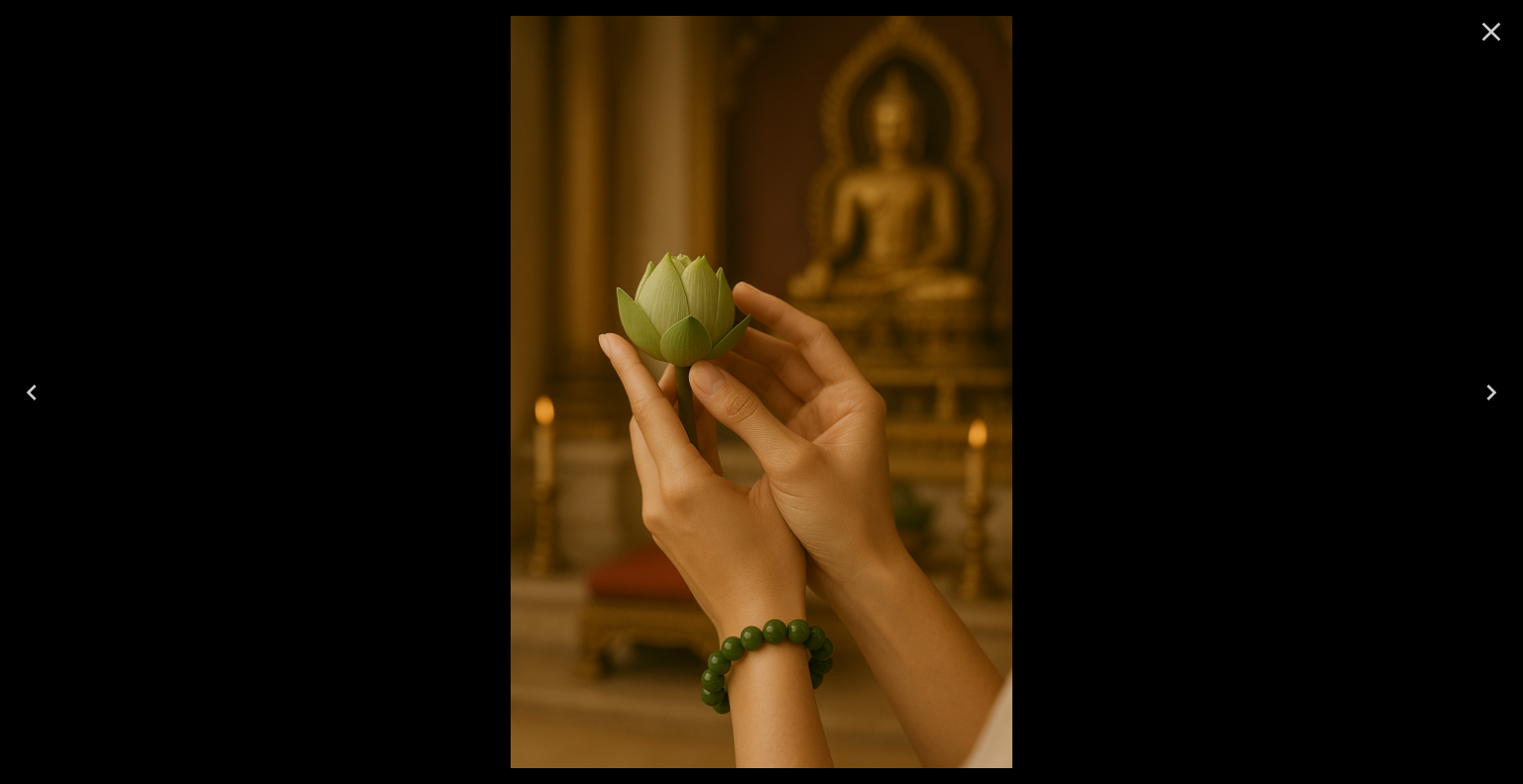click 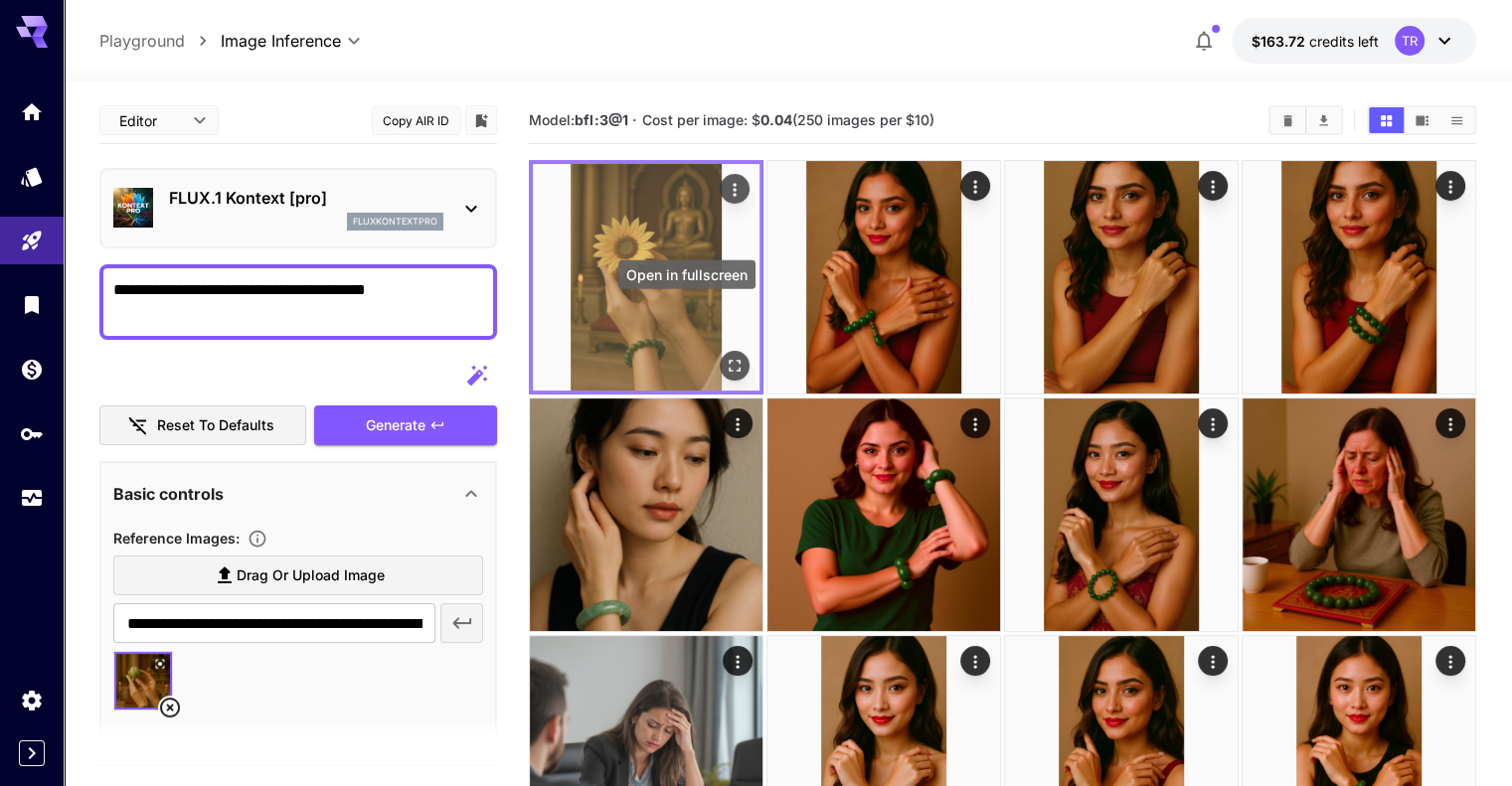 click 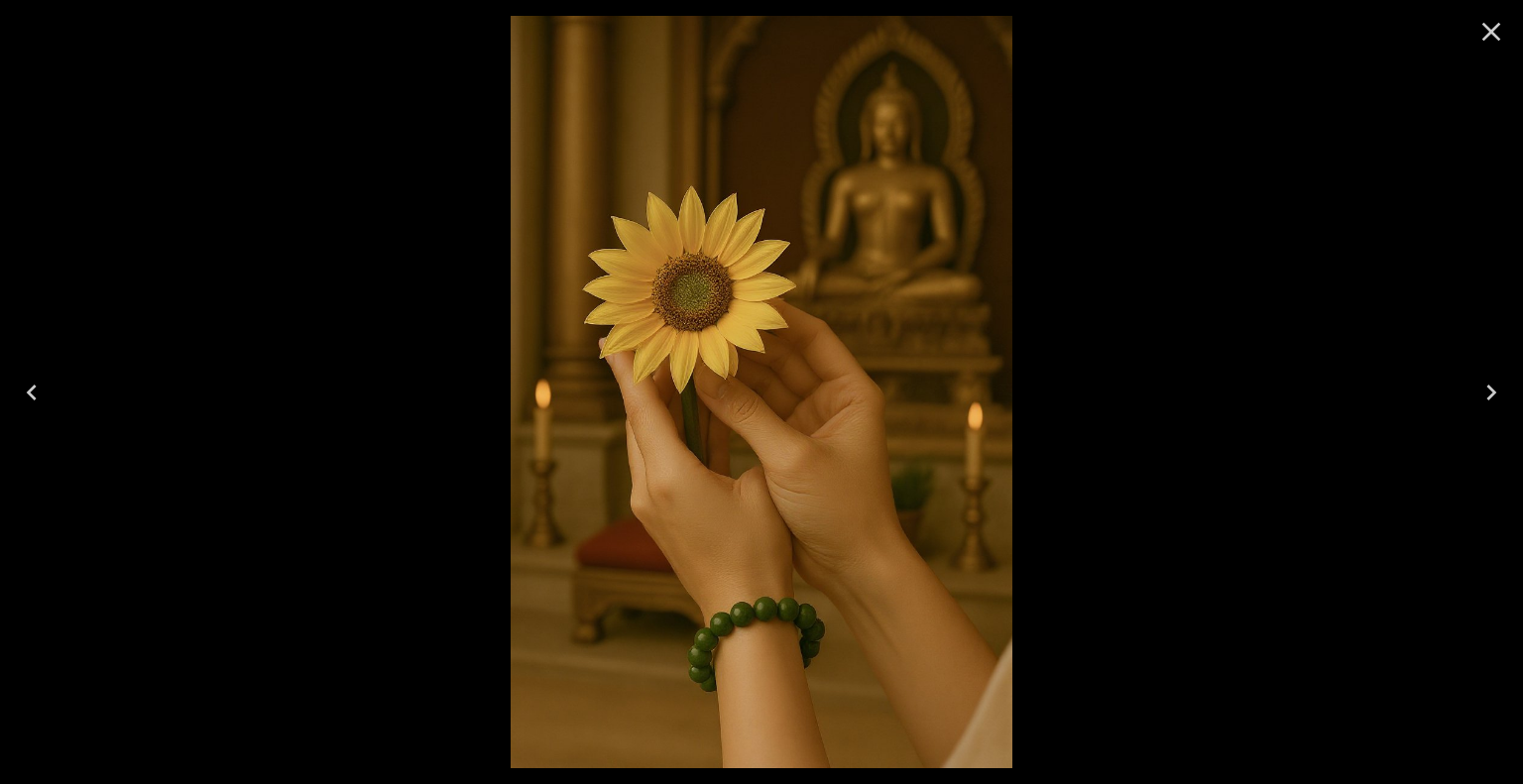 click 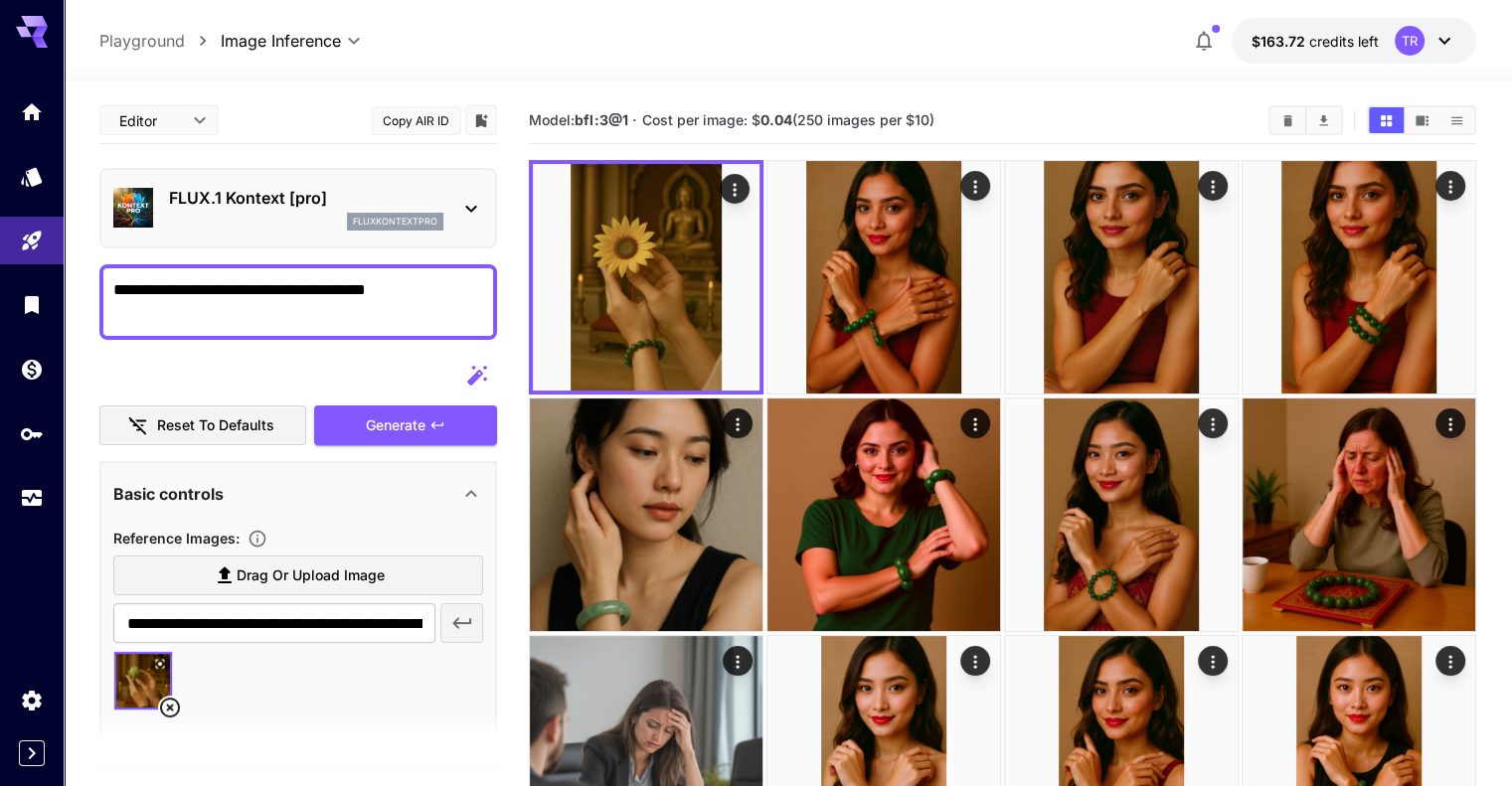 click 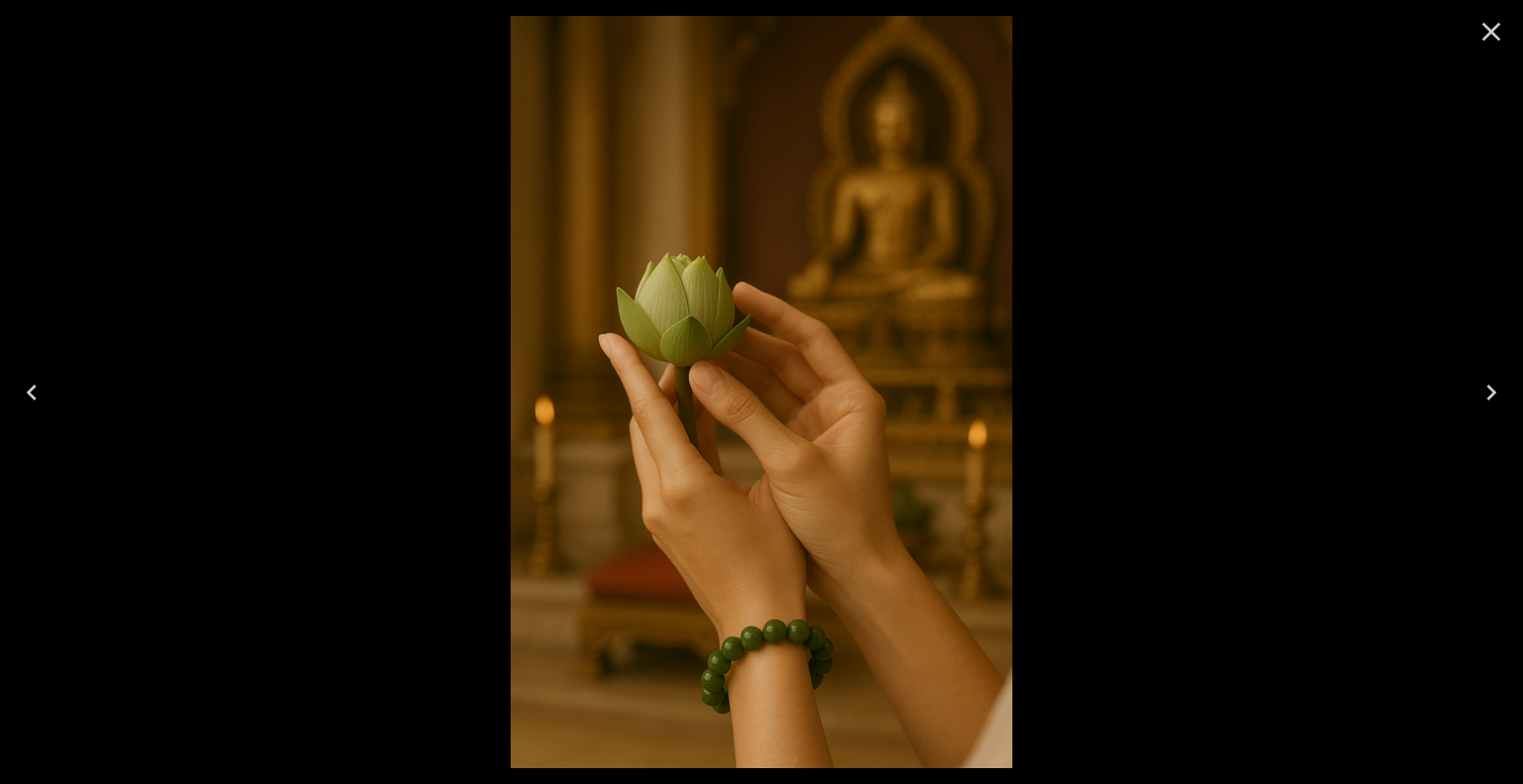 click 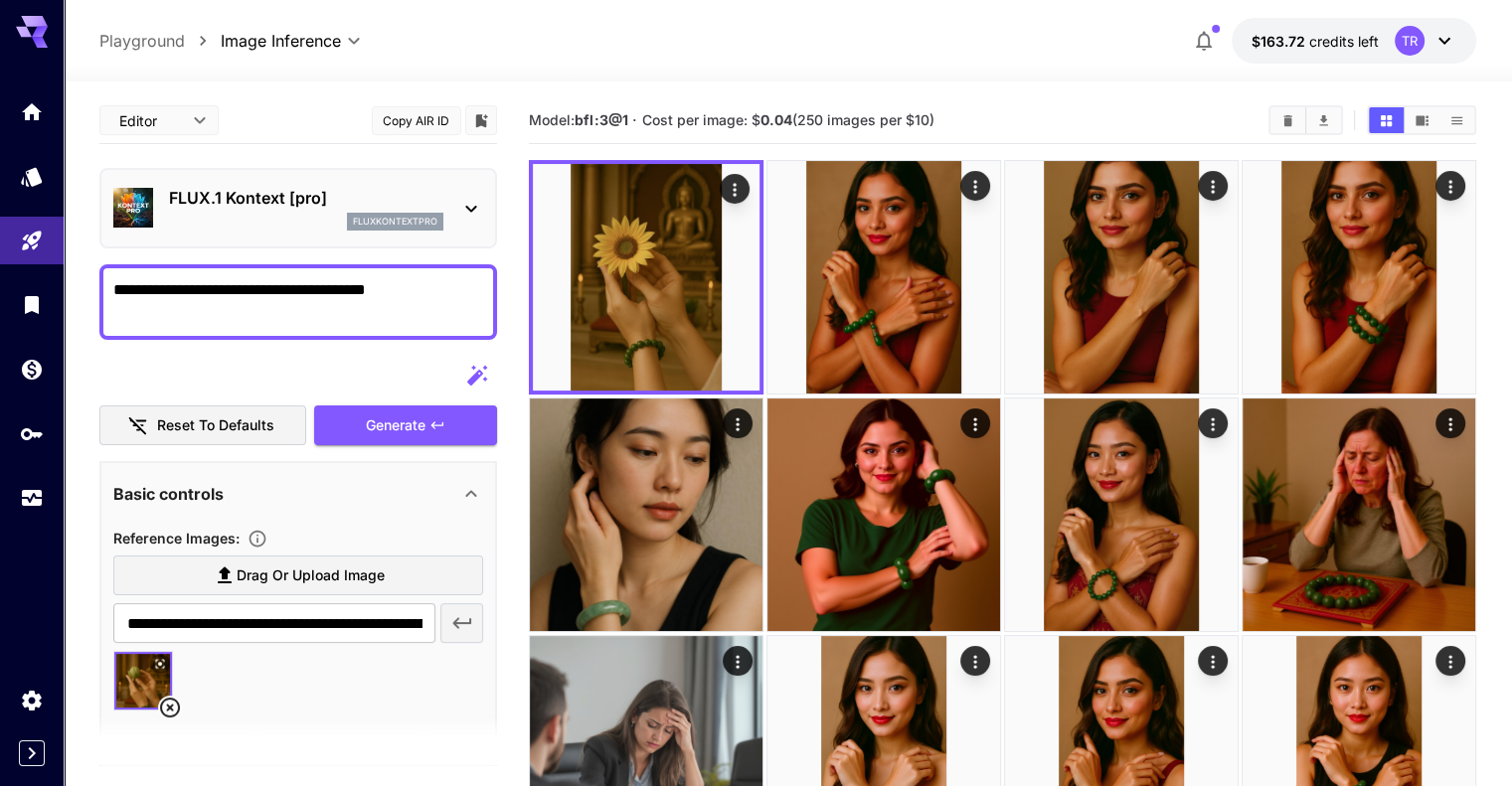 click on "**********" at bounding box center [298, 302] 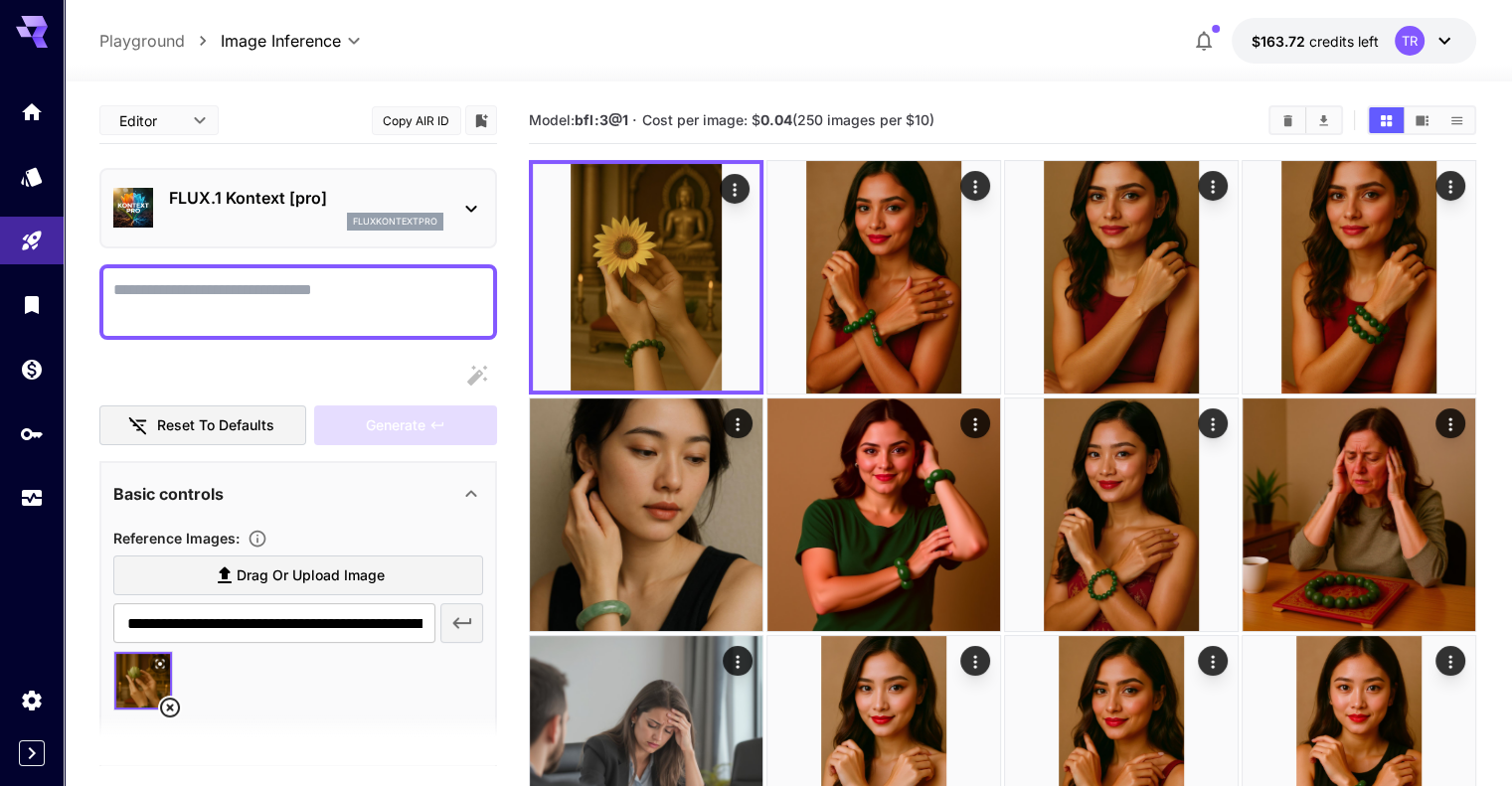 type 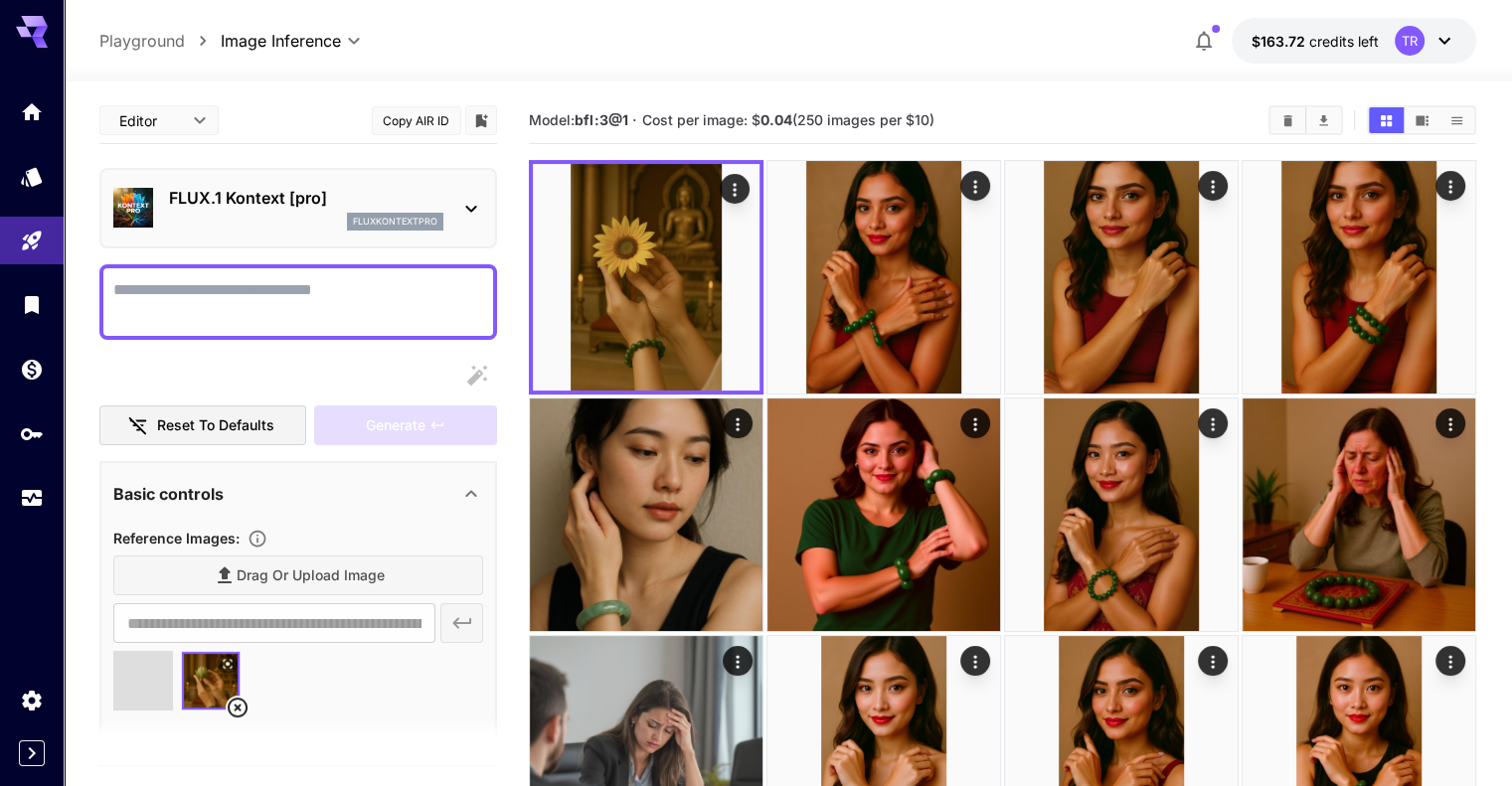 click on "Display cost in response" at bounding box center [298, 302] 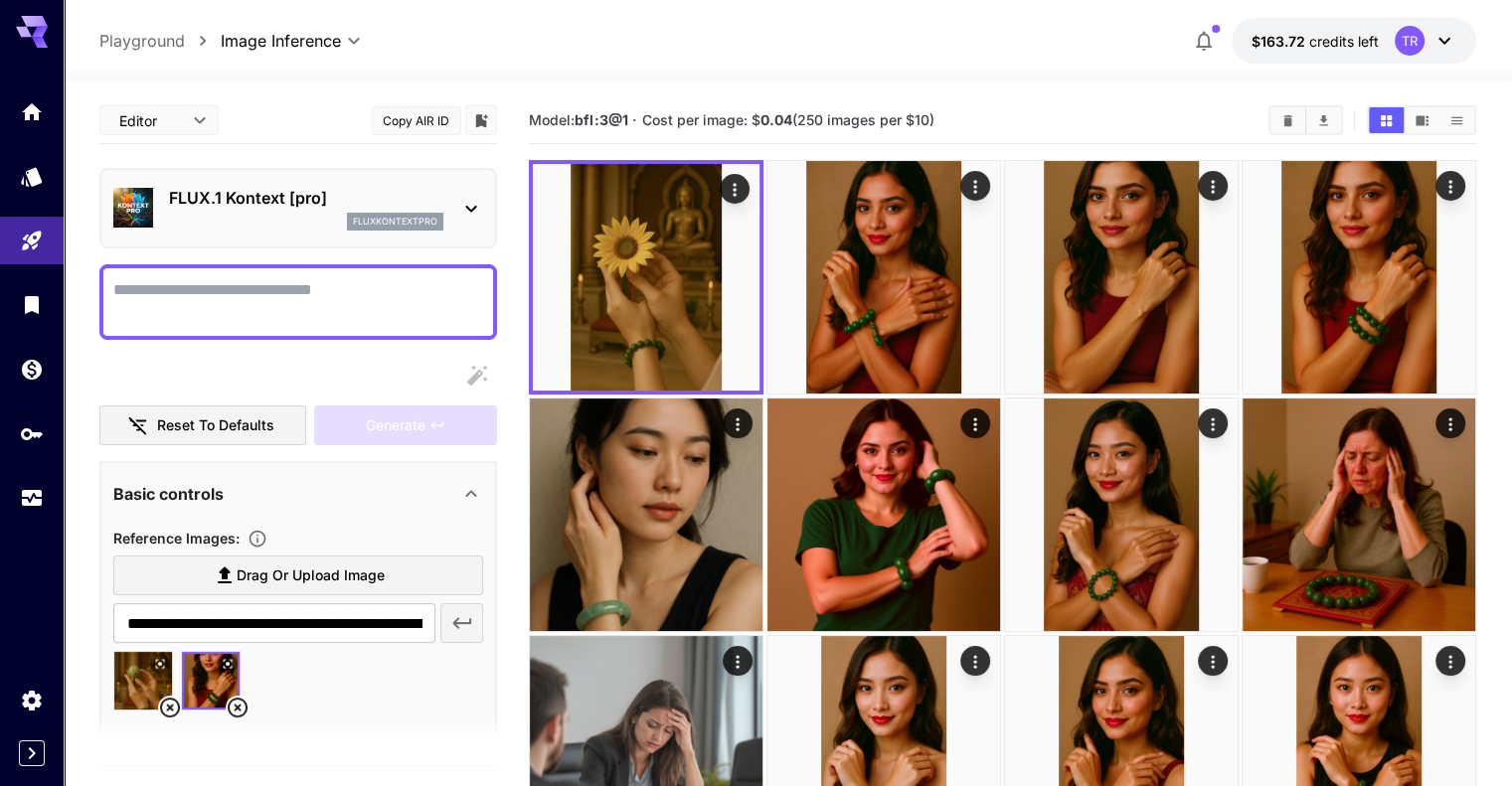 click 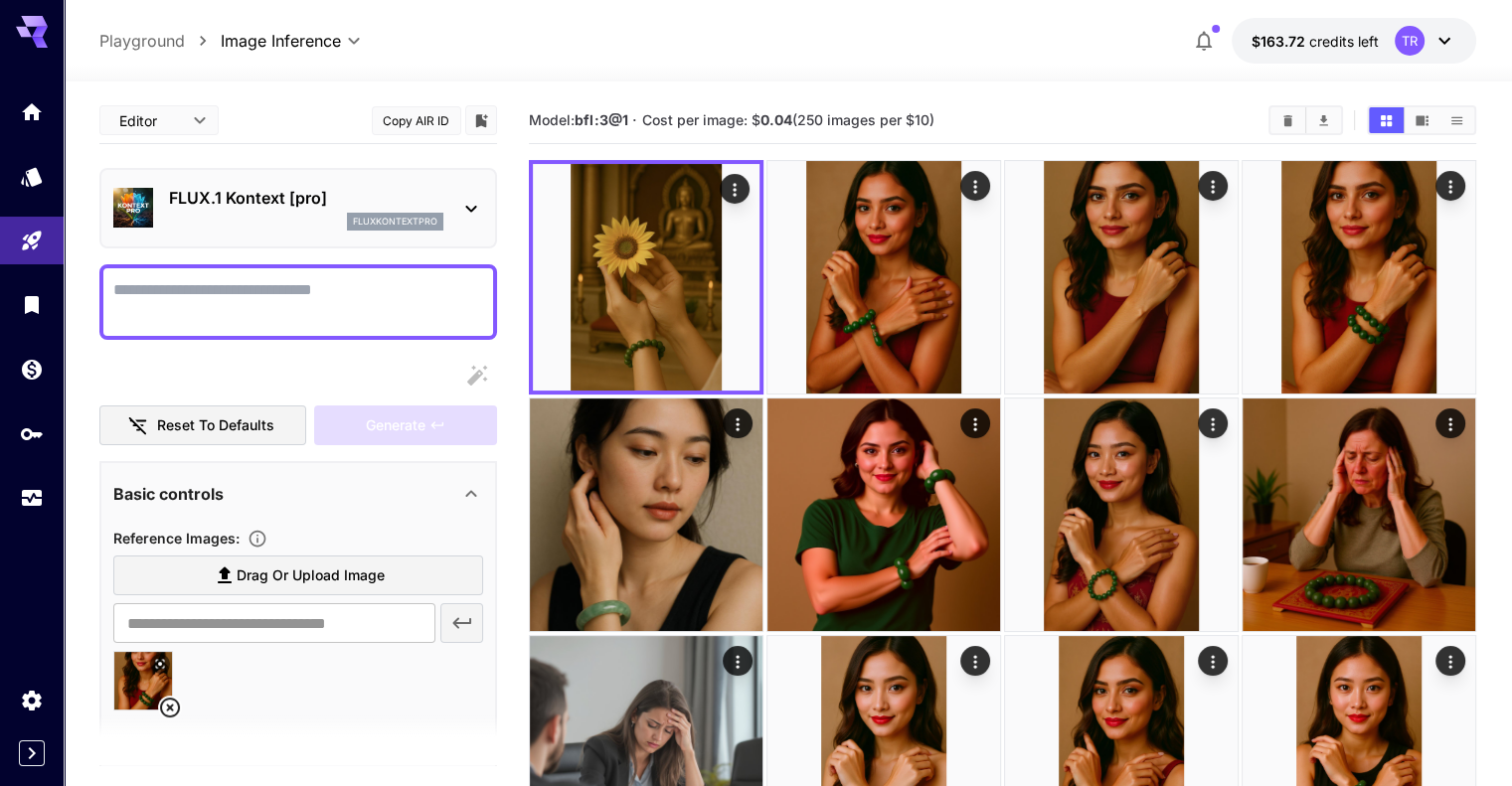 click on "Display cost in response" at bounding box center [298, 302] 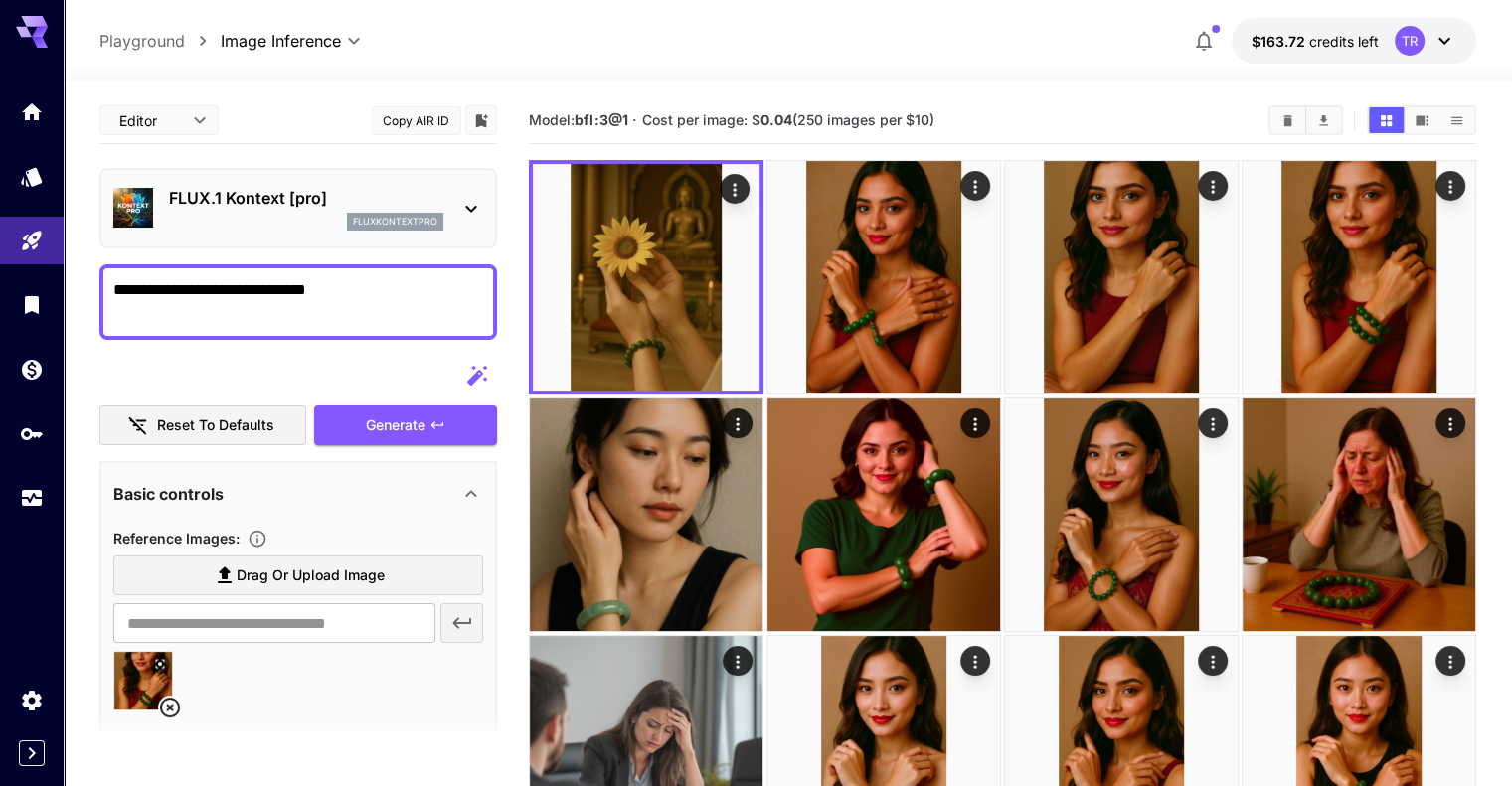 click on "**********" at bounding box center [298, 302] 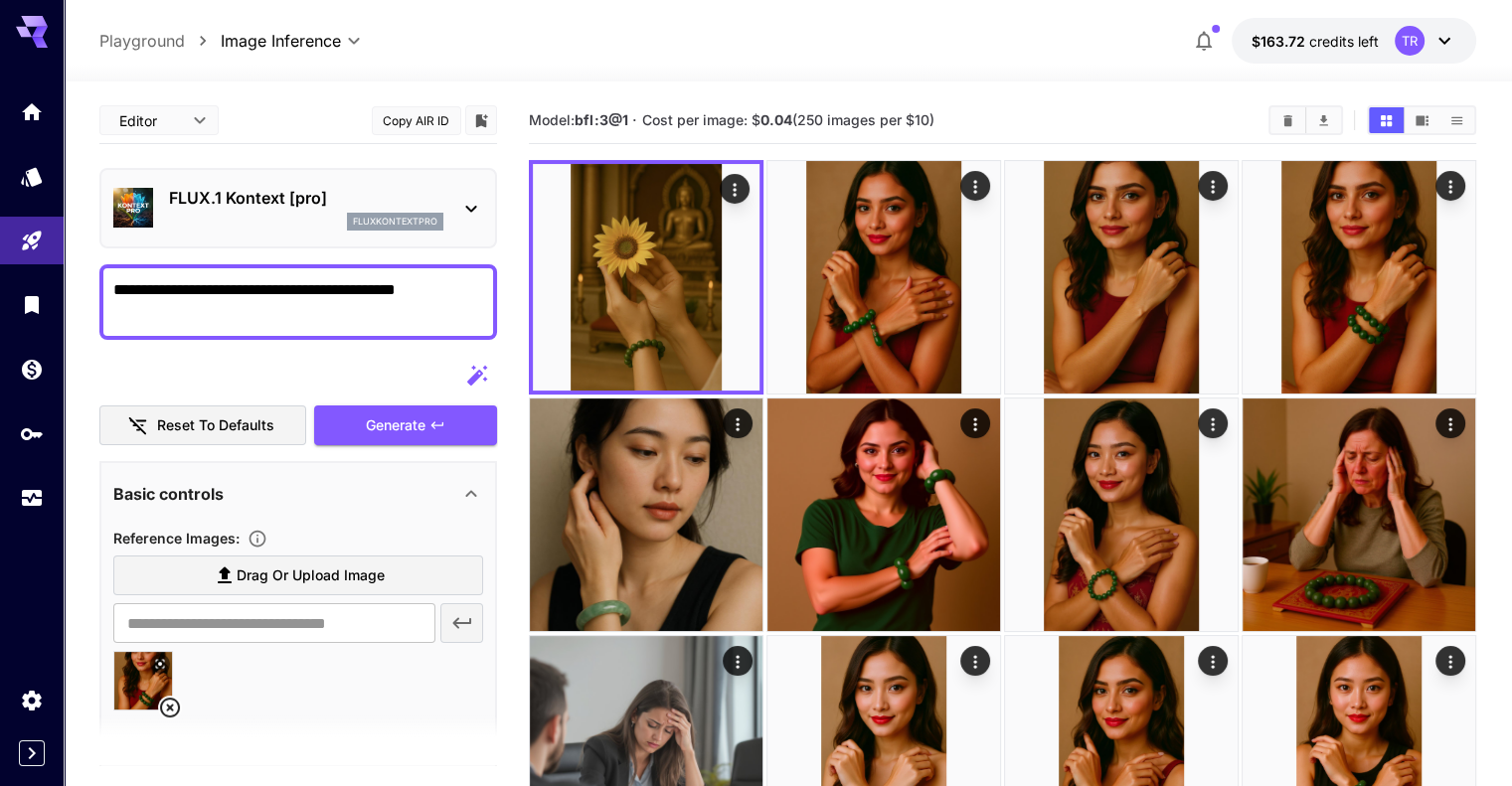 click on "**********" at bounding box center (298, 302) 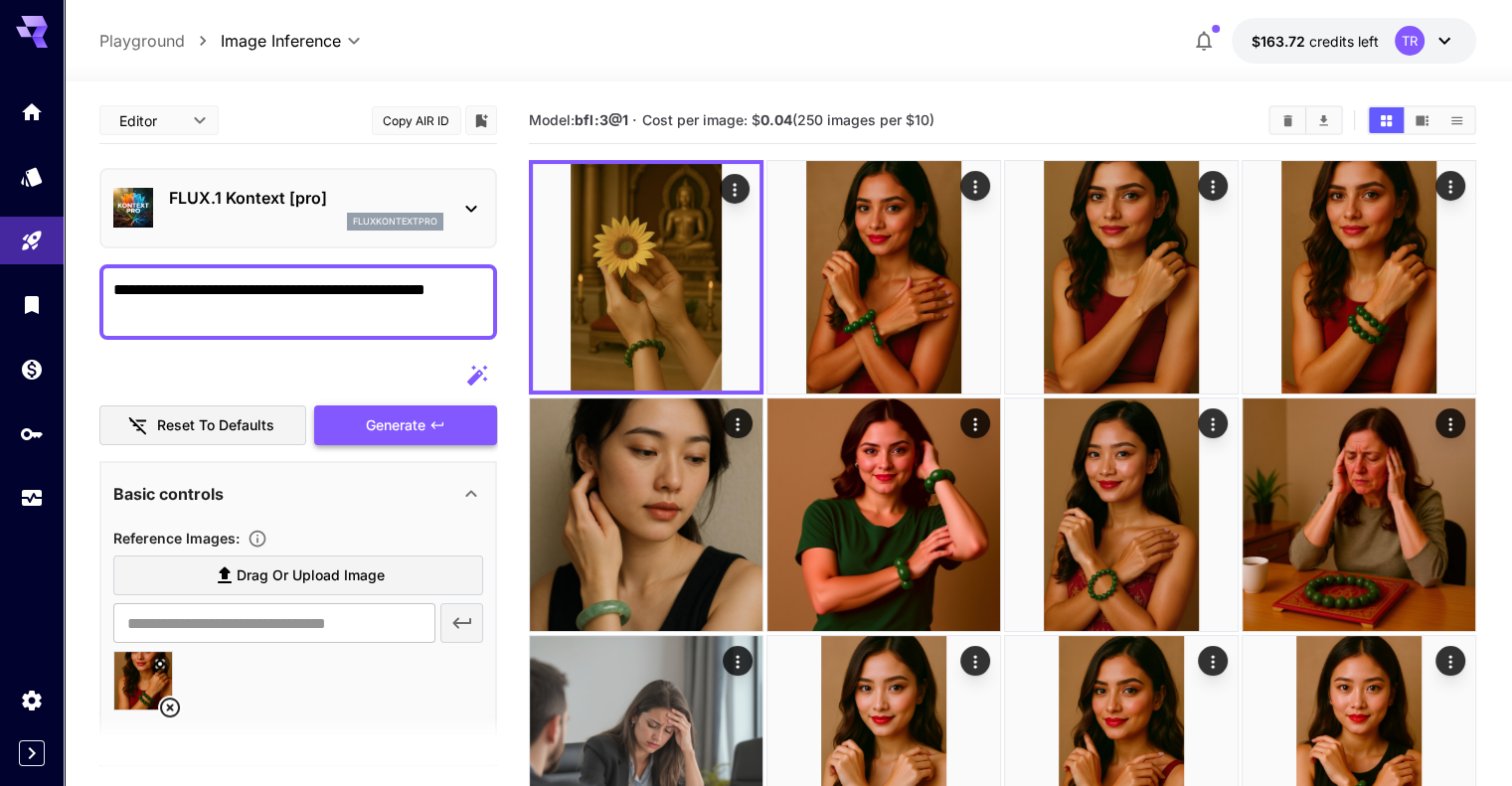 type on "**********" 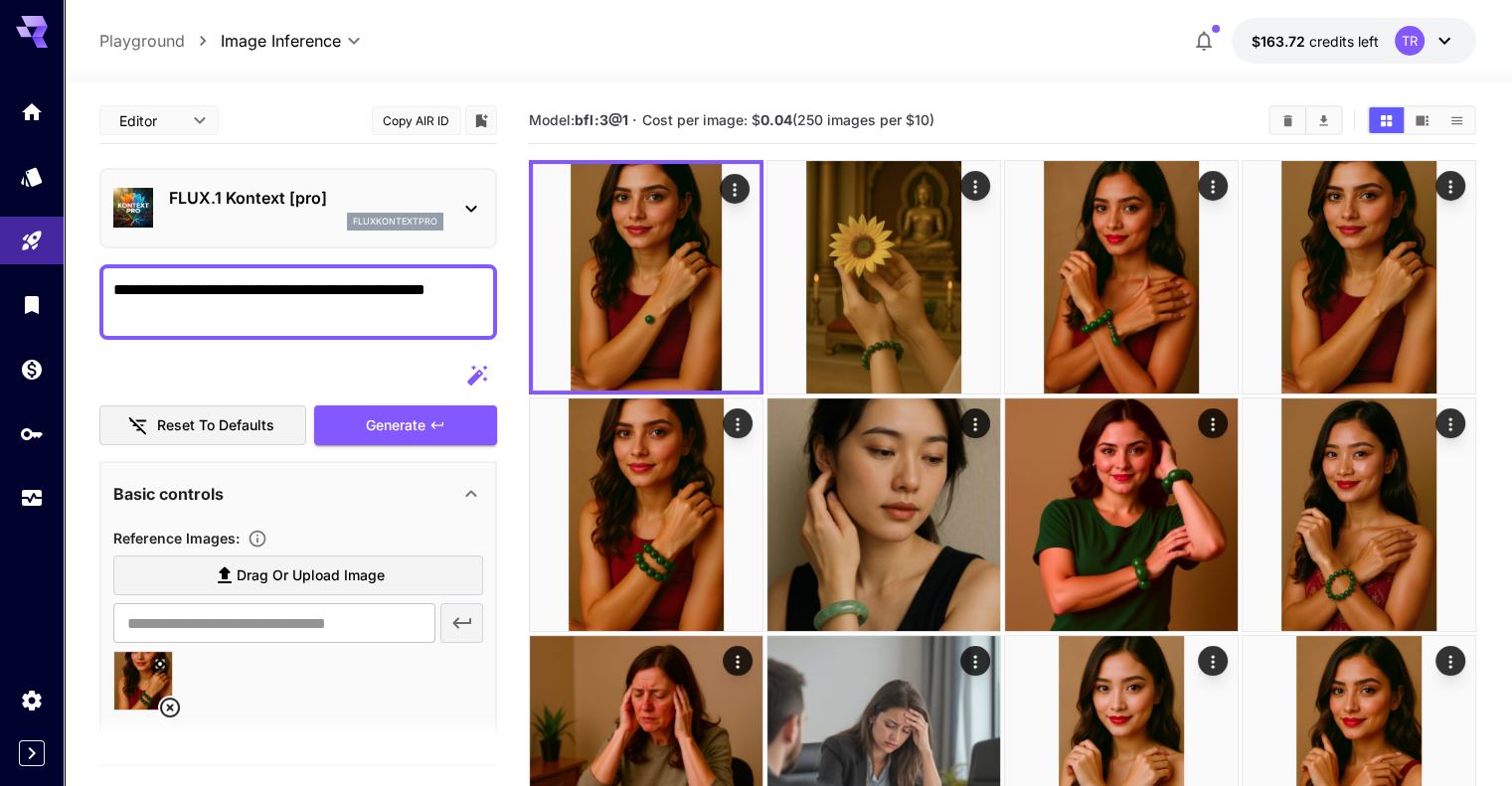 click 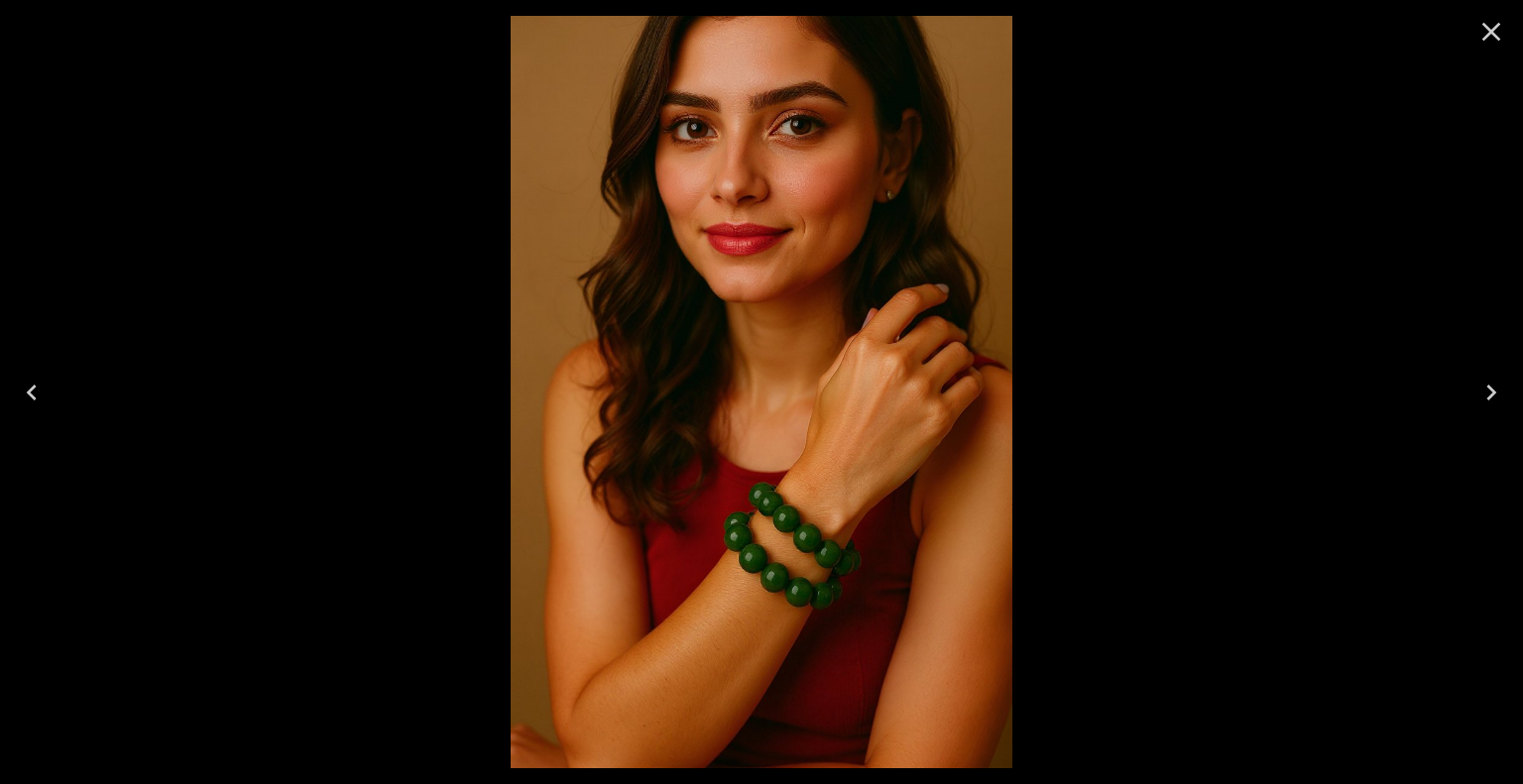 click 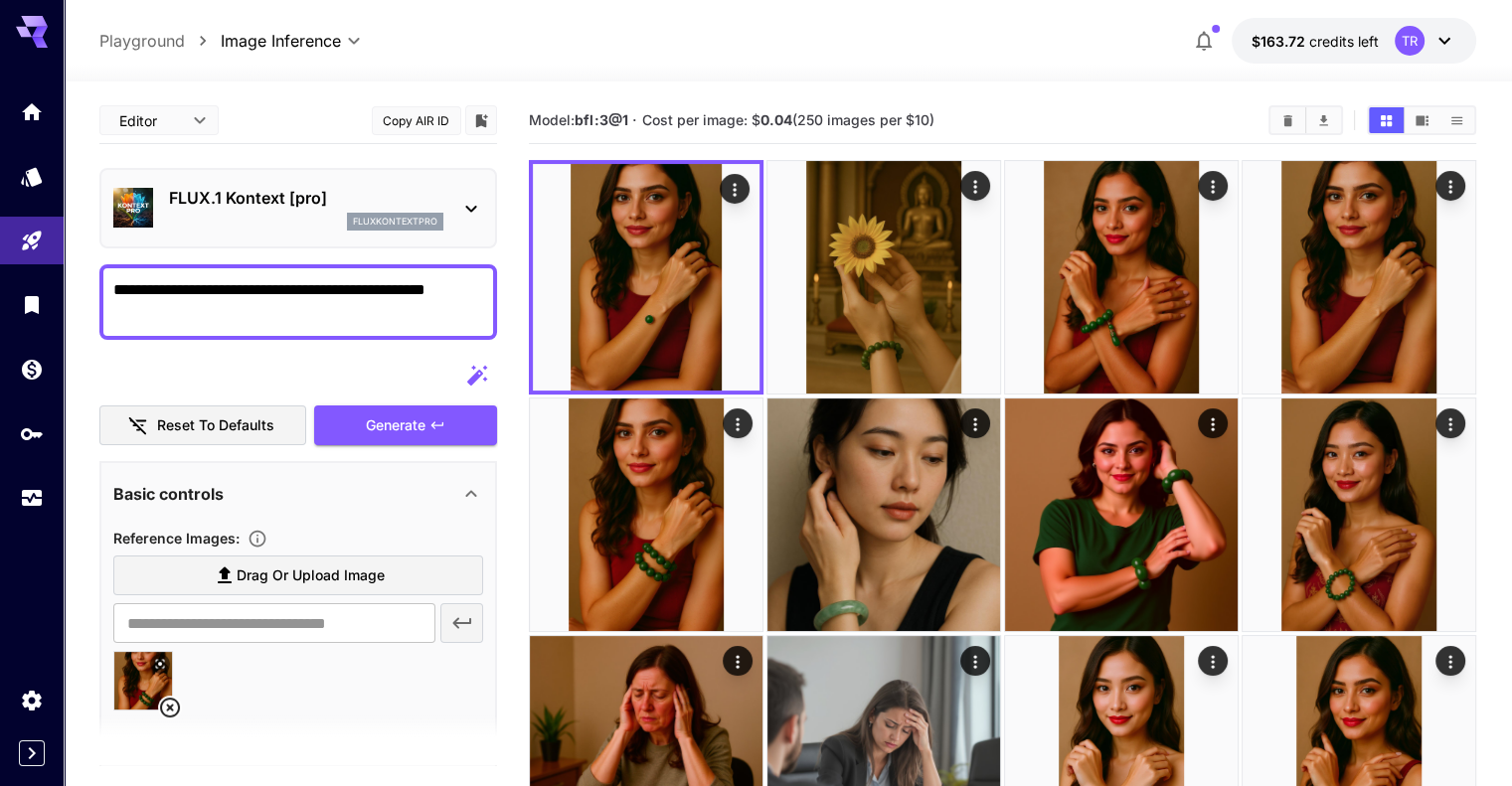 click on "**********" at bounding box center (298, 302) 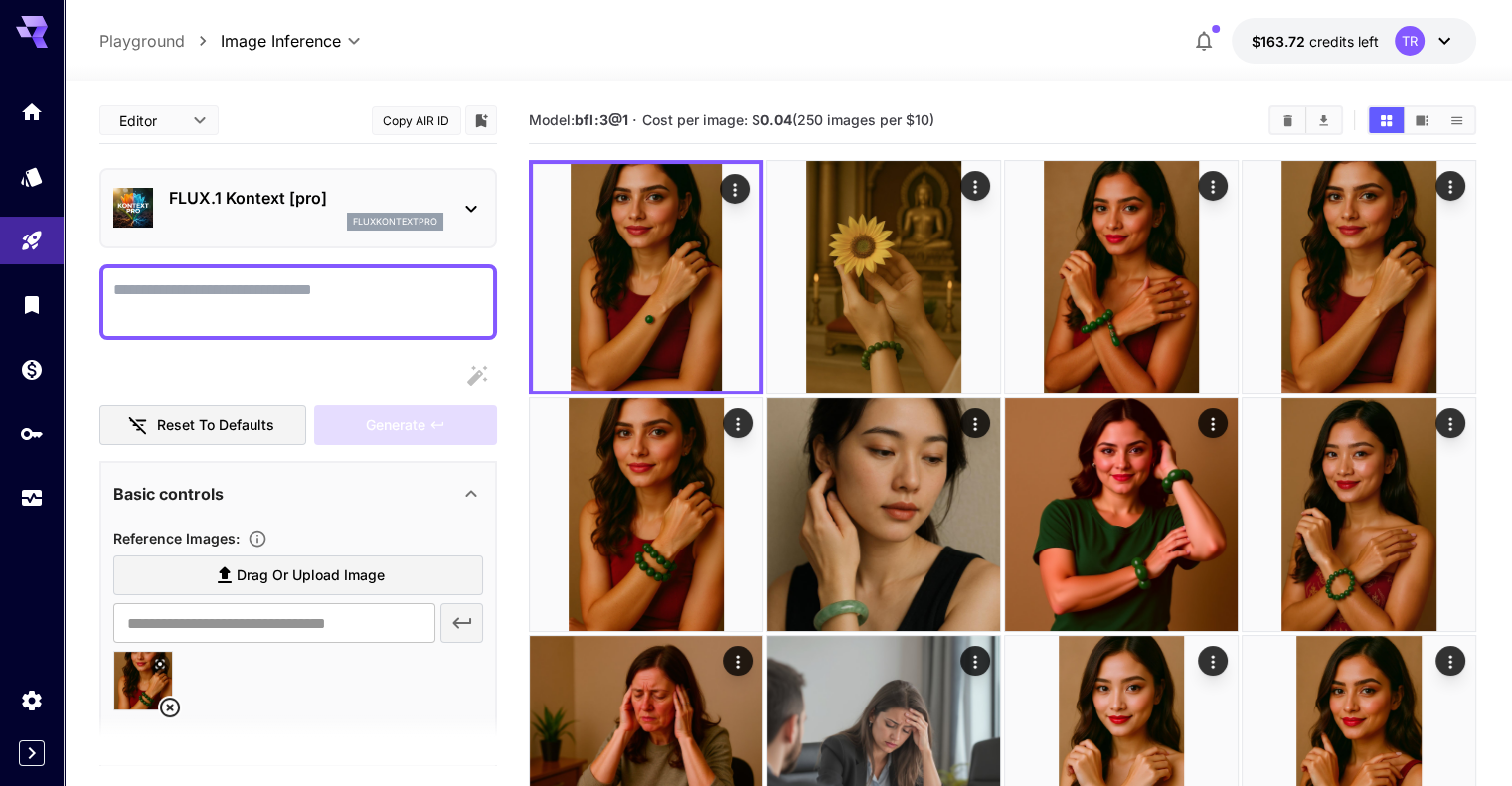 click 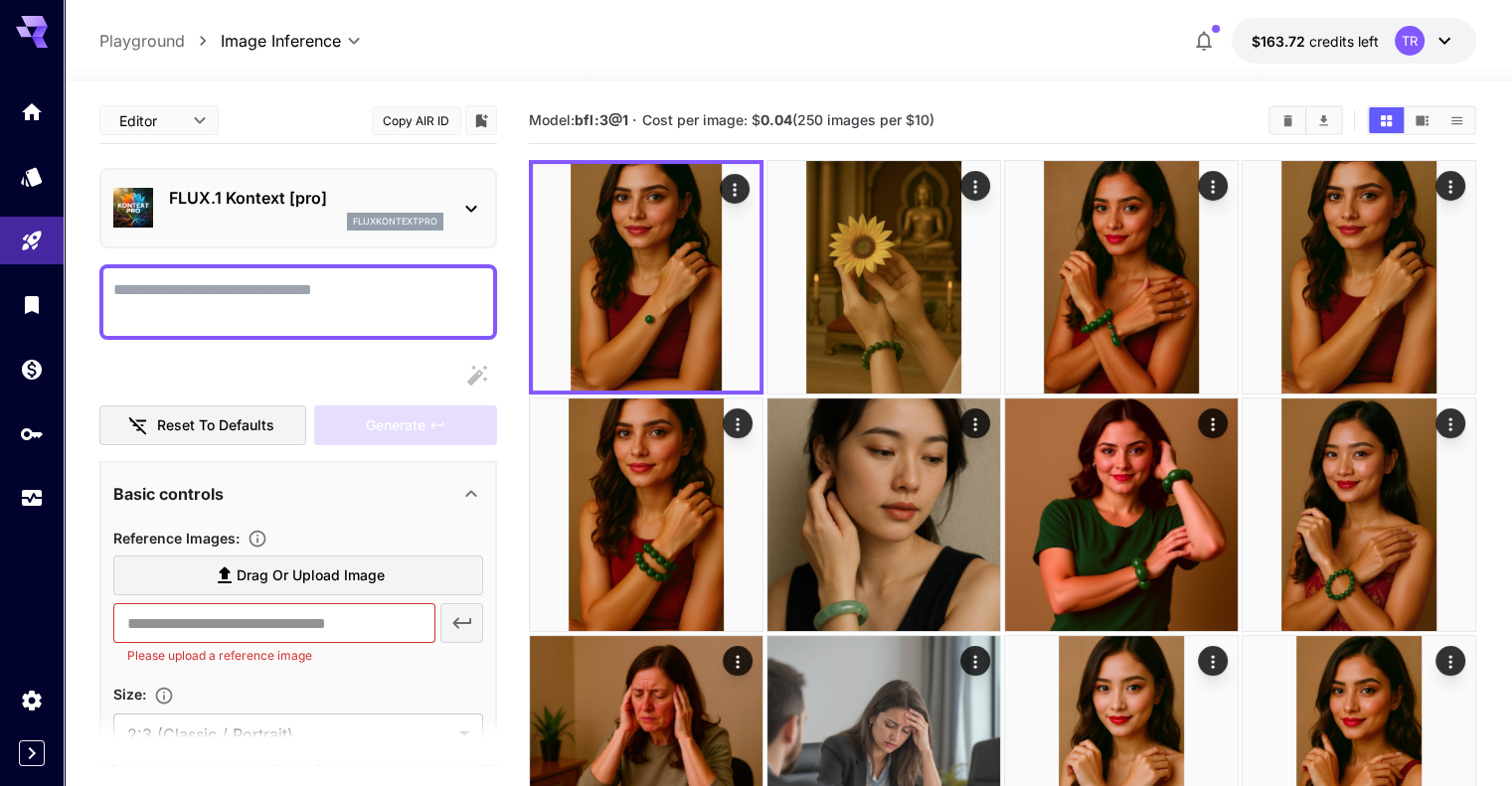 click on "​ Please upload a reference image" at bounding box center [298, 634] 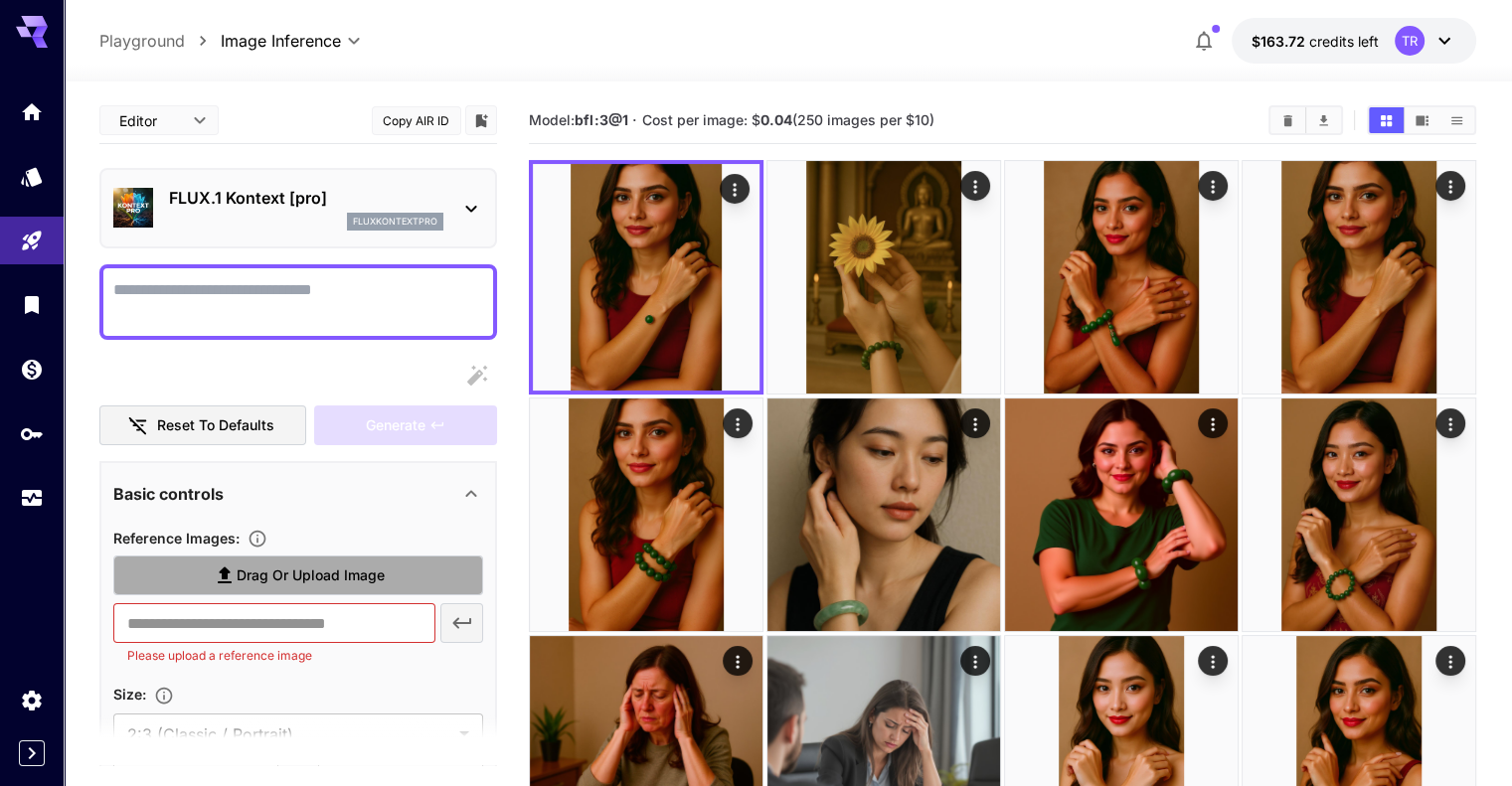 click on "Drag or upload image" at bounding box center (298, 575) 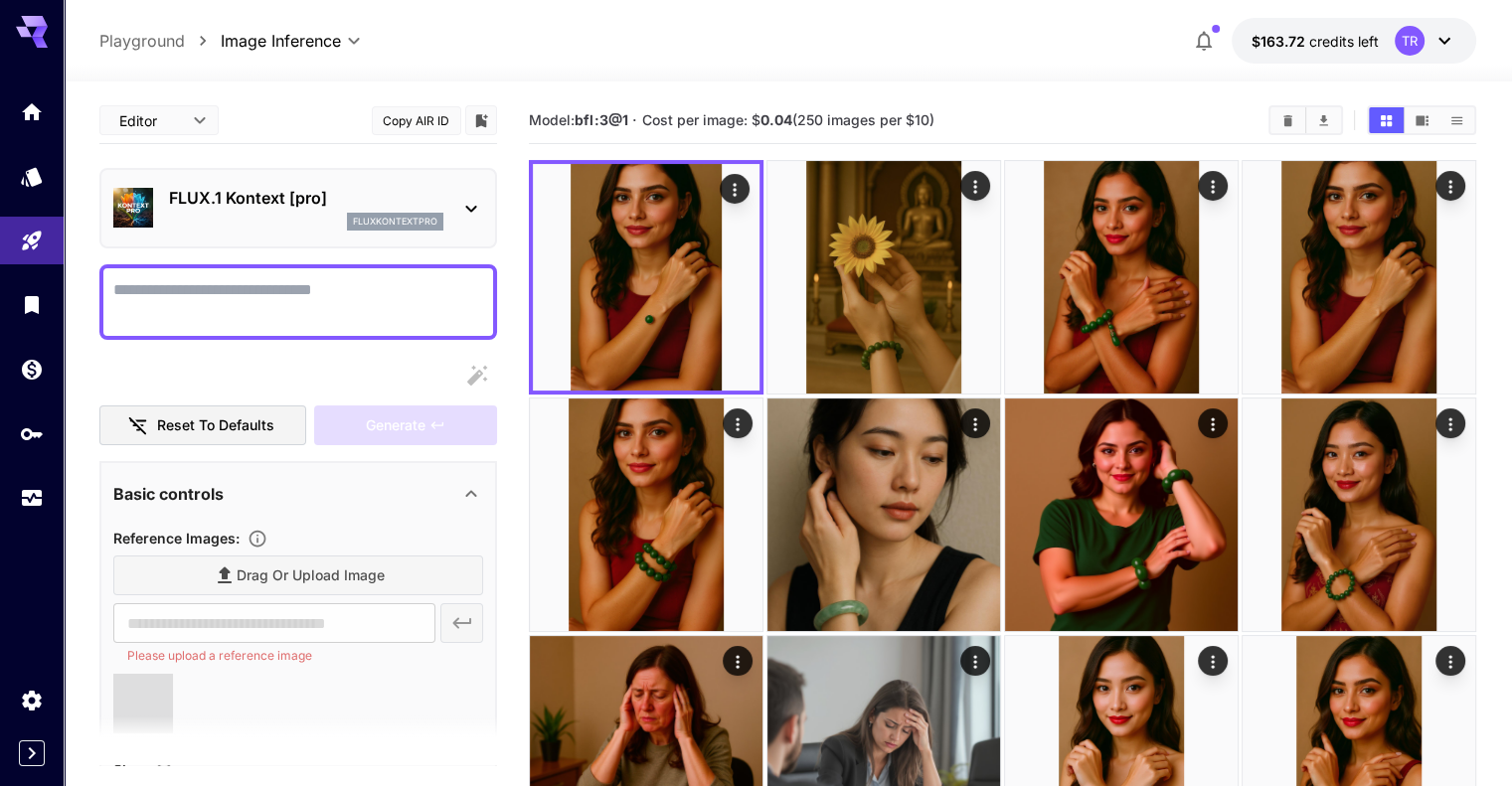 click on "Display cost in response" at bounding box center [298, 302] 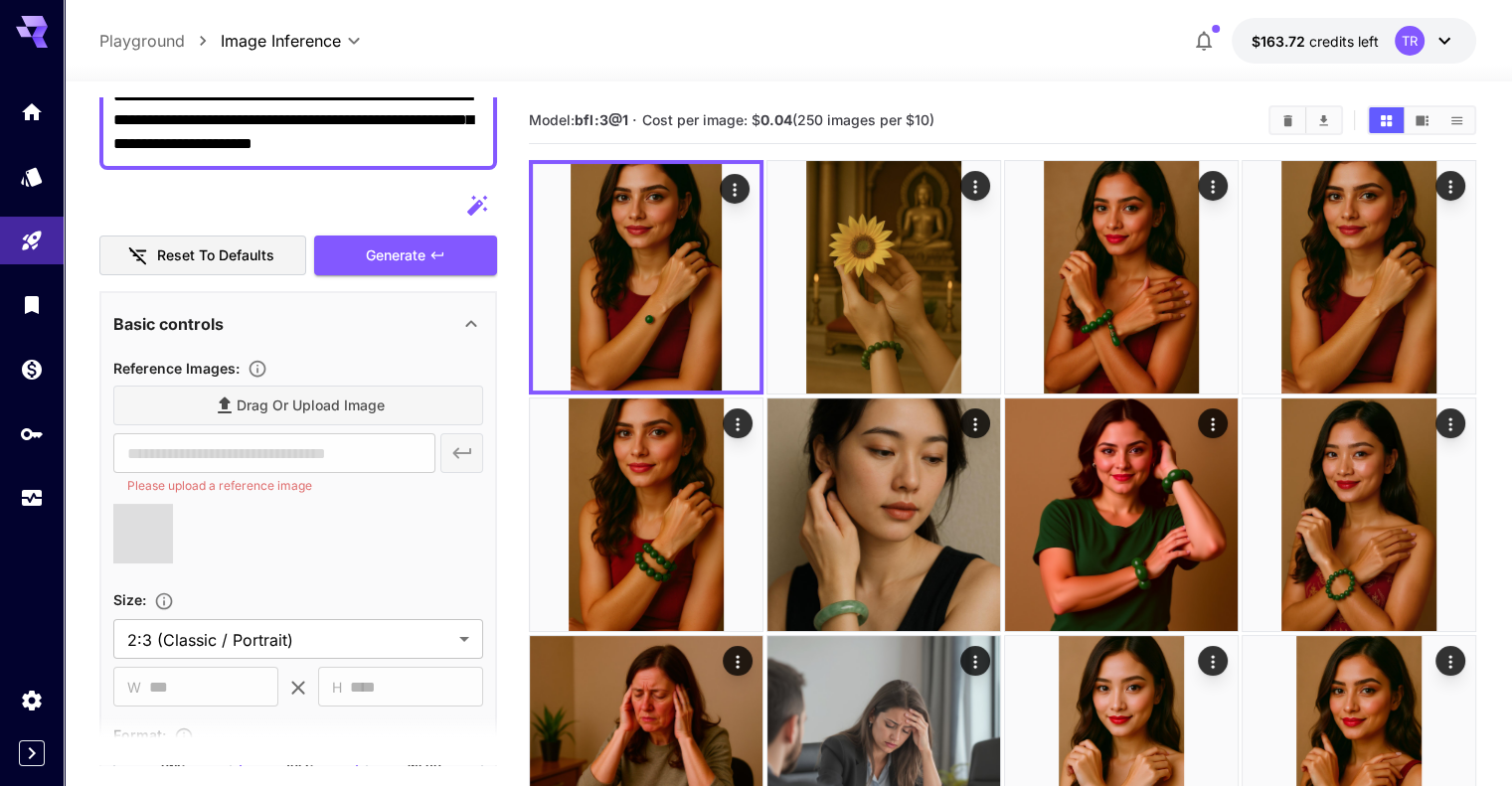 scroll, scrollTop: 199, scrollLeft: 0, axis: vertical 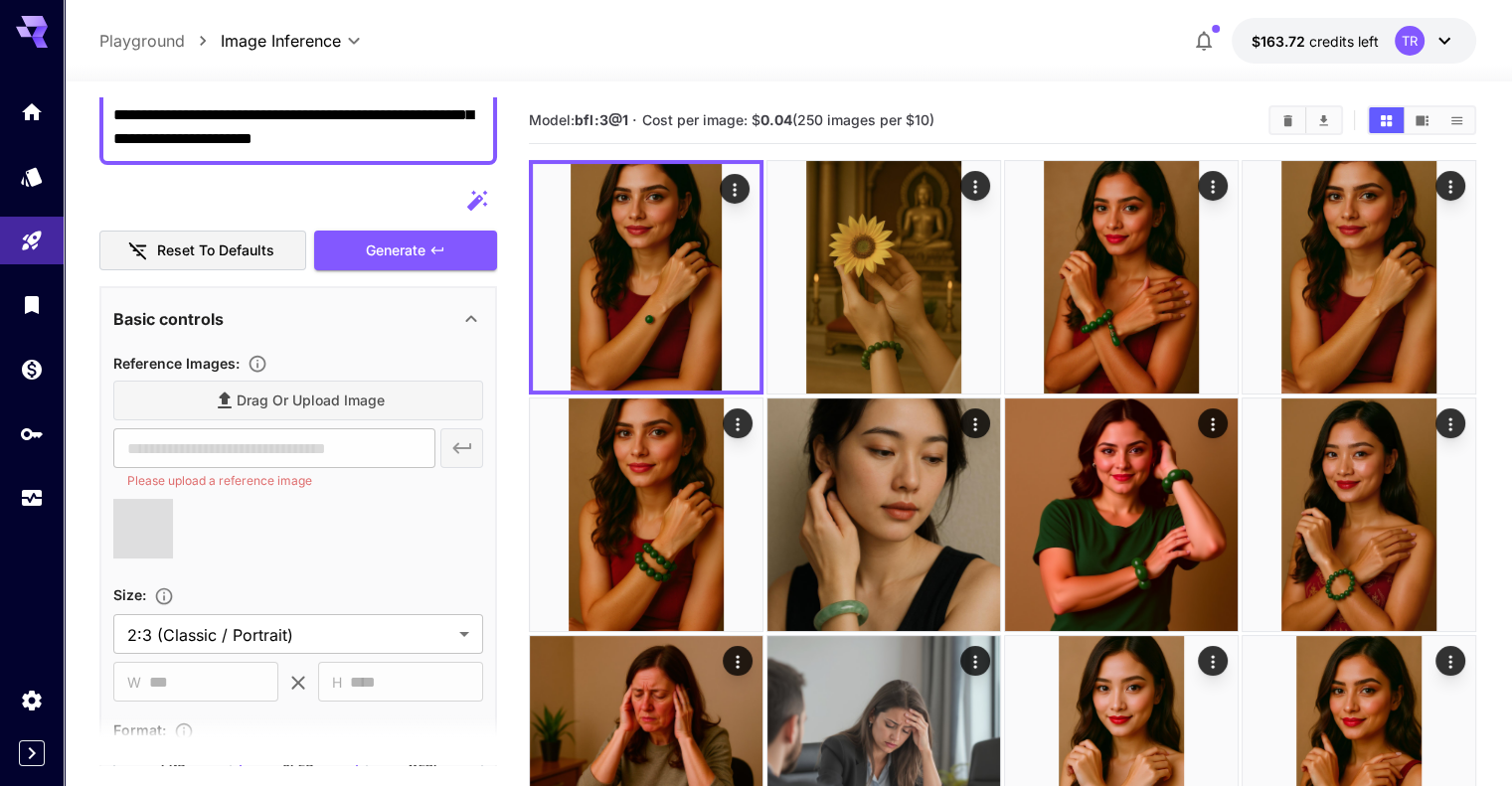 type on "**********" 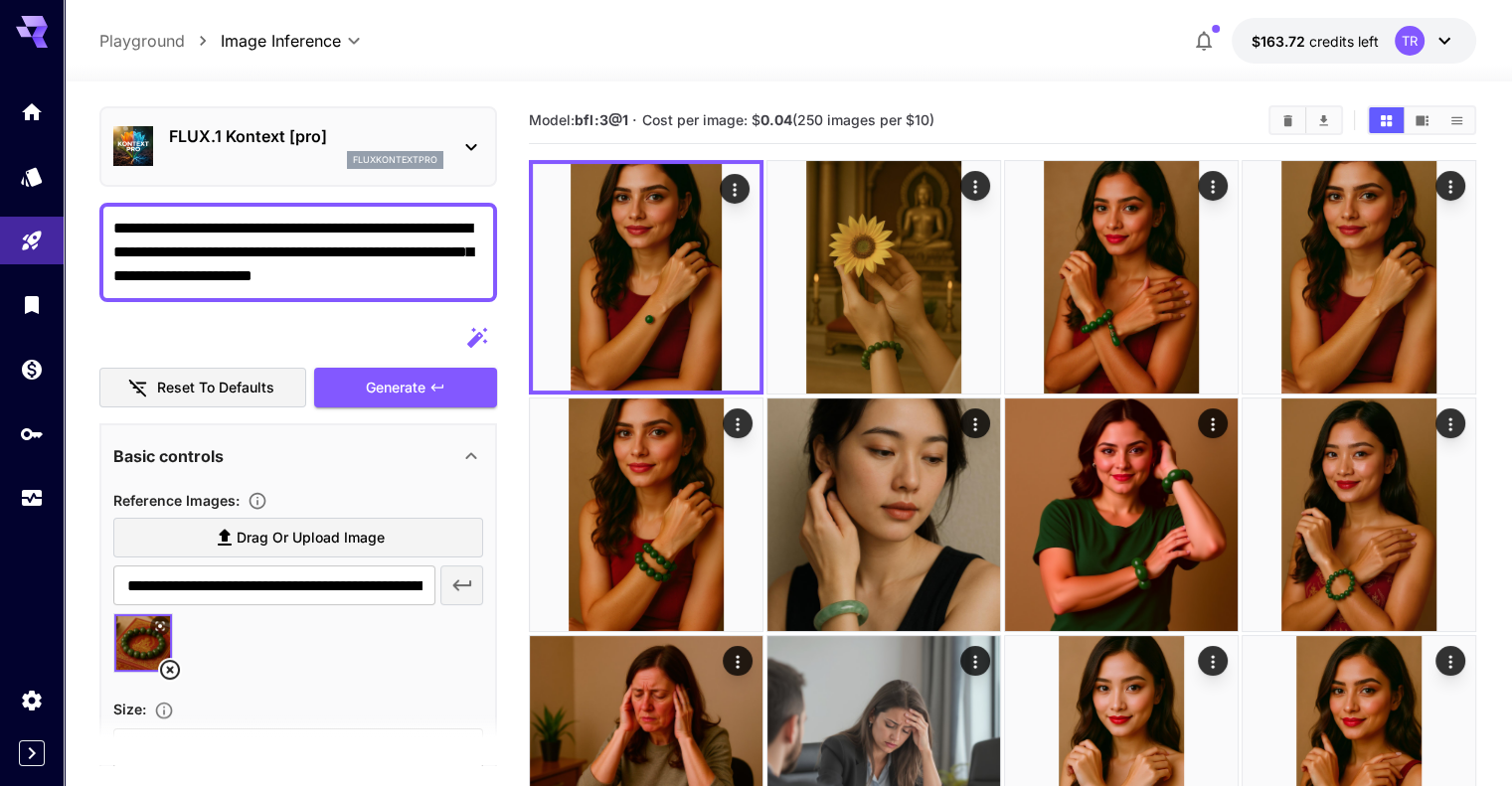 scroll, scrollTop: 0, scrollLeft: 0, axis: both 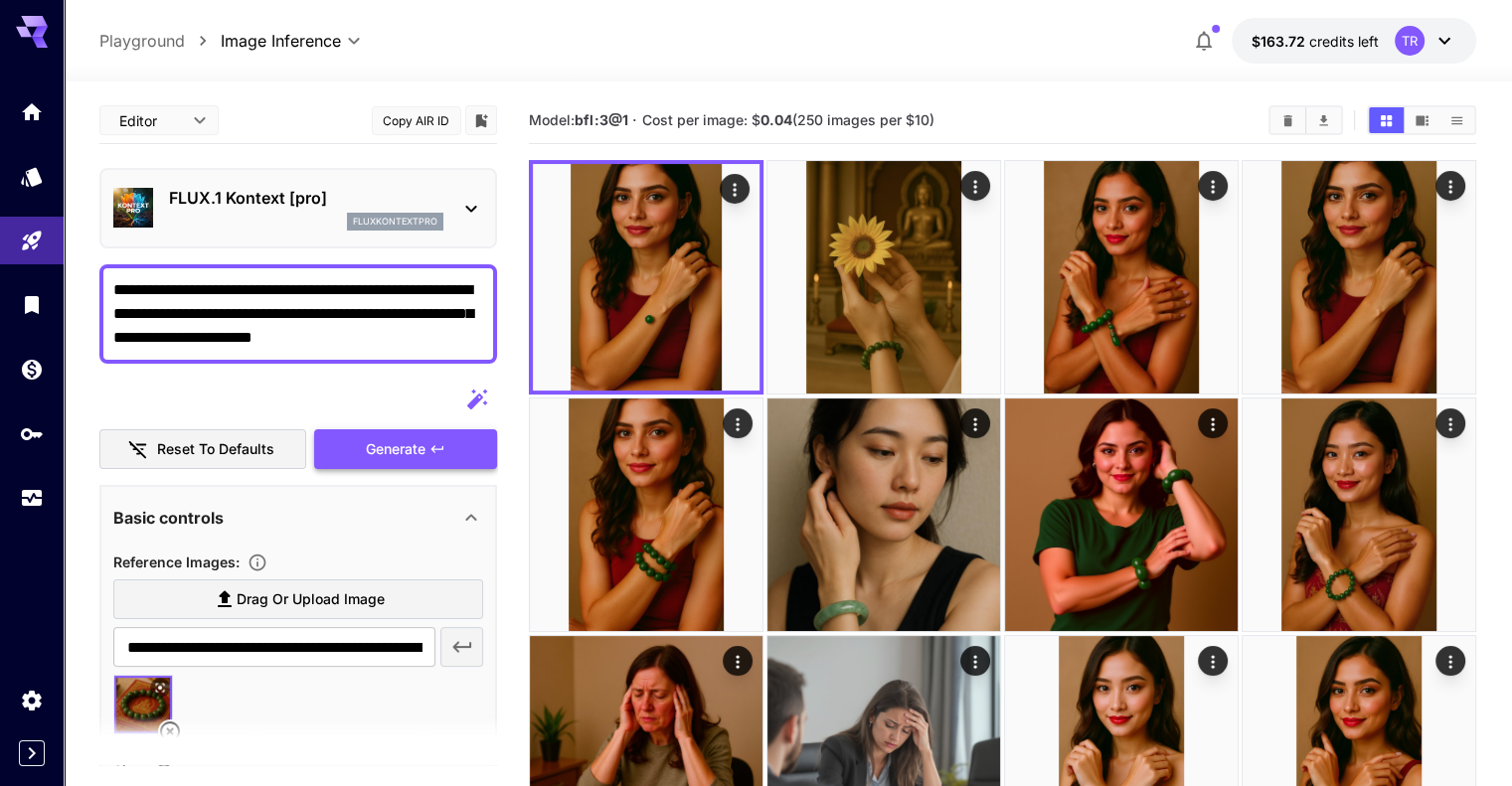 type on "**********" 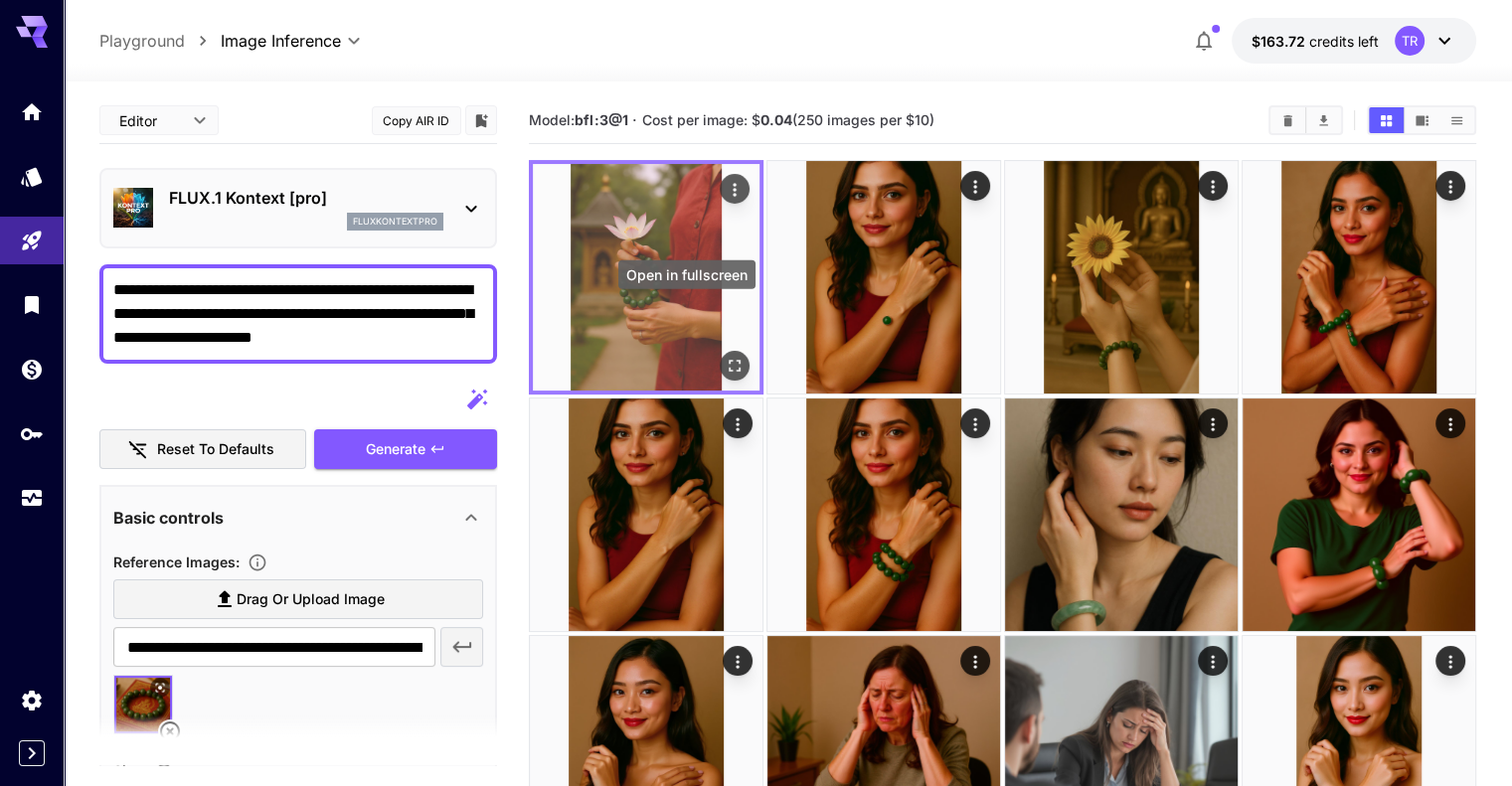click 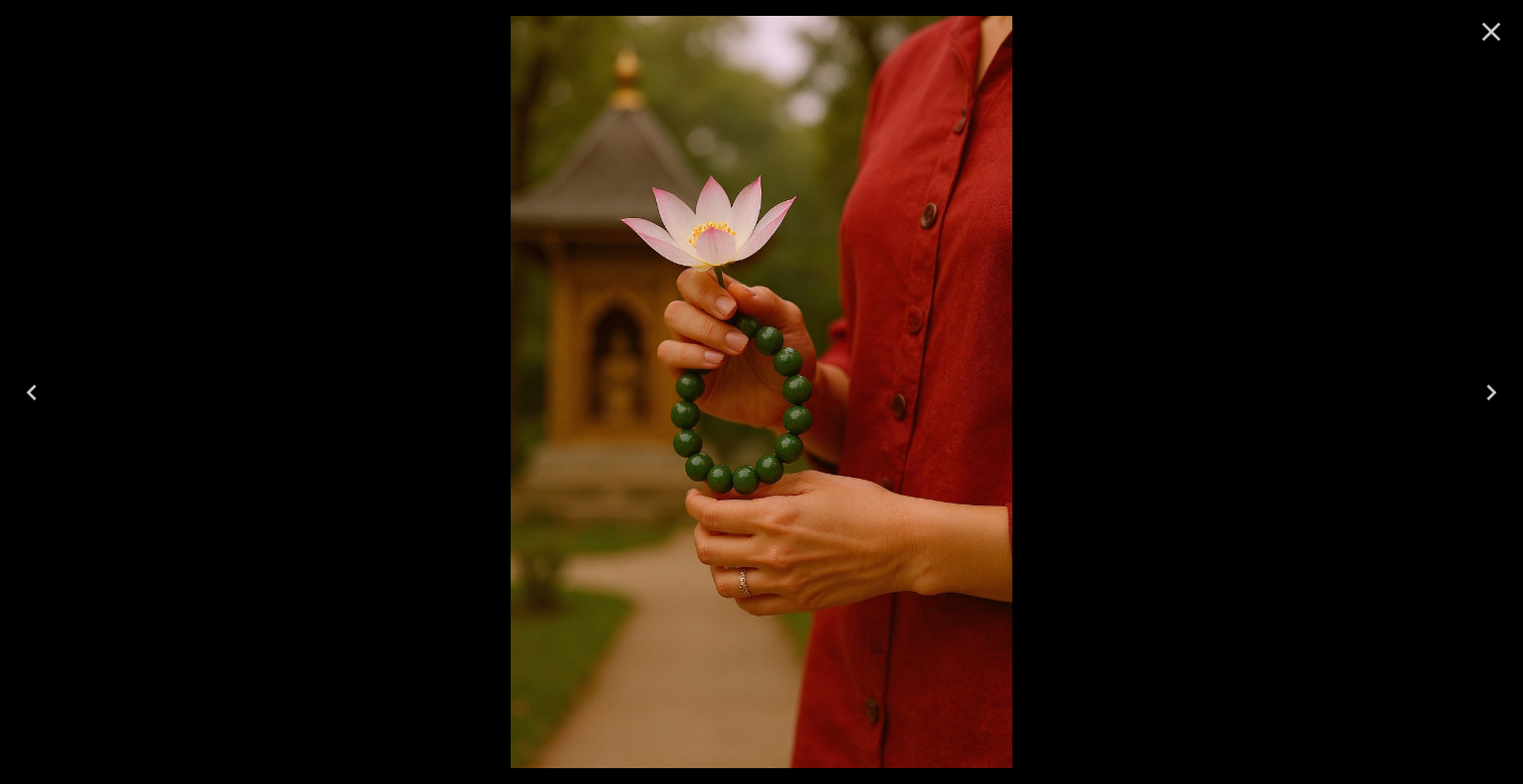 click 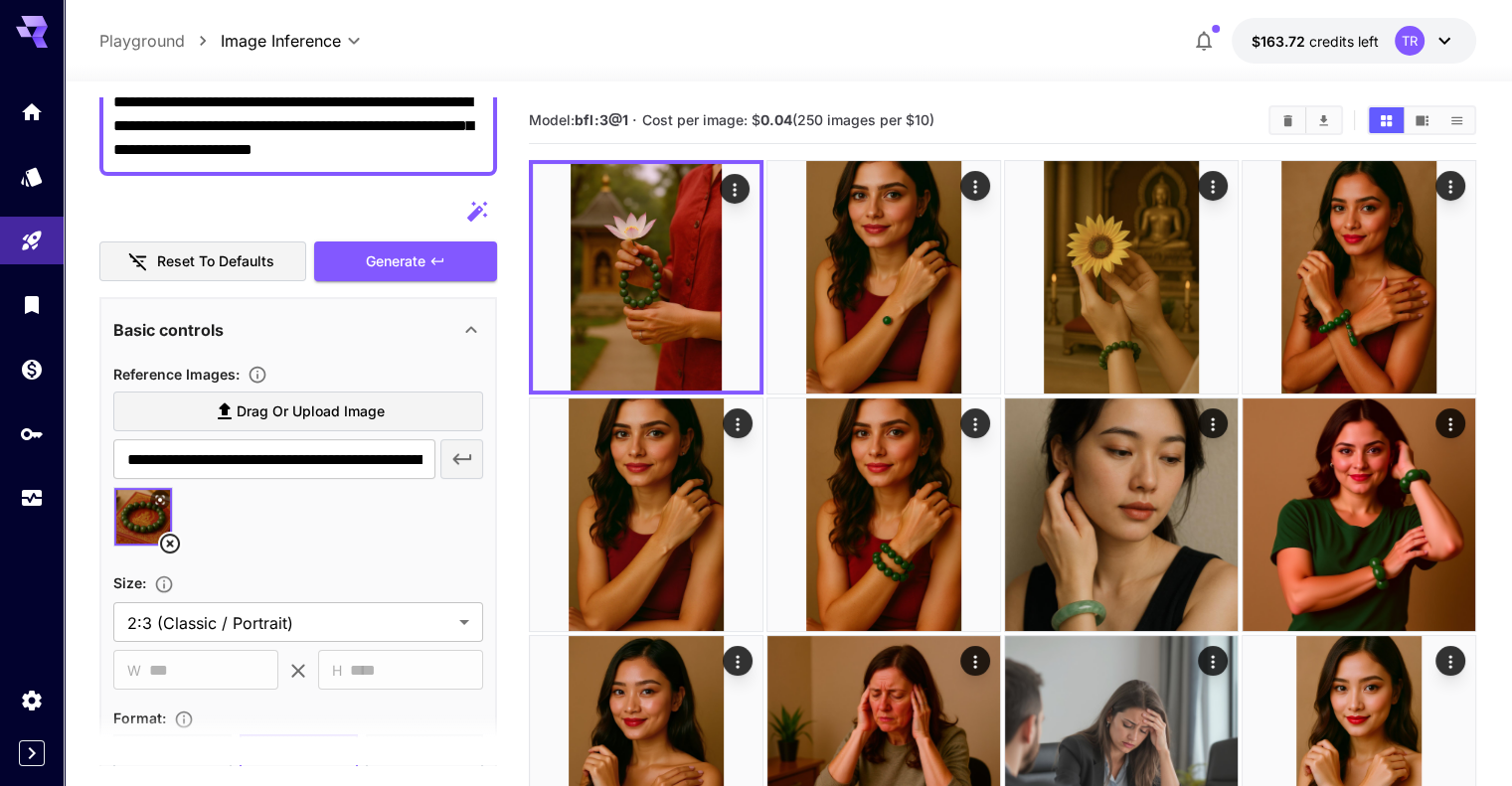 scroll, scrollTop: 199, scrollLeft: 0, axis: vertical 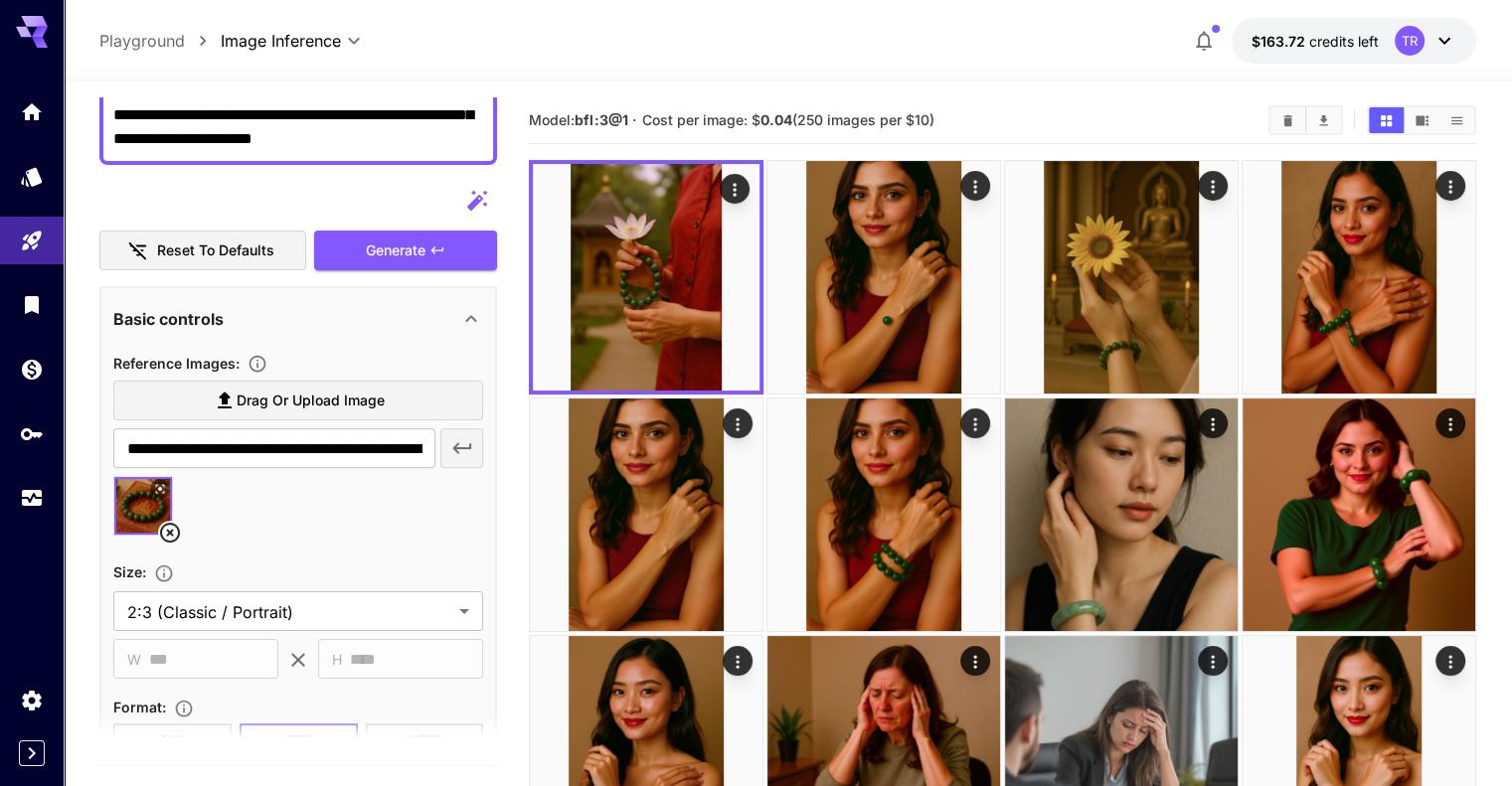 click on "Drag or upload image" at bounding box center [310, 400] 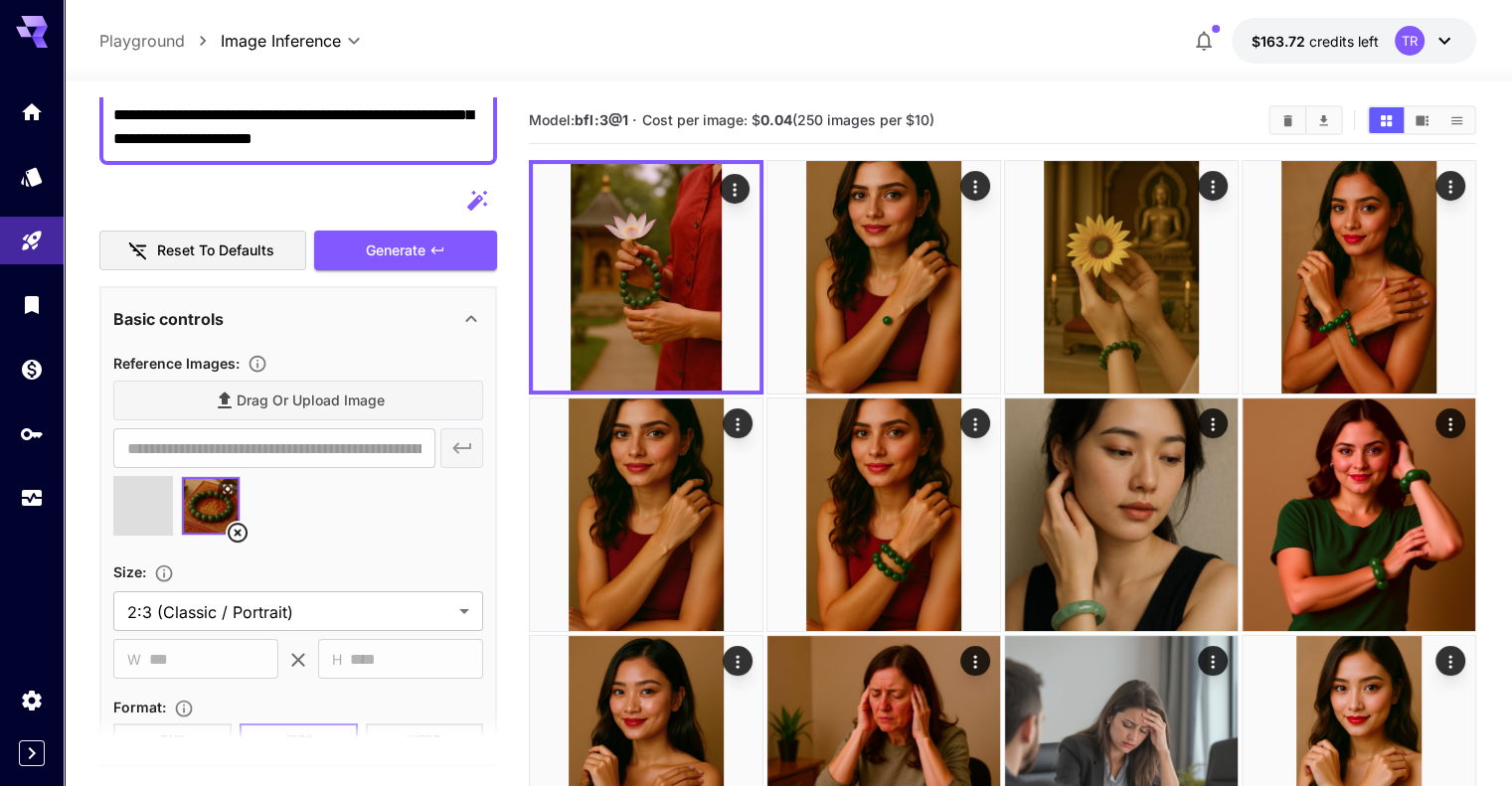 type on "**********" 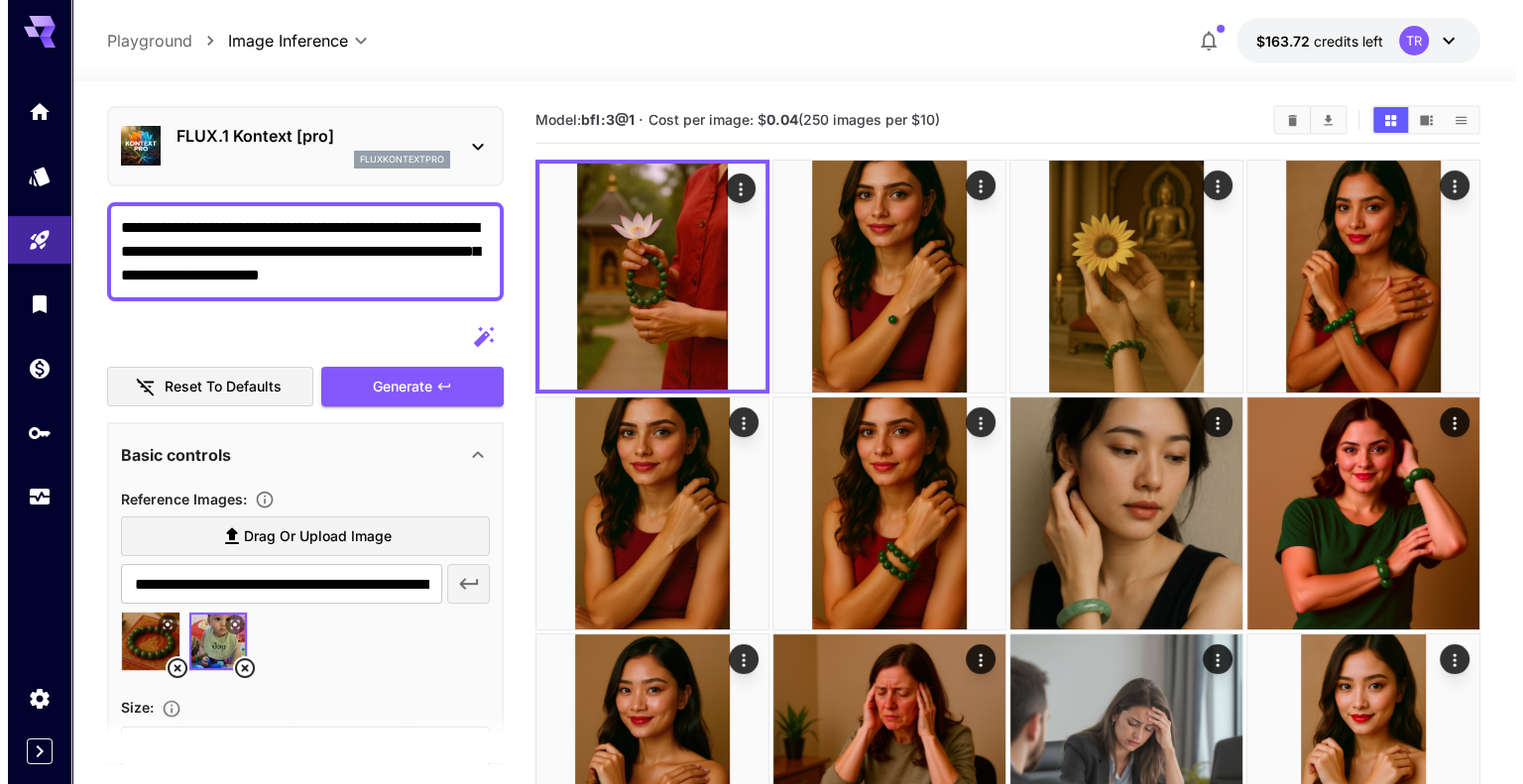 scroll, scrollTop: 0, scrollLeft: 0, axis: both 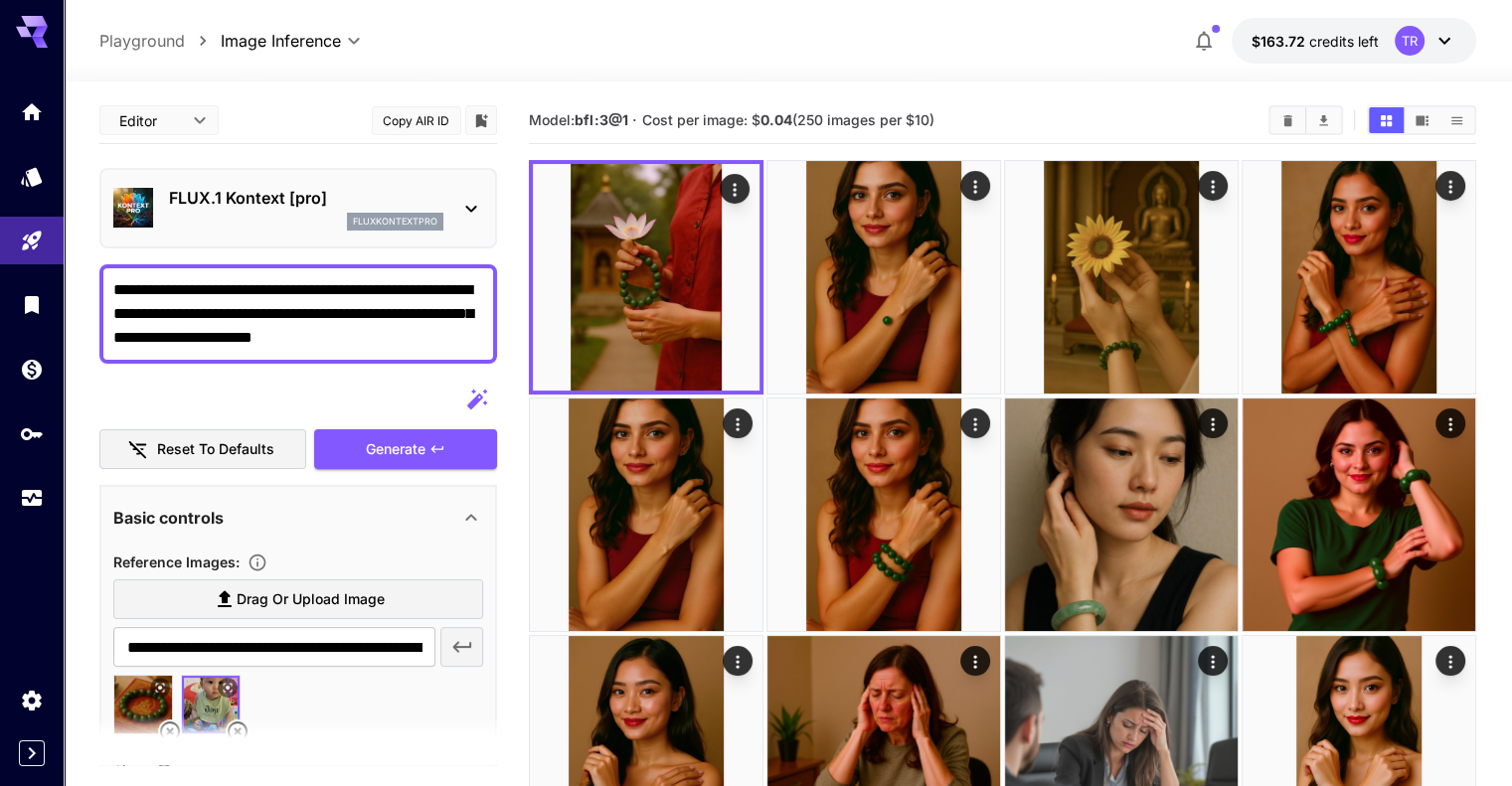 click on "**********" at bounding box center (298, 314) 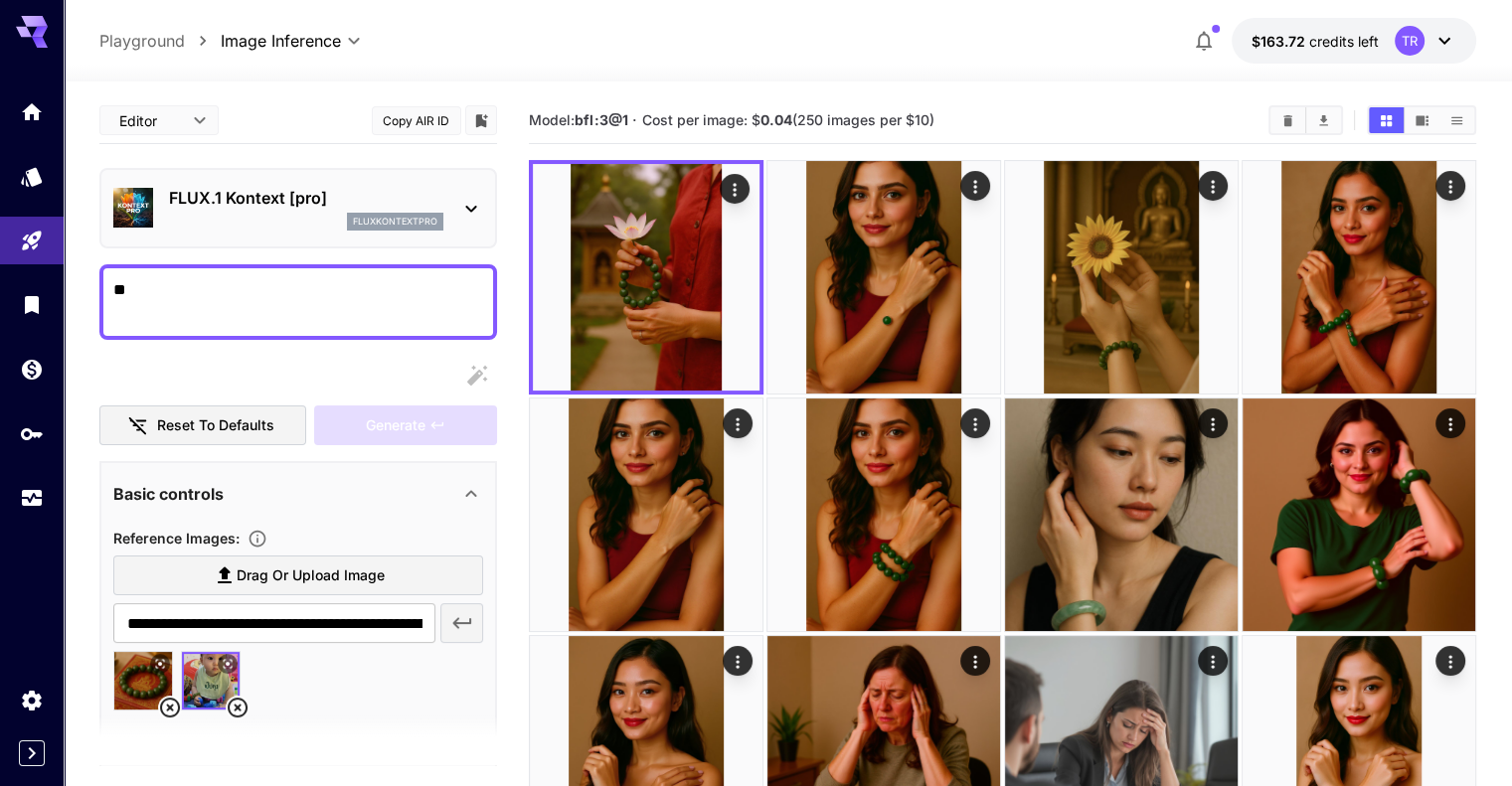 type on "*" 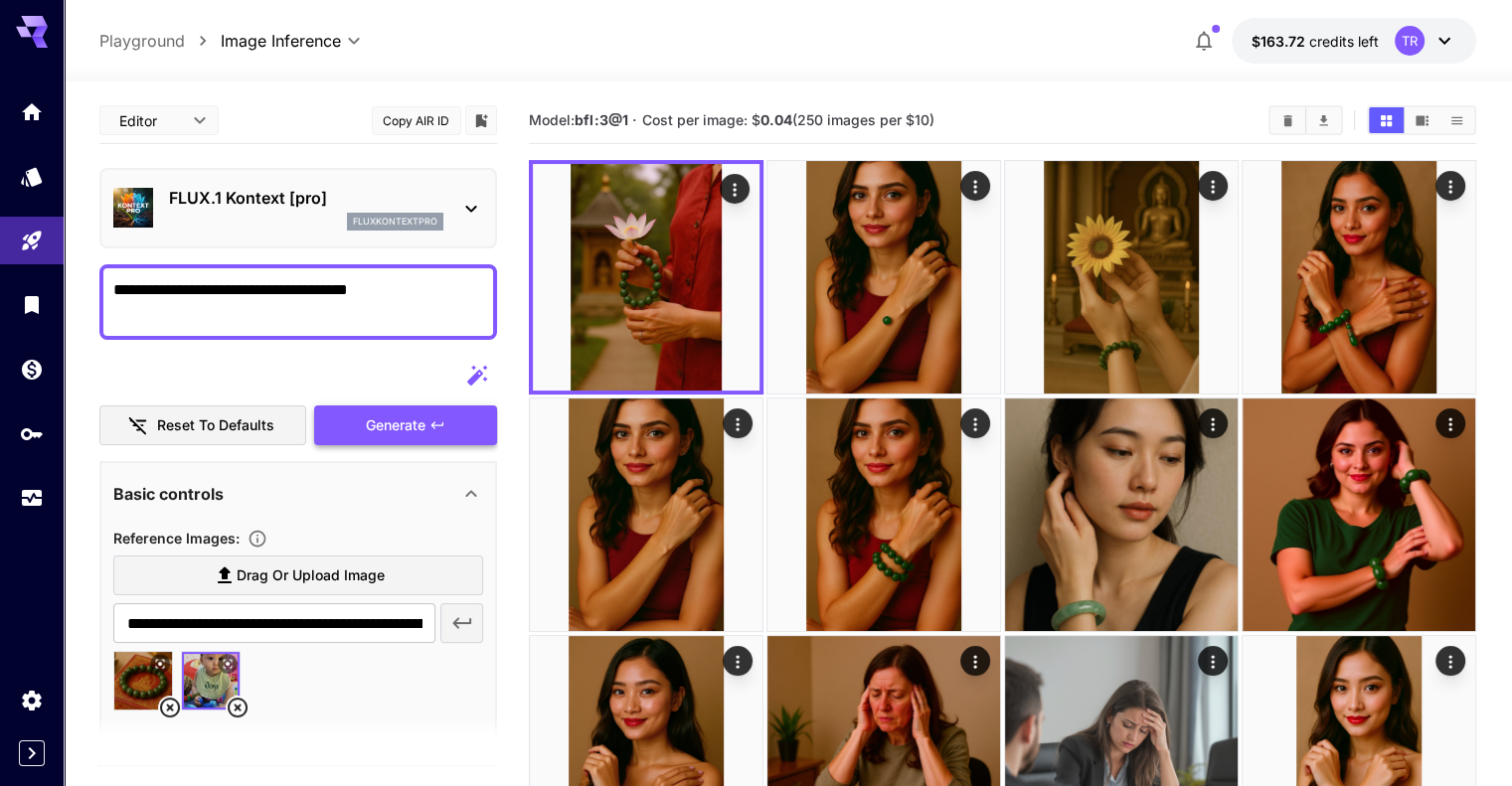 type on "**********" 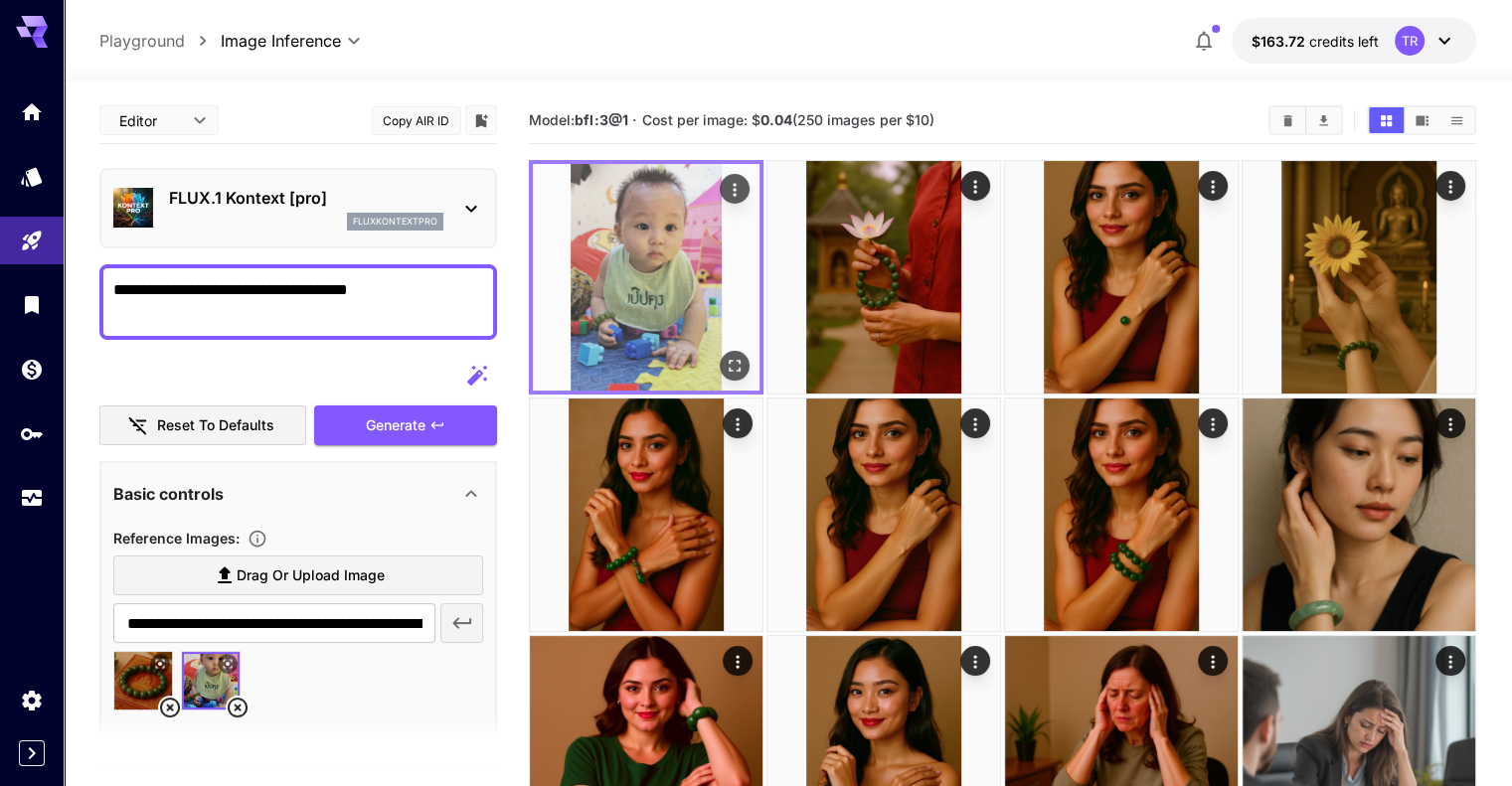 click 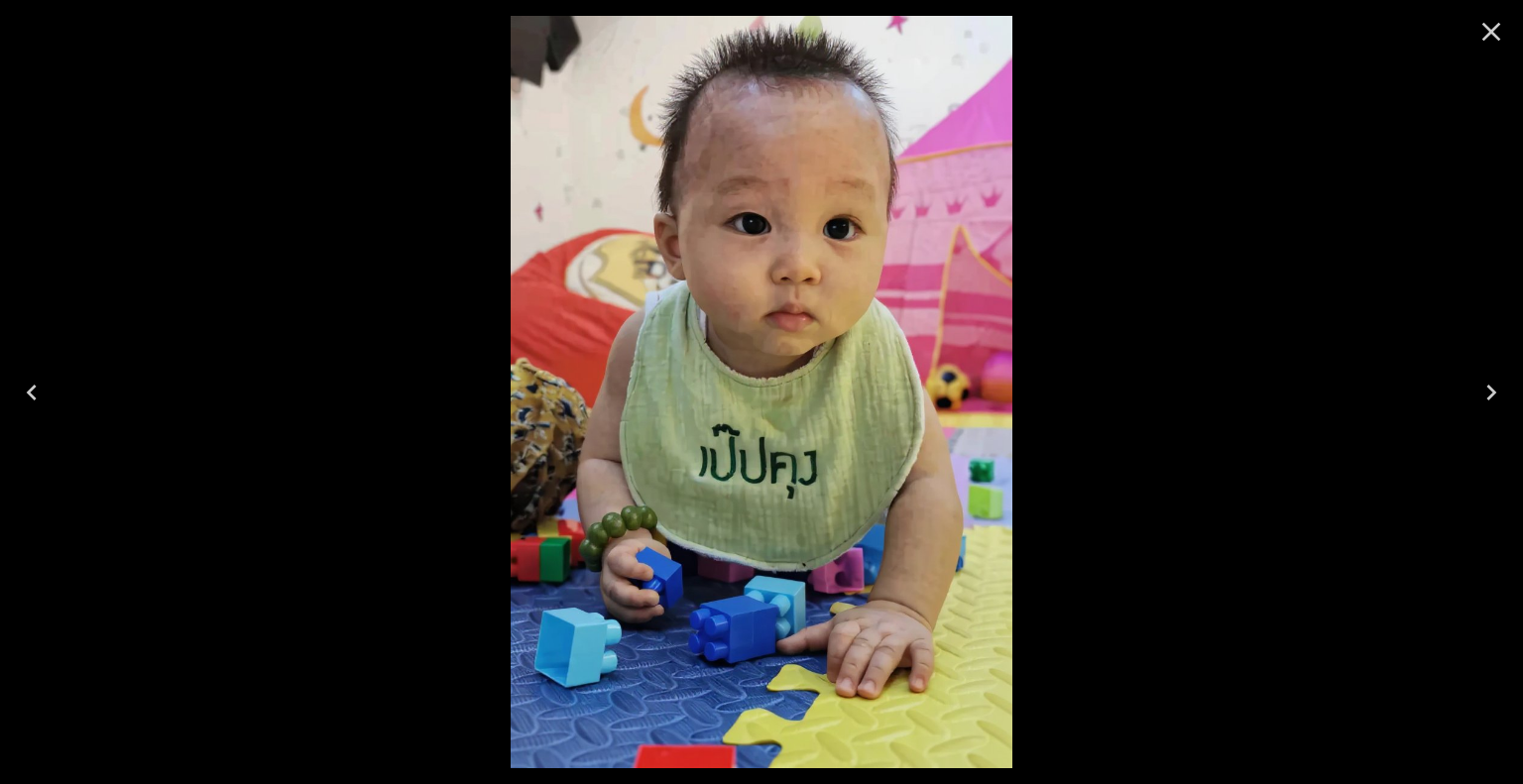 click 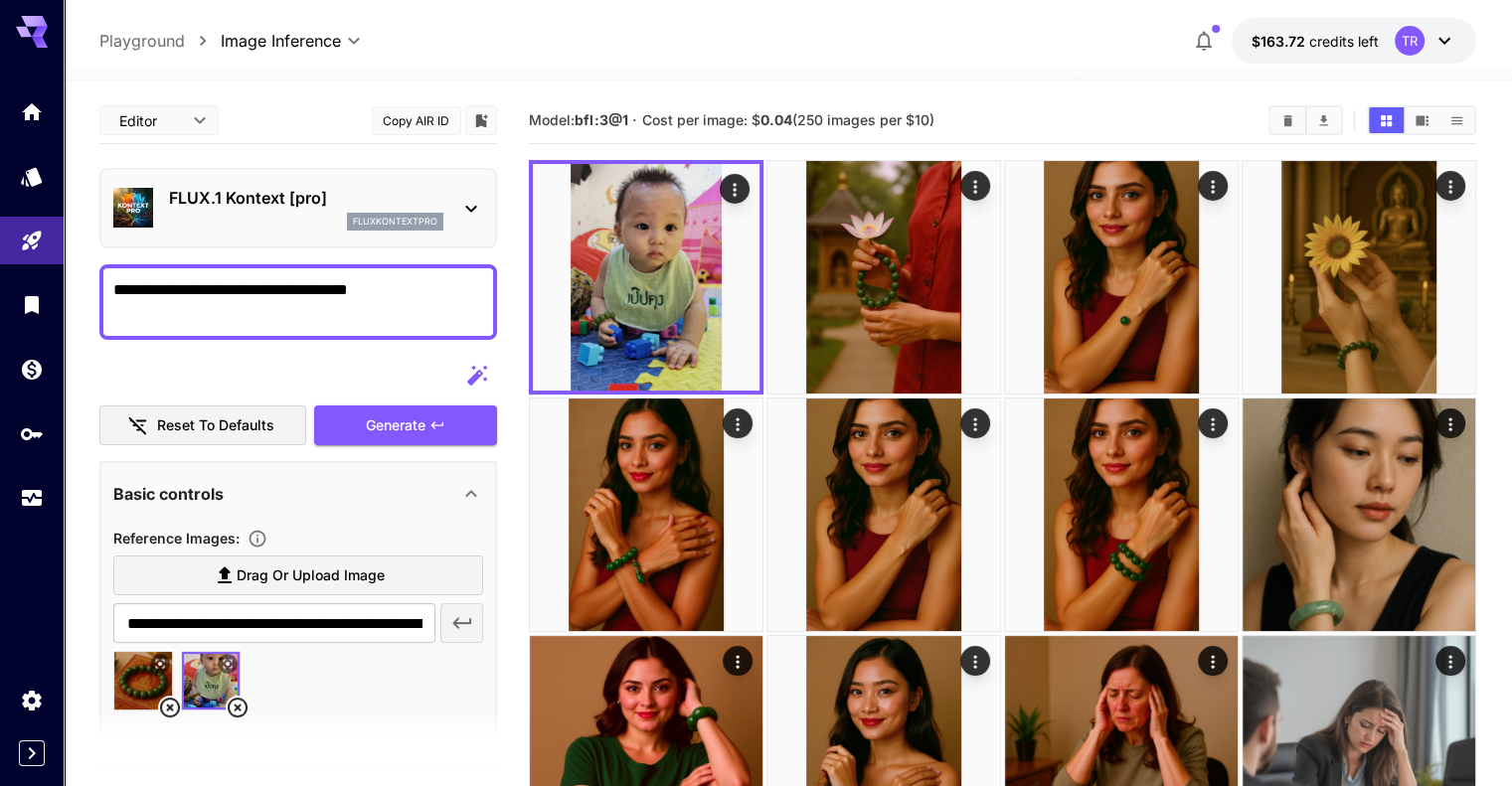 click 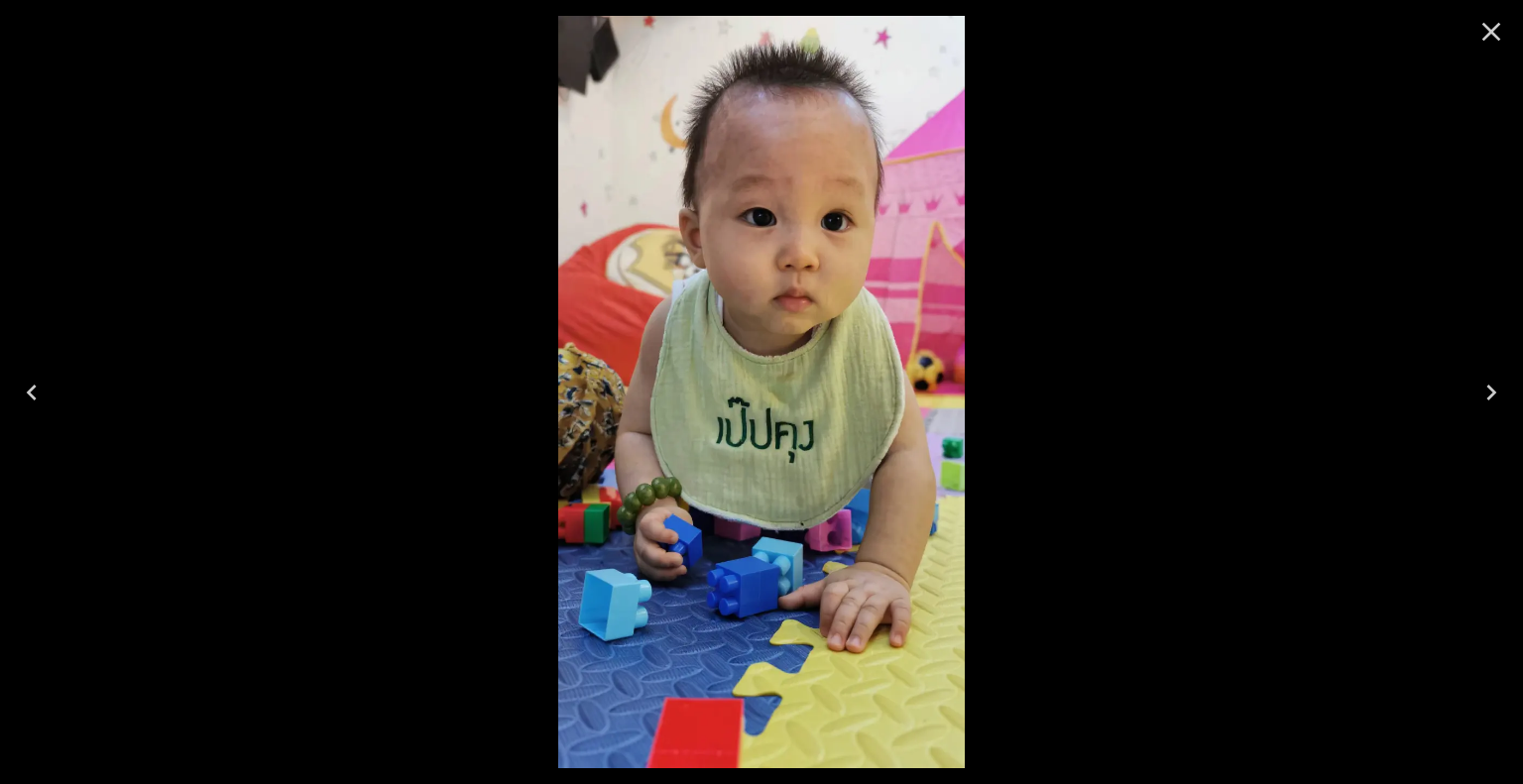 click on "**********" at bounding box center [762, 487] 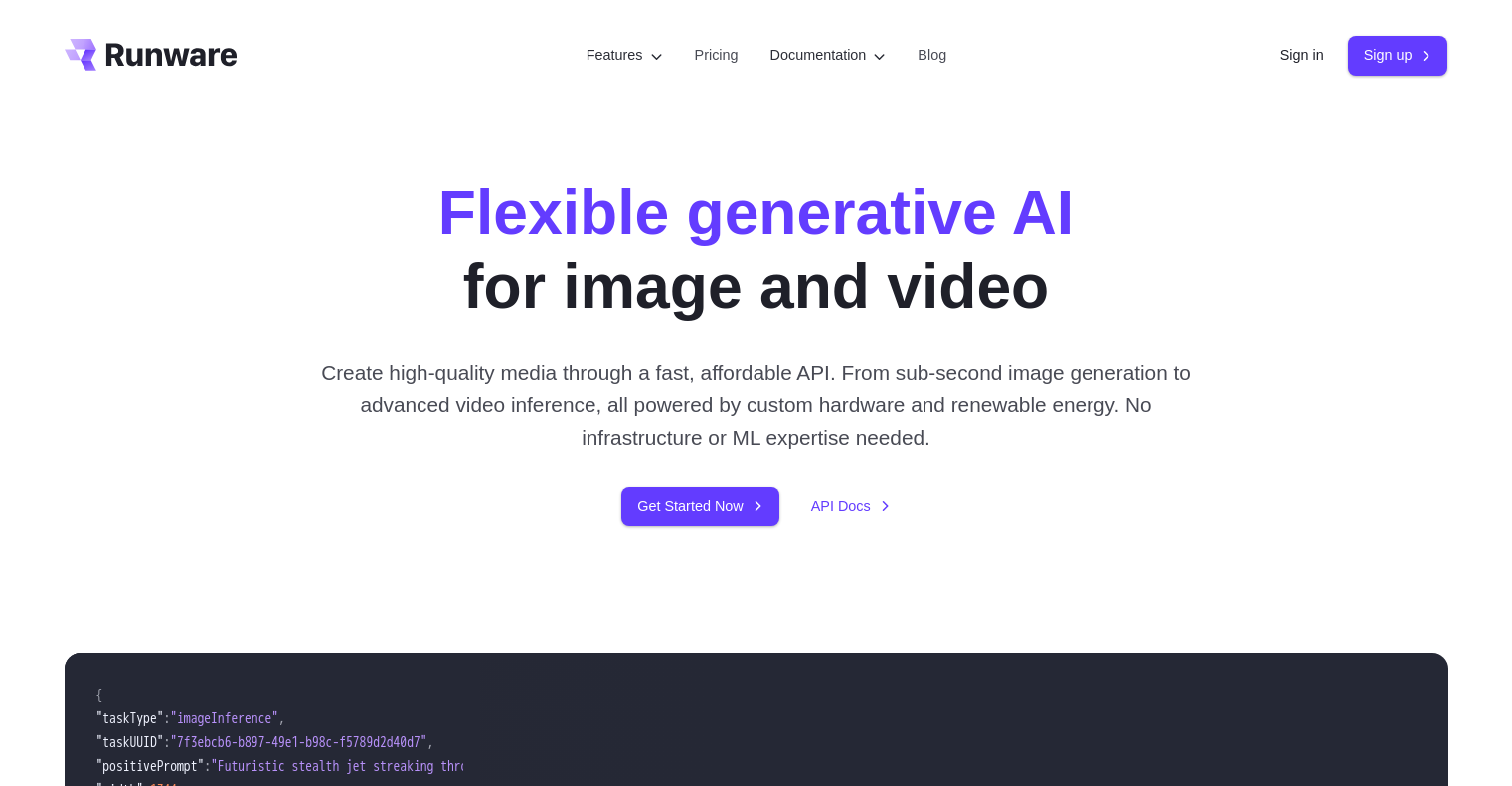 scroll, scrollTop: 0, scrollLeft: 0, axis: both 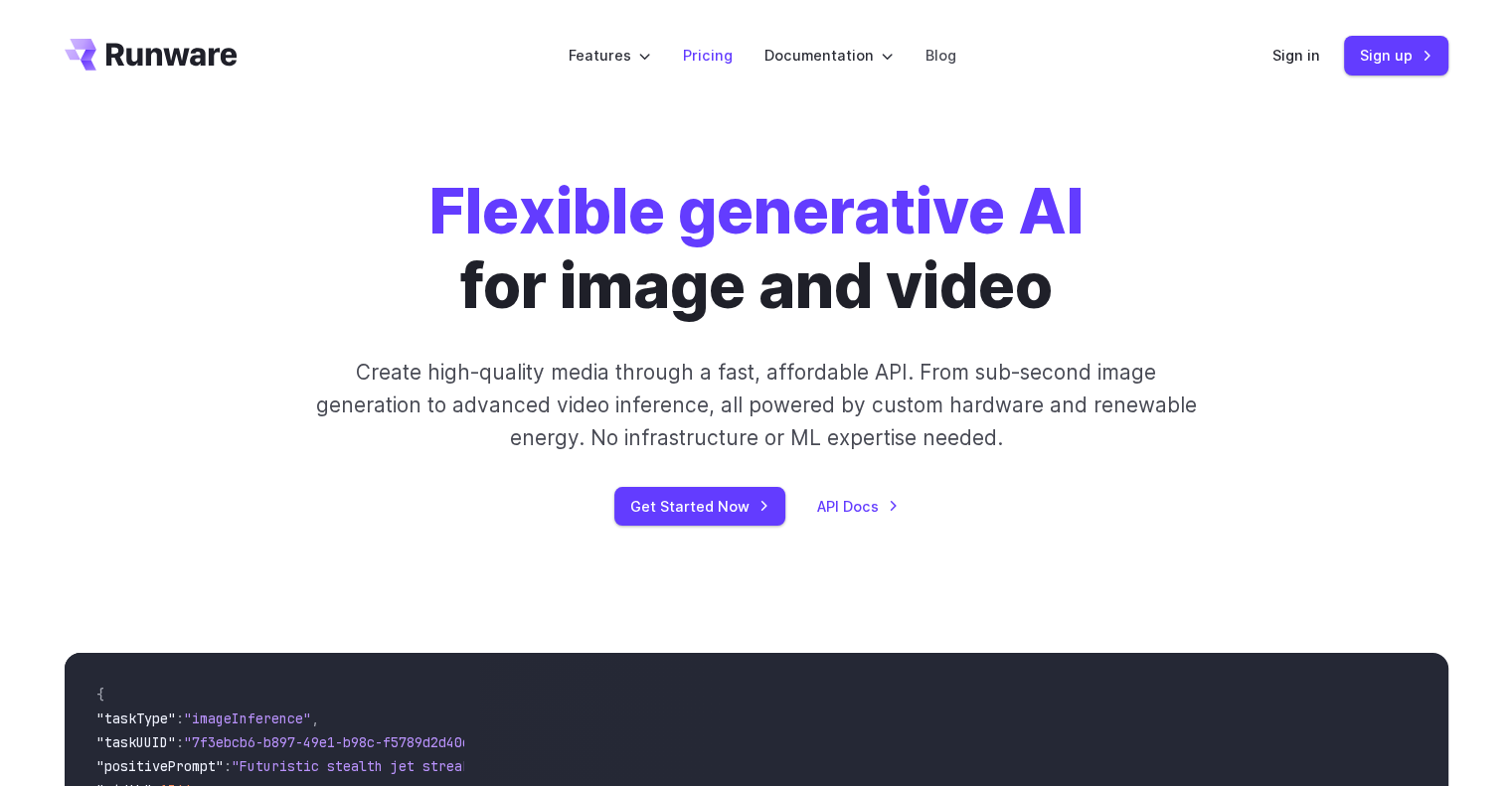 click on "Pricing" at bounding box center [708, 55] 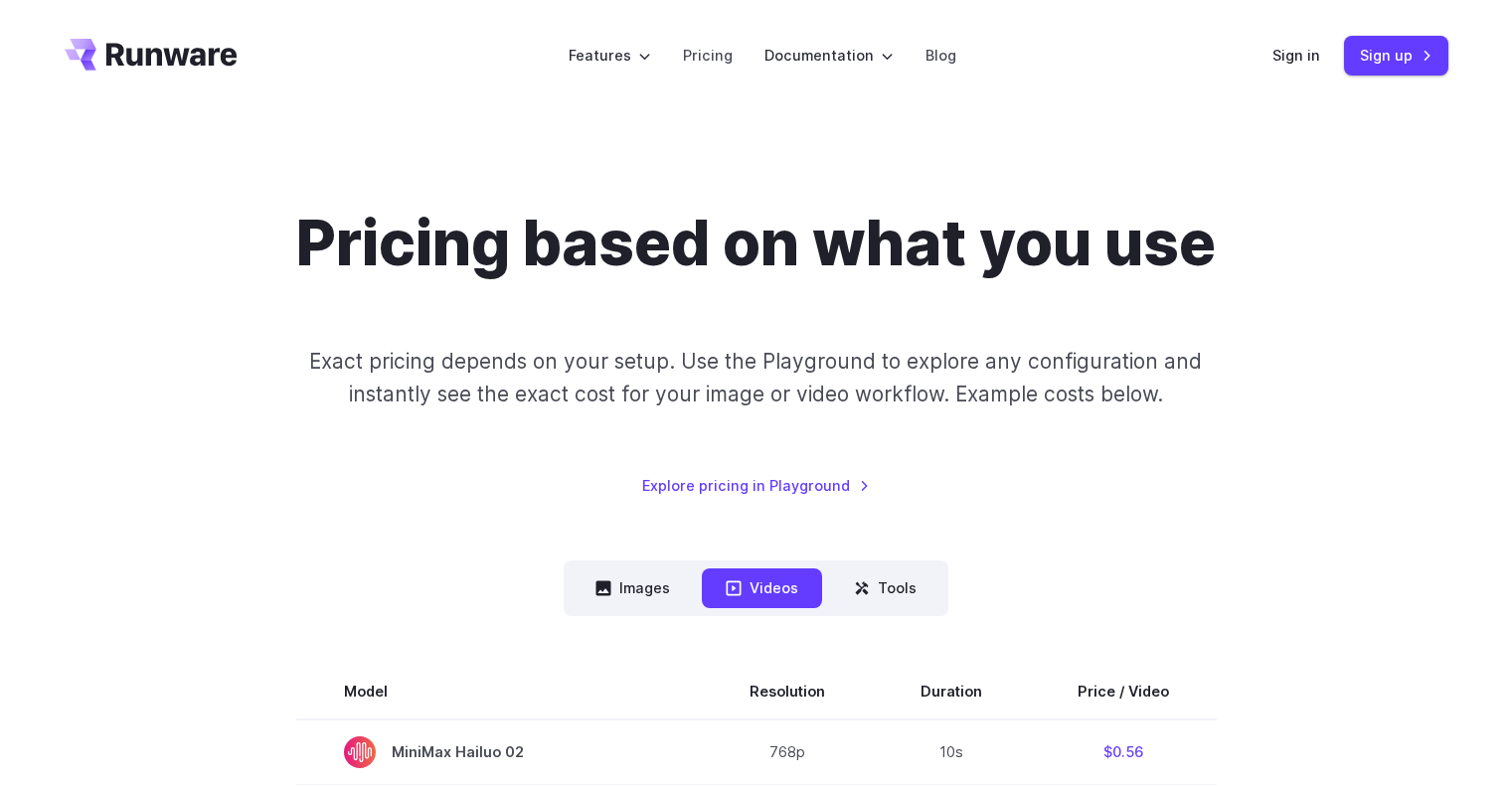 scroll, scrollTop: 0, scrollLeft: 0, axis: both 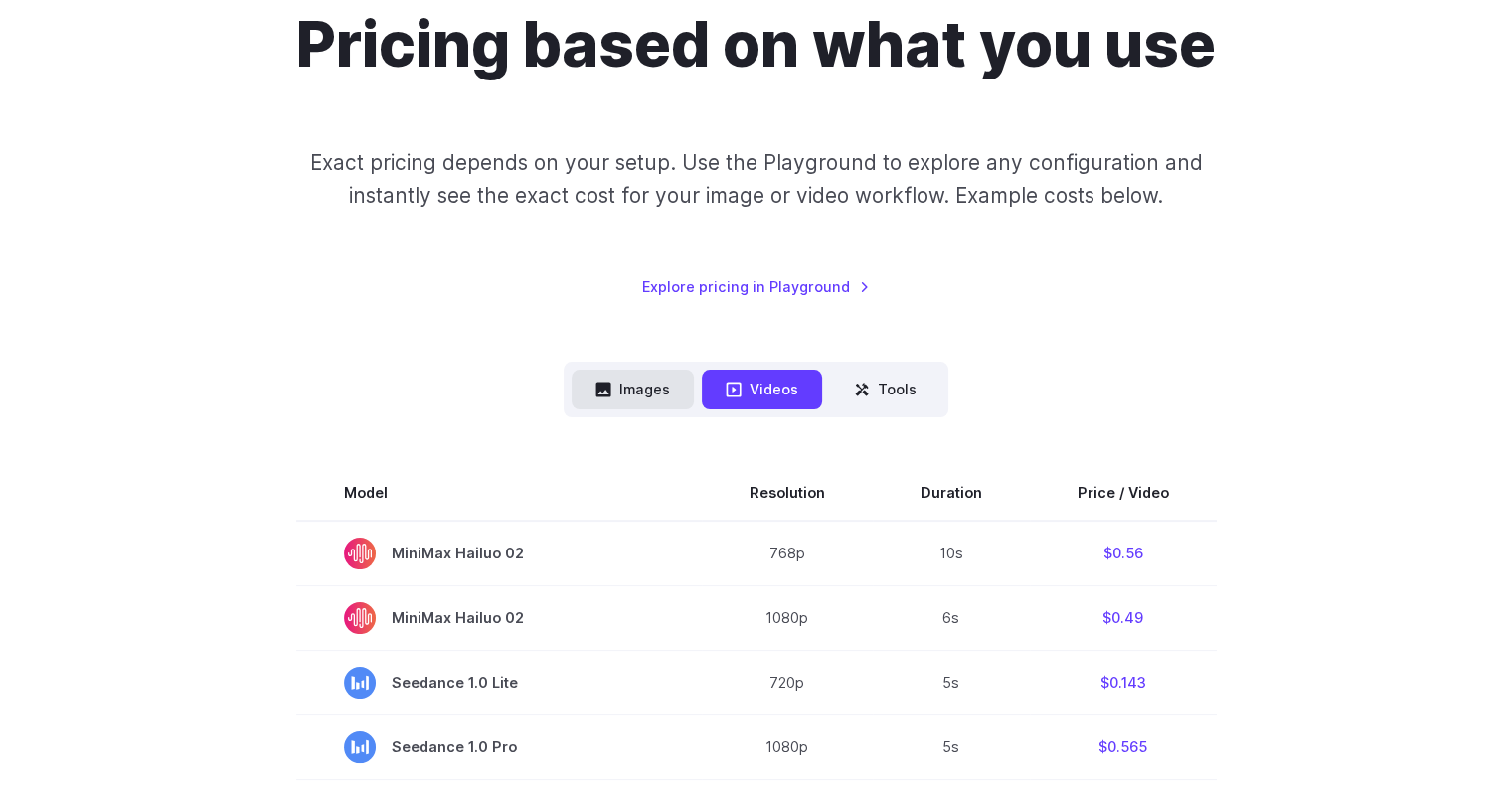 click on "Images" at bounding box center (632, 389) 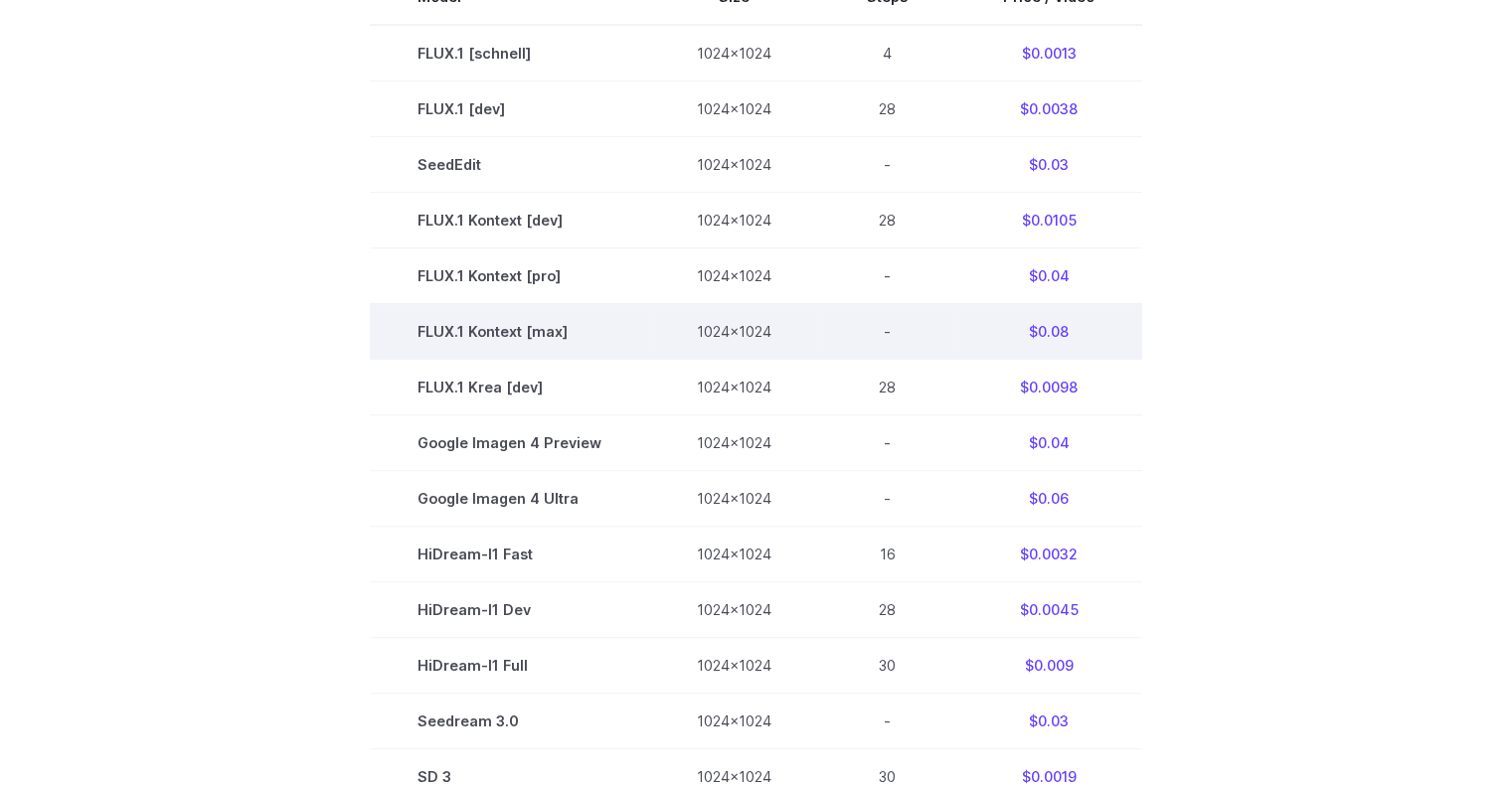 scroll, scrollTop: 696, scrollLeft: 0, axis: vertical 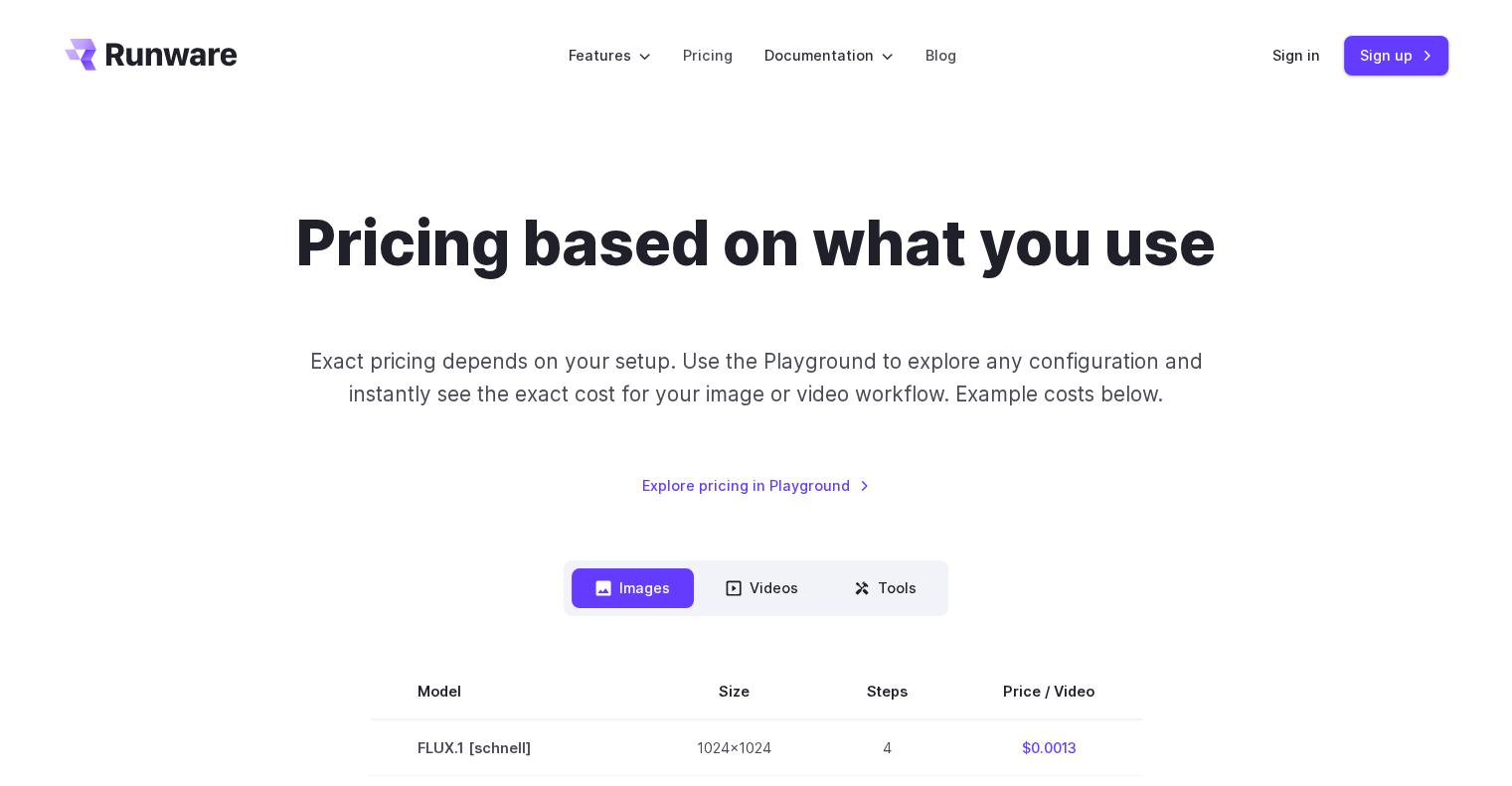 click on "Sign in        Sign up" at bounding box center [1360, 55] 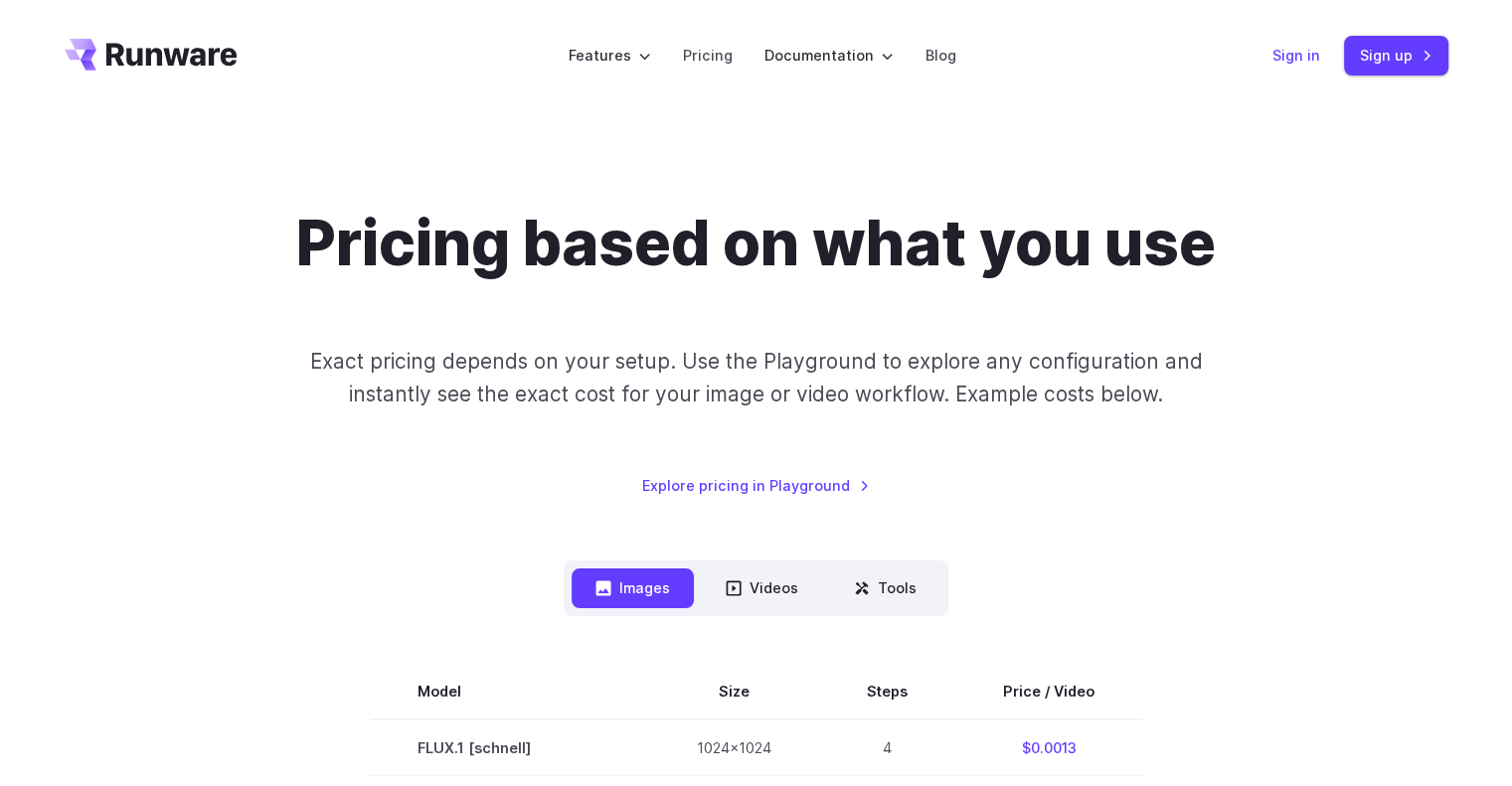 click on "Sign in" at bounding box center [1296, 55] 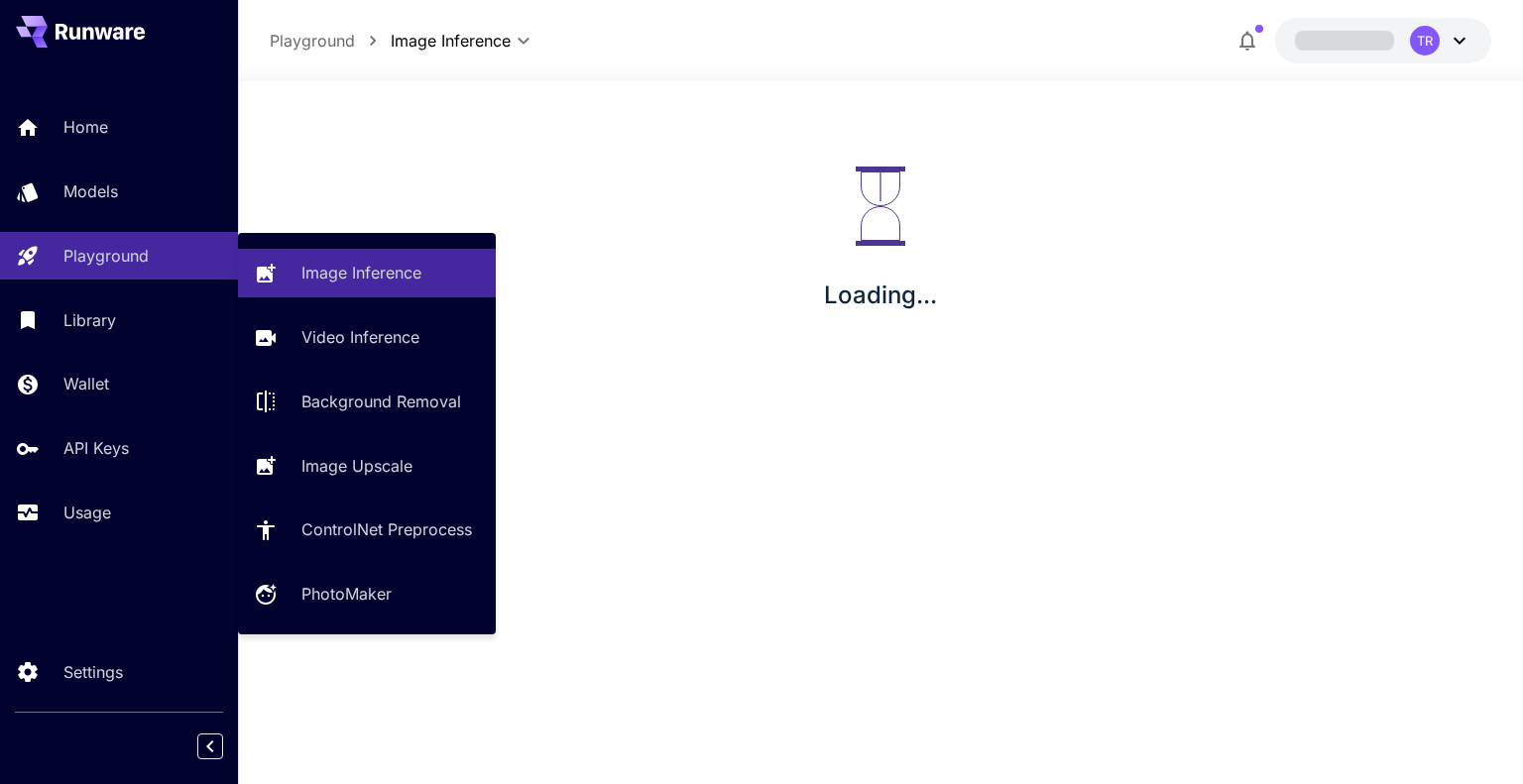 scroll, scrollTop: 0, scrollLeft: 0, axis: both 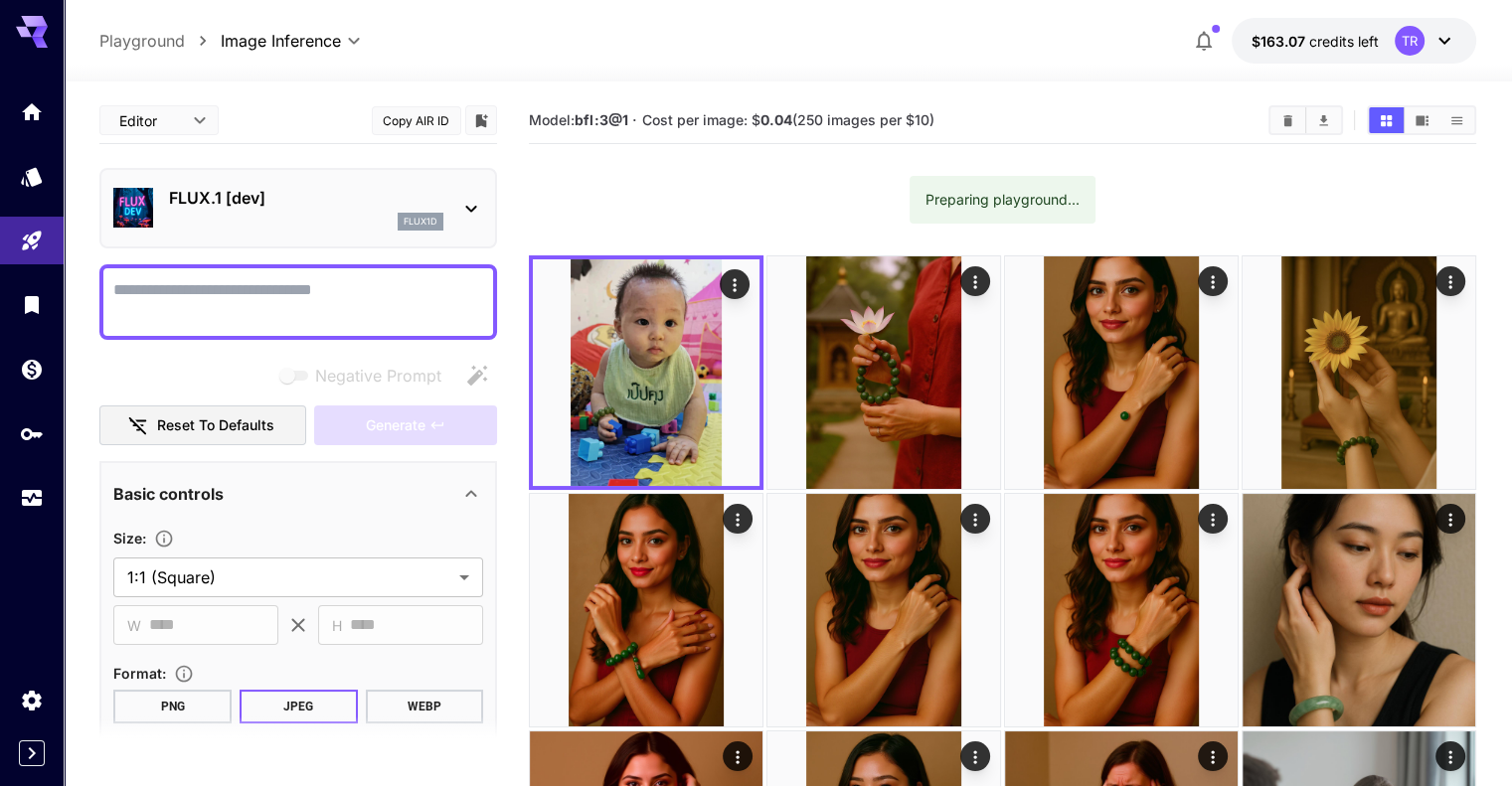 click on "FLUX.1 [dev]" at bounding box center [306, 198] 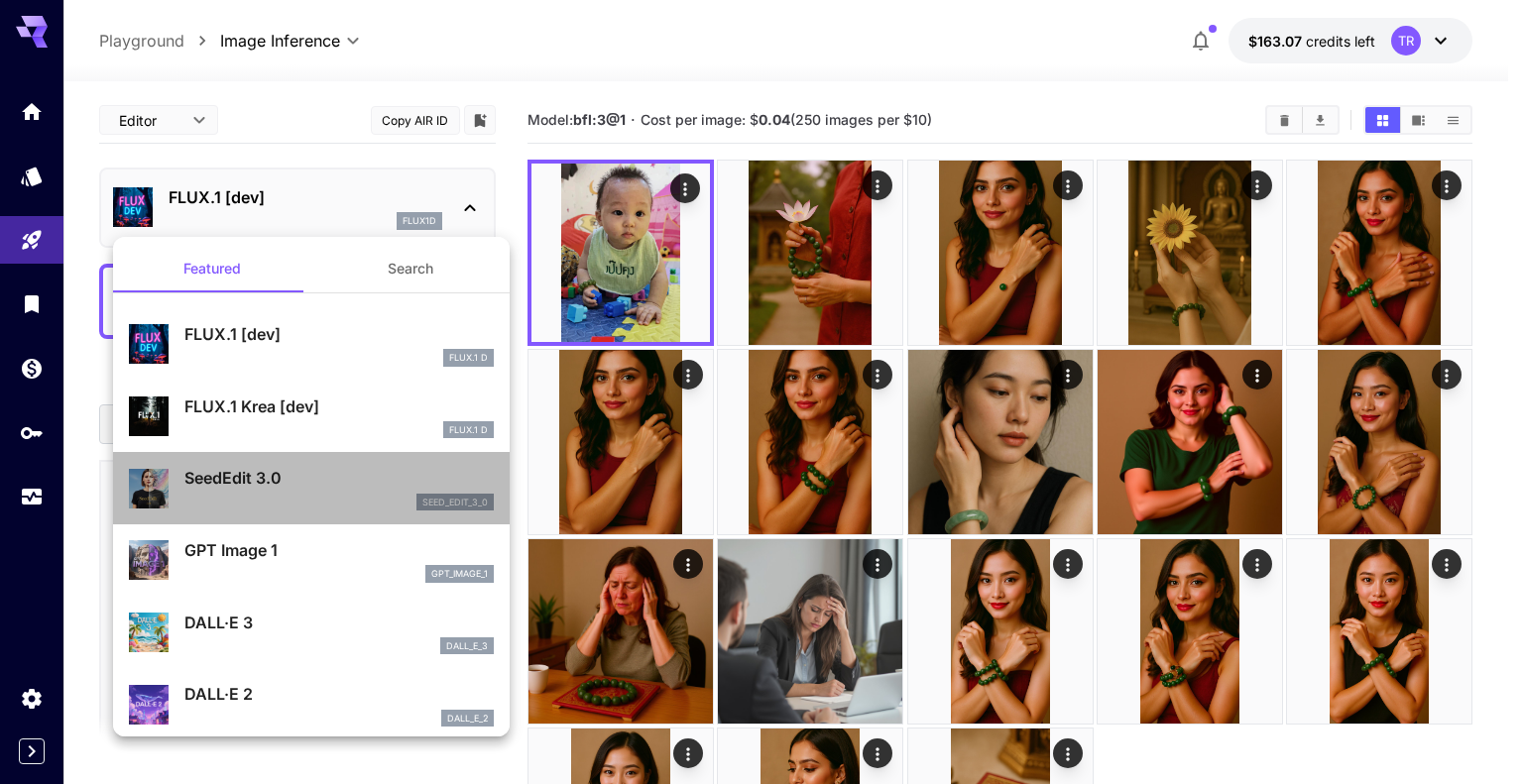 click on "SeedEdit 3.0" at bounding box center [339, 478] 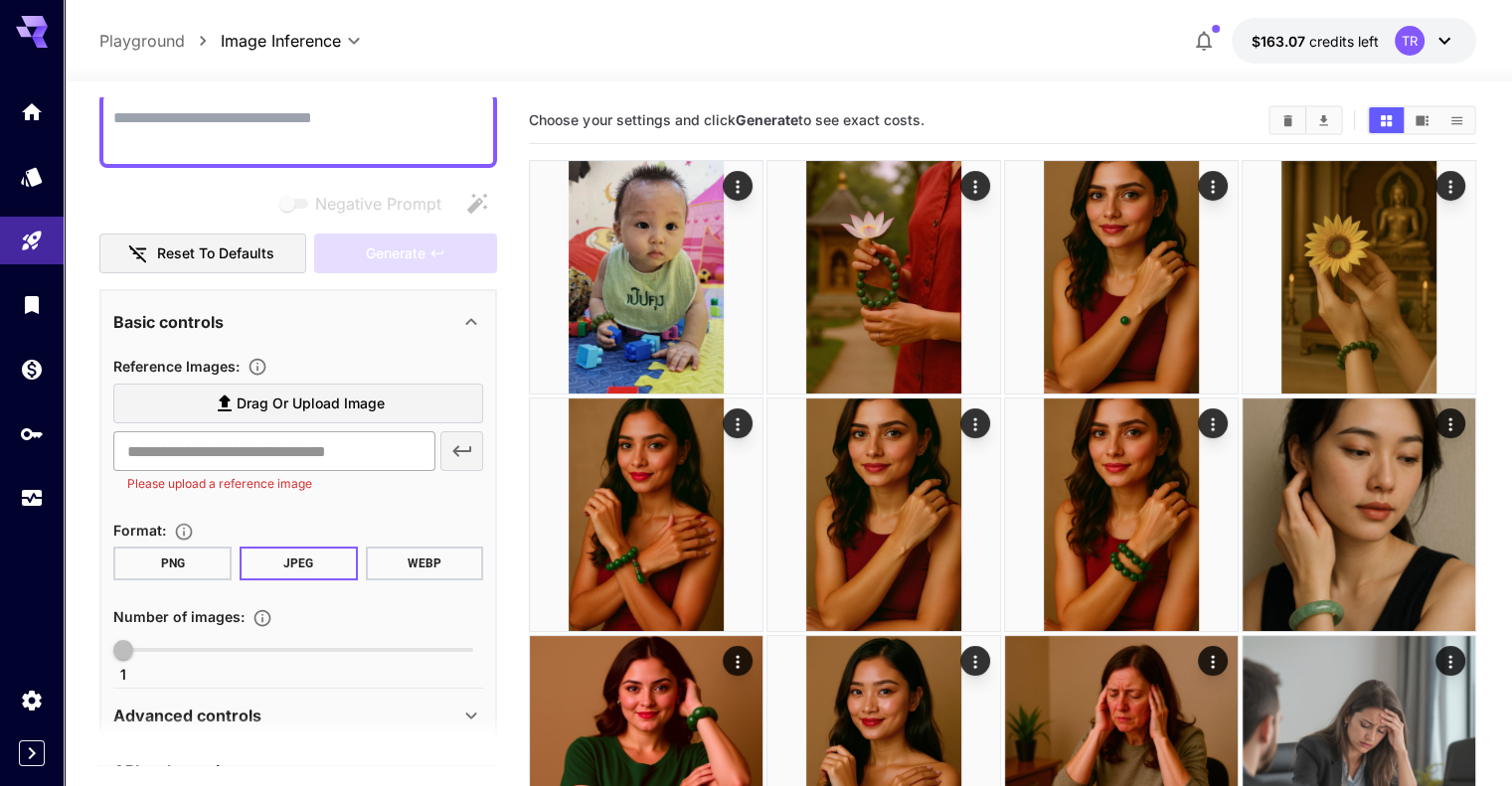 scroll, scrollTop: 199, scrollLeft: 0, axis: vertical 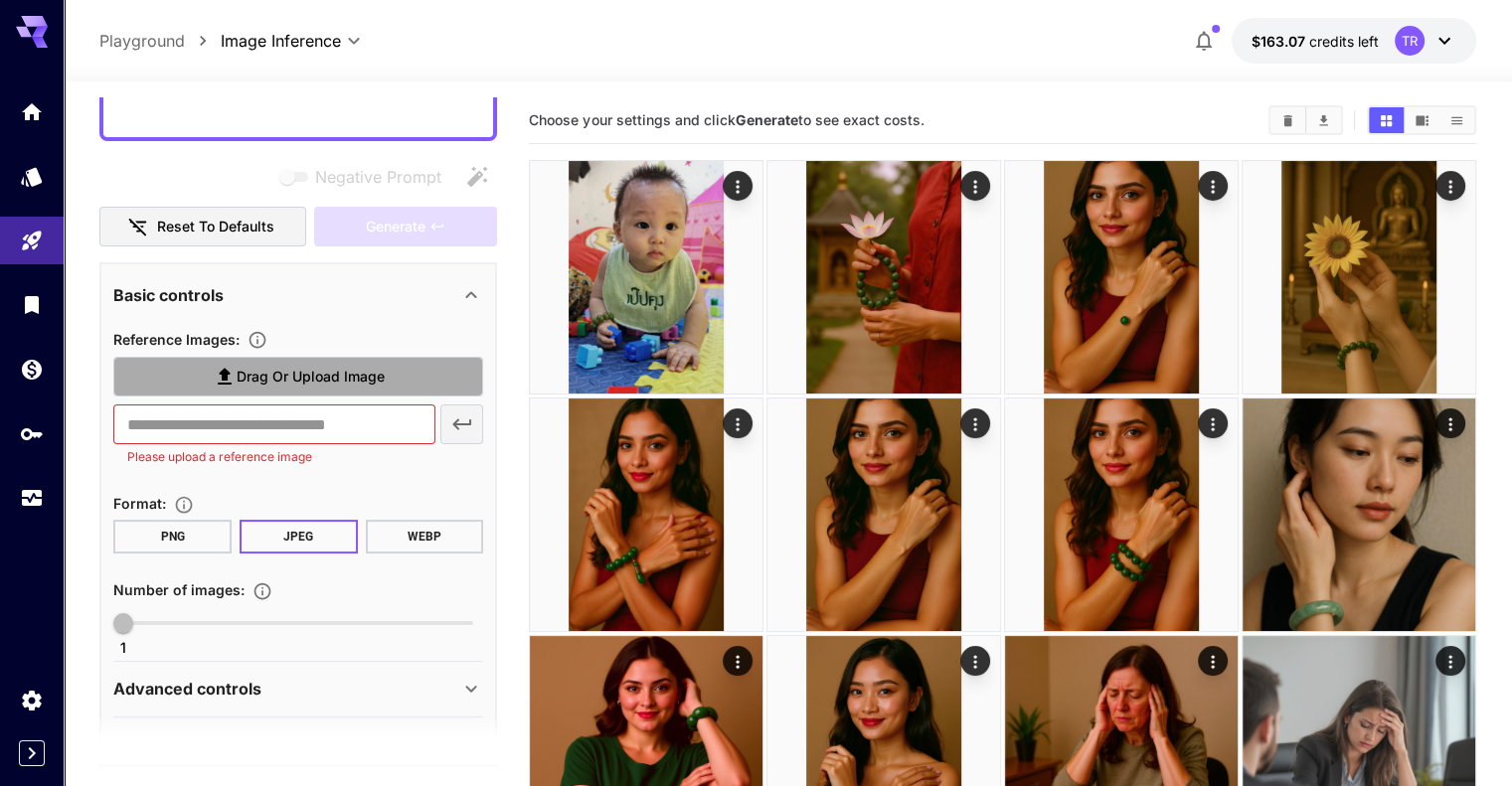 click on "Drag or upload image" at bounding box center [298, 377] 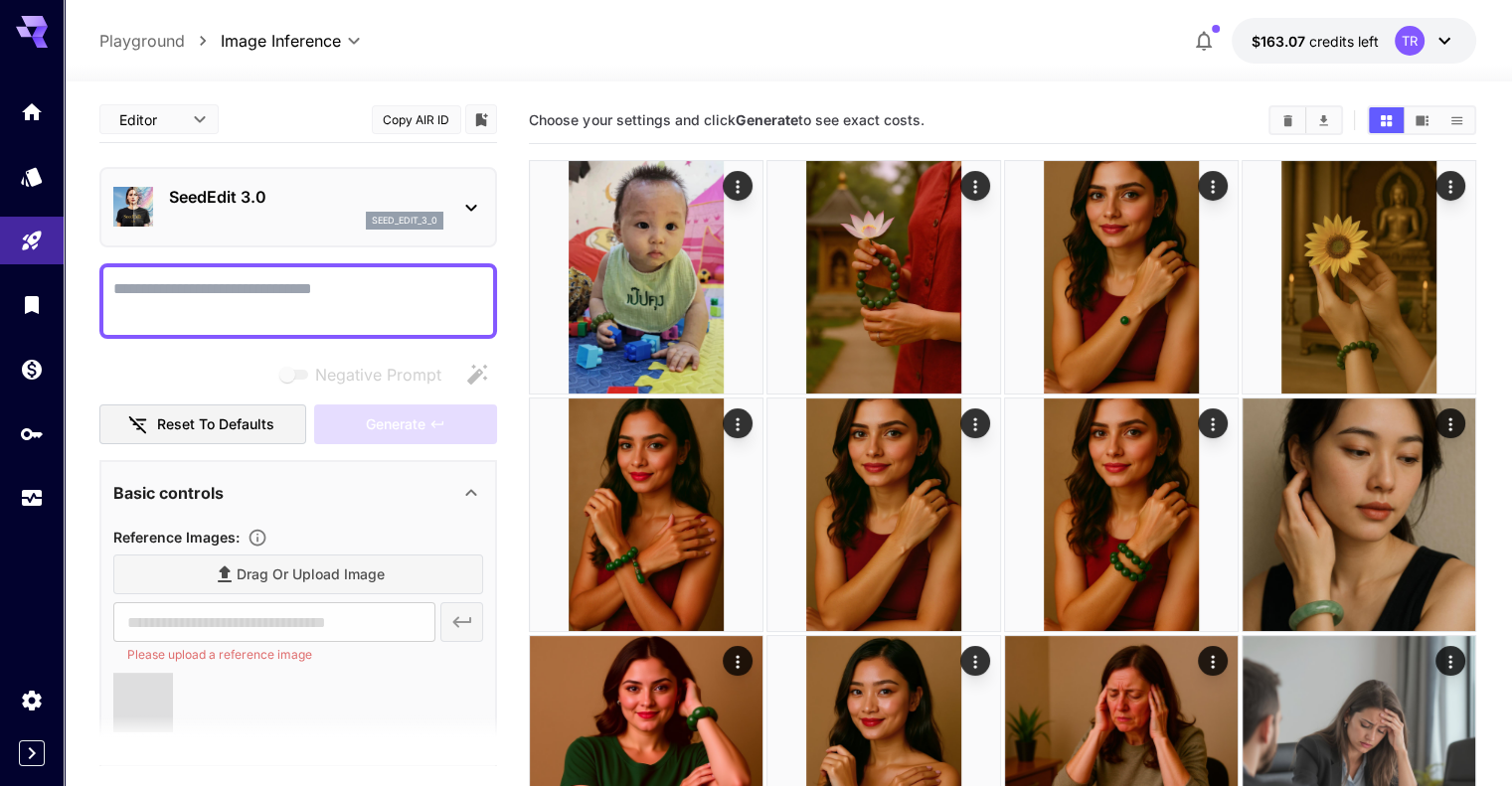 scroll, scrollTop: 0, scrollLeft: 0, axis: both 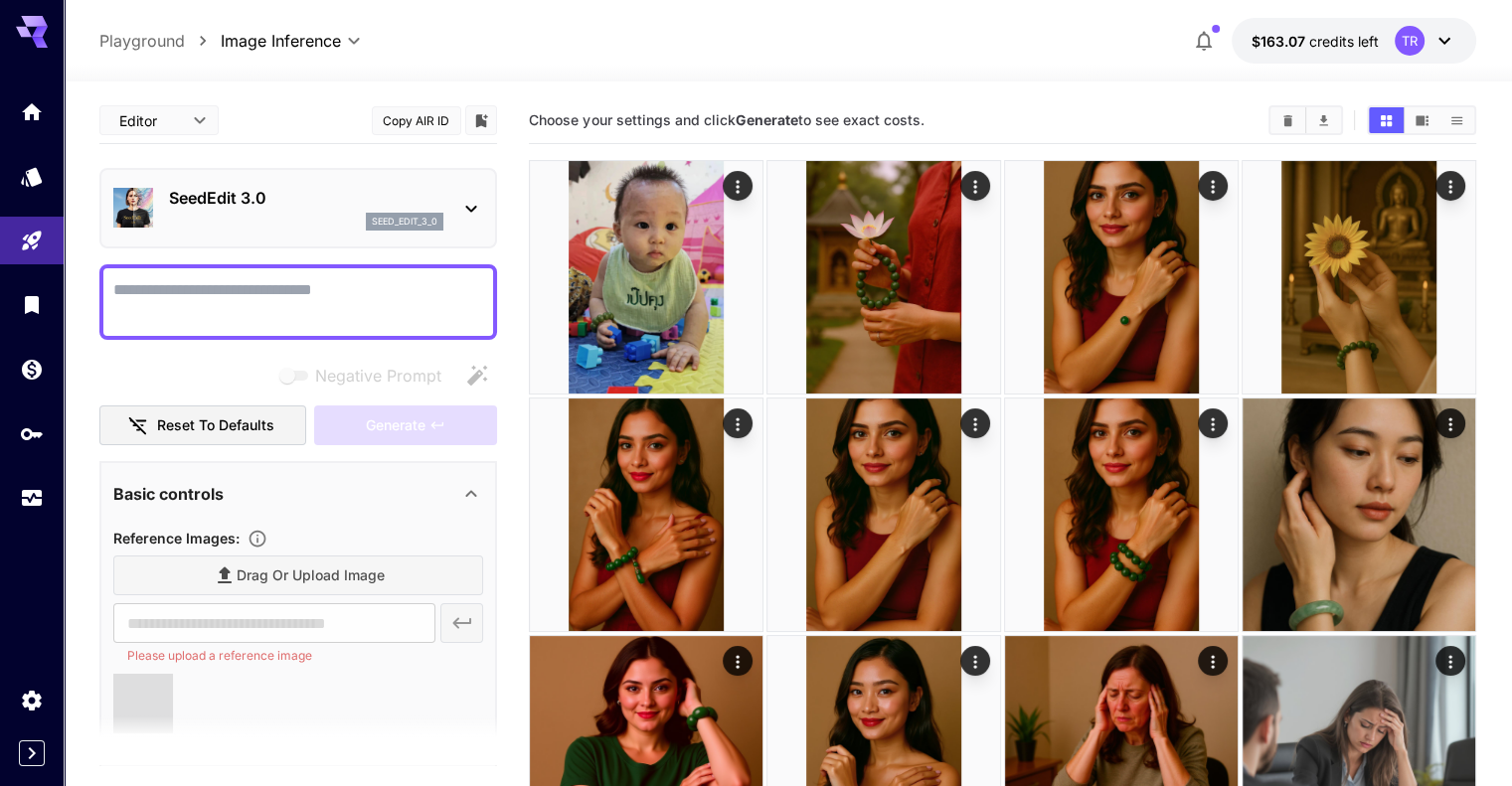 click on "Negative Prompt" at bounding box center [298, 302] 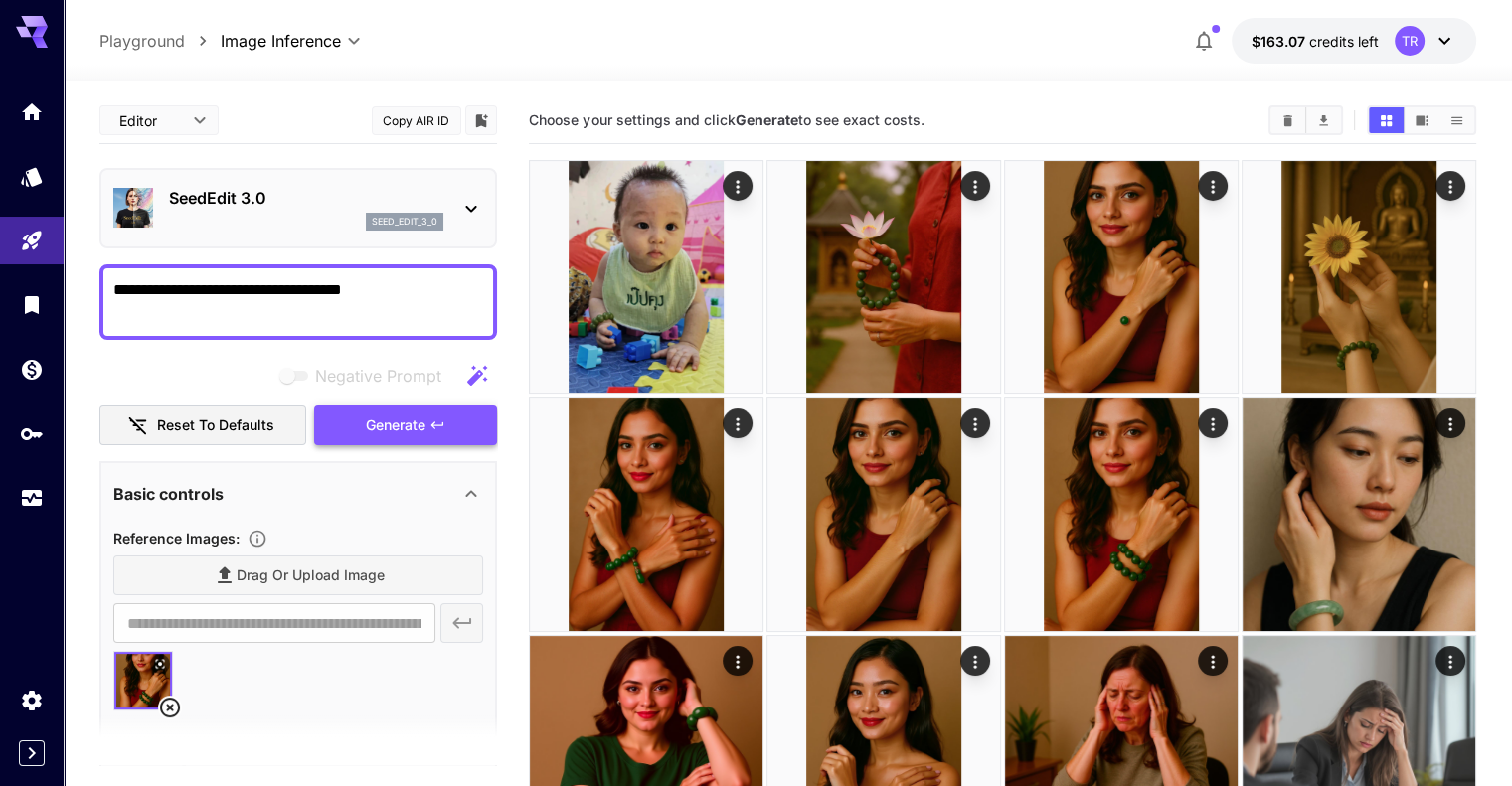 type on "**********" 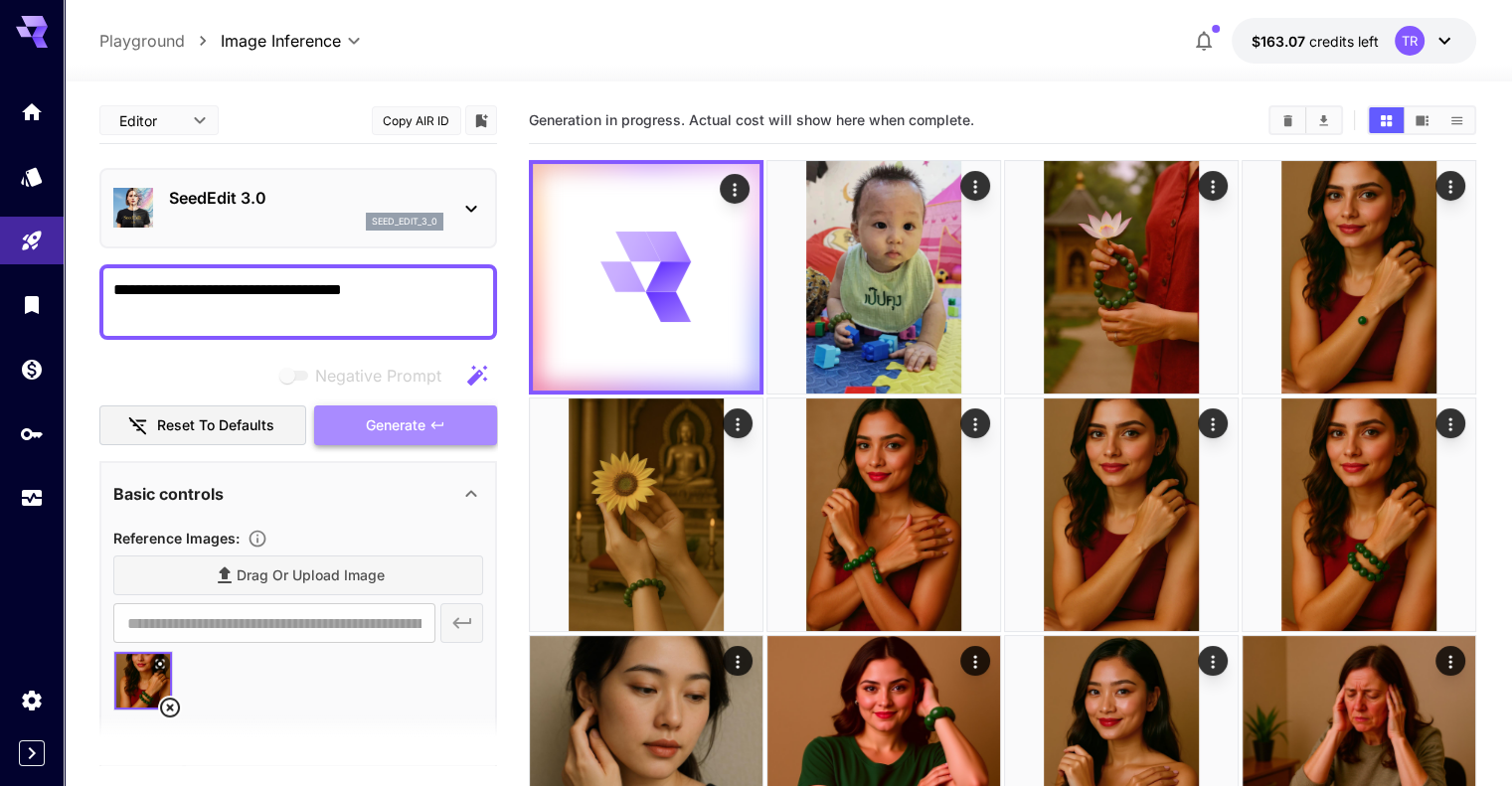 click on "Generate" at bounding box center [406, 425] 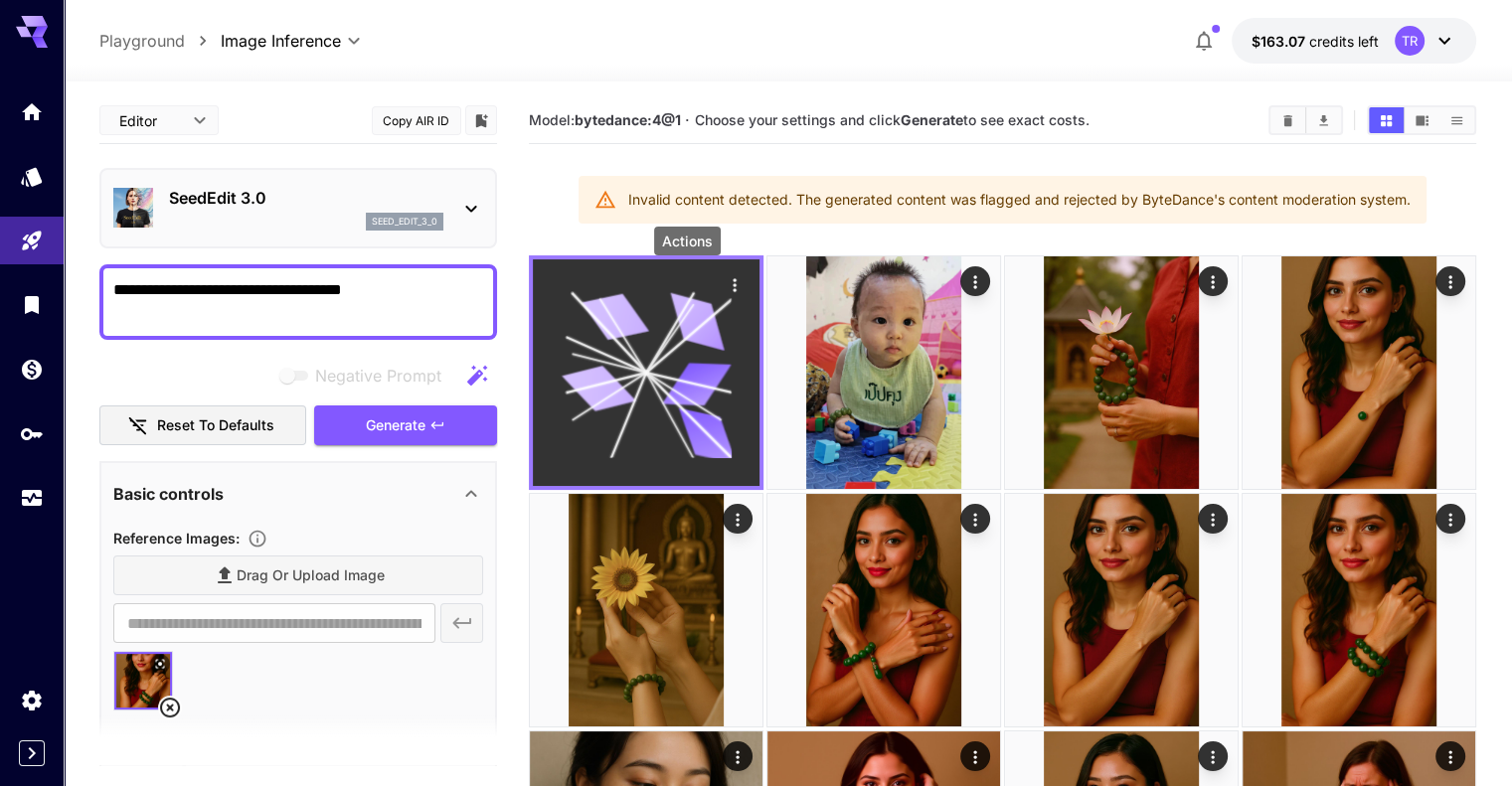 click at bounding box center (735, 284) 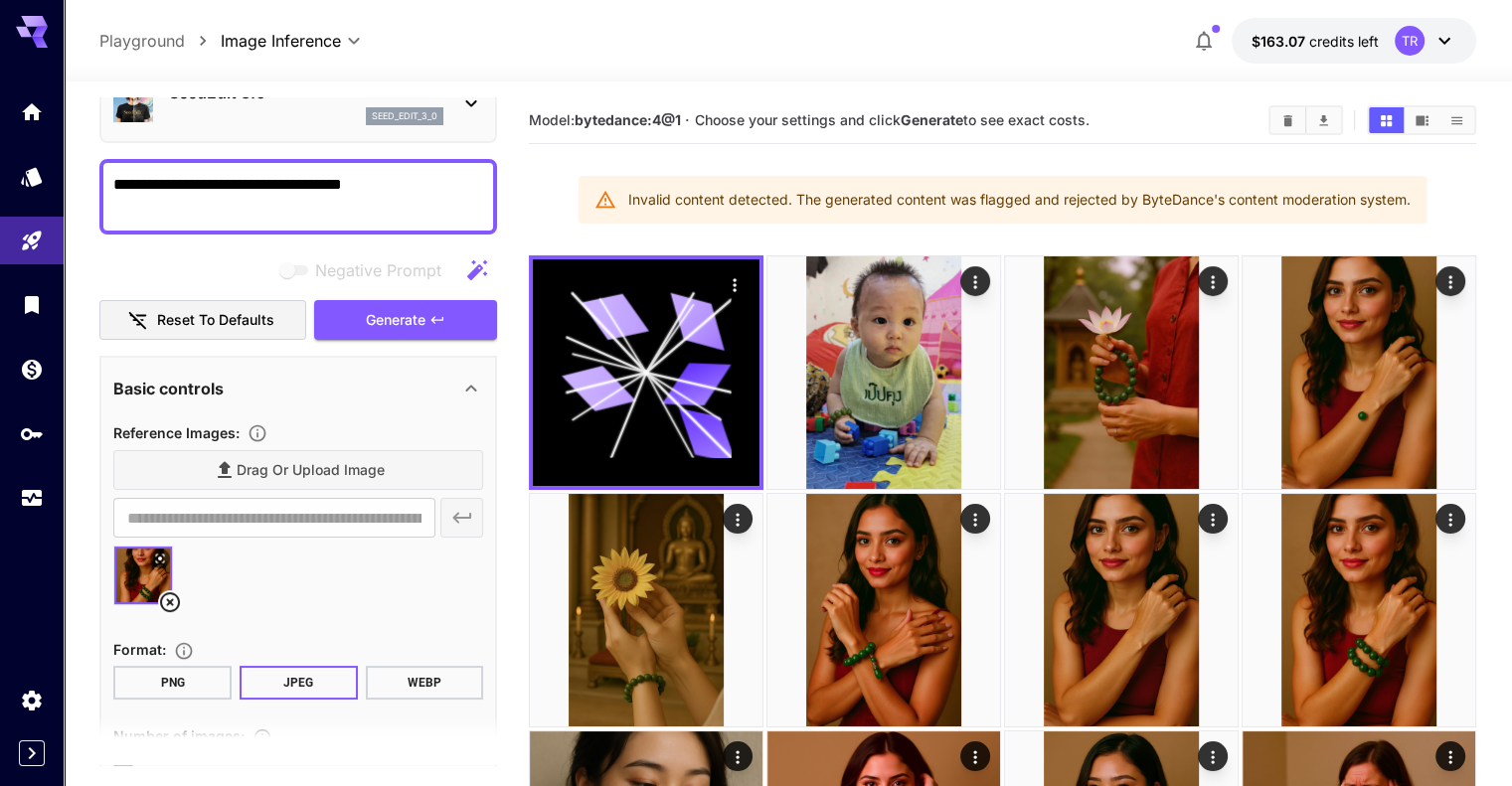 scroll, scrollTop: 298, scrollLeft: 0, axis: vertical 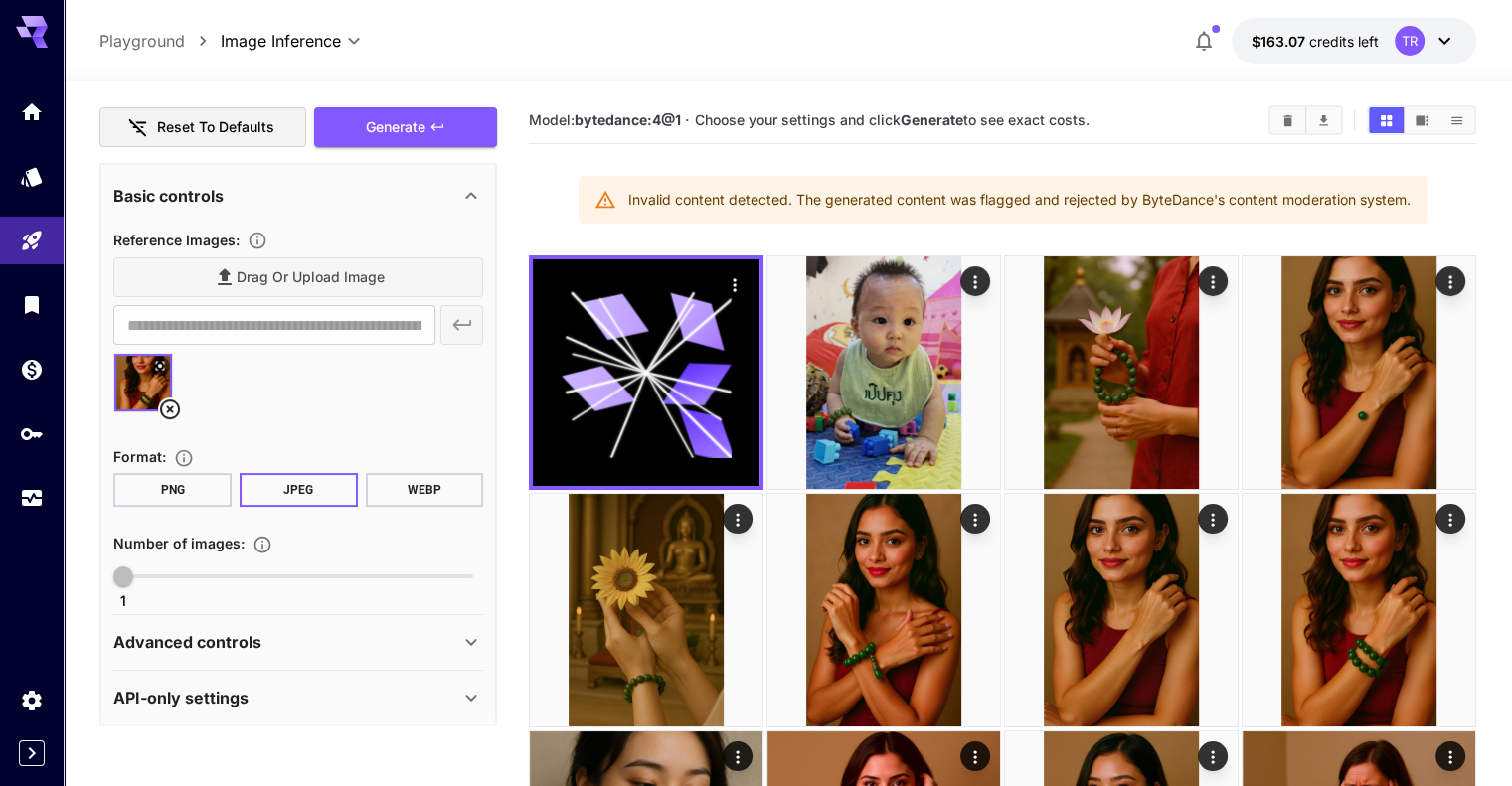 click 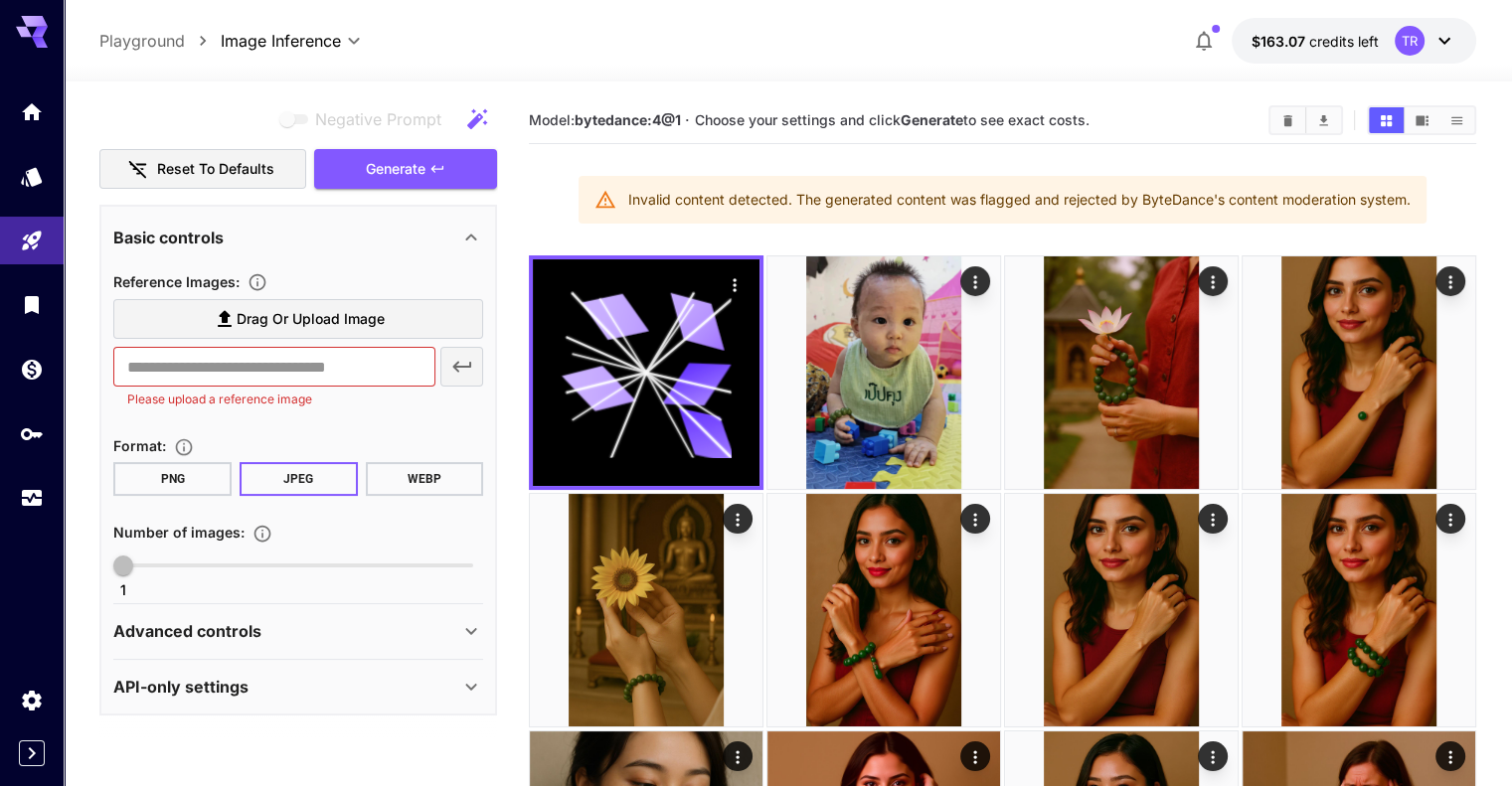scroll, scrollTop: 251, scrollLeft: 0, axis: vertical 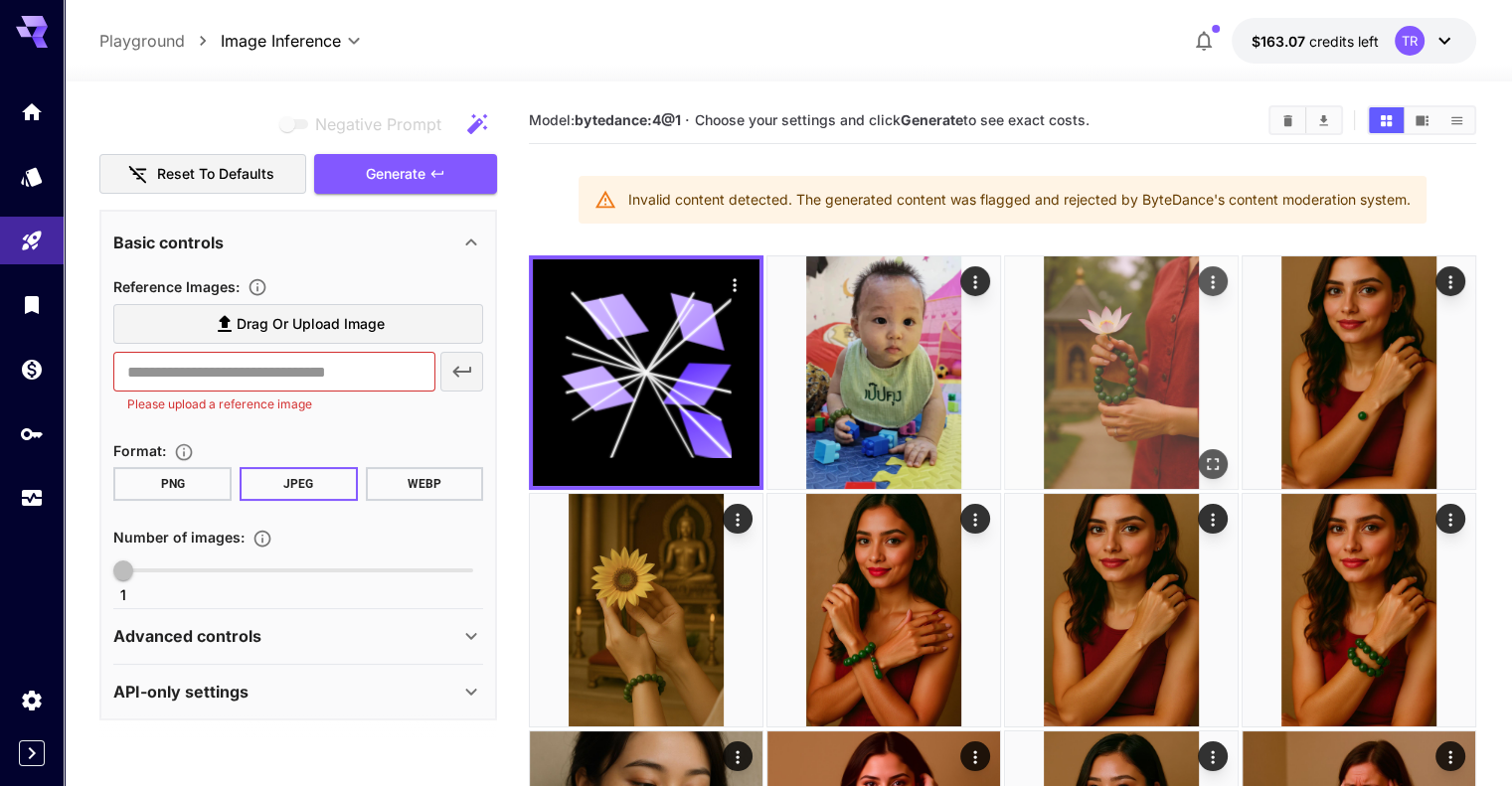 click 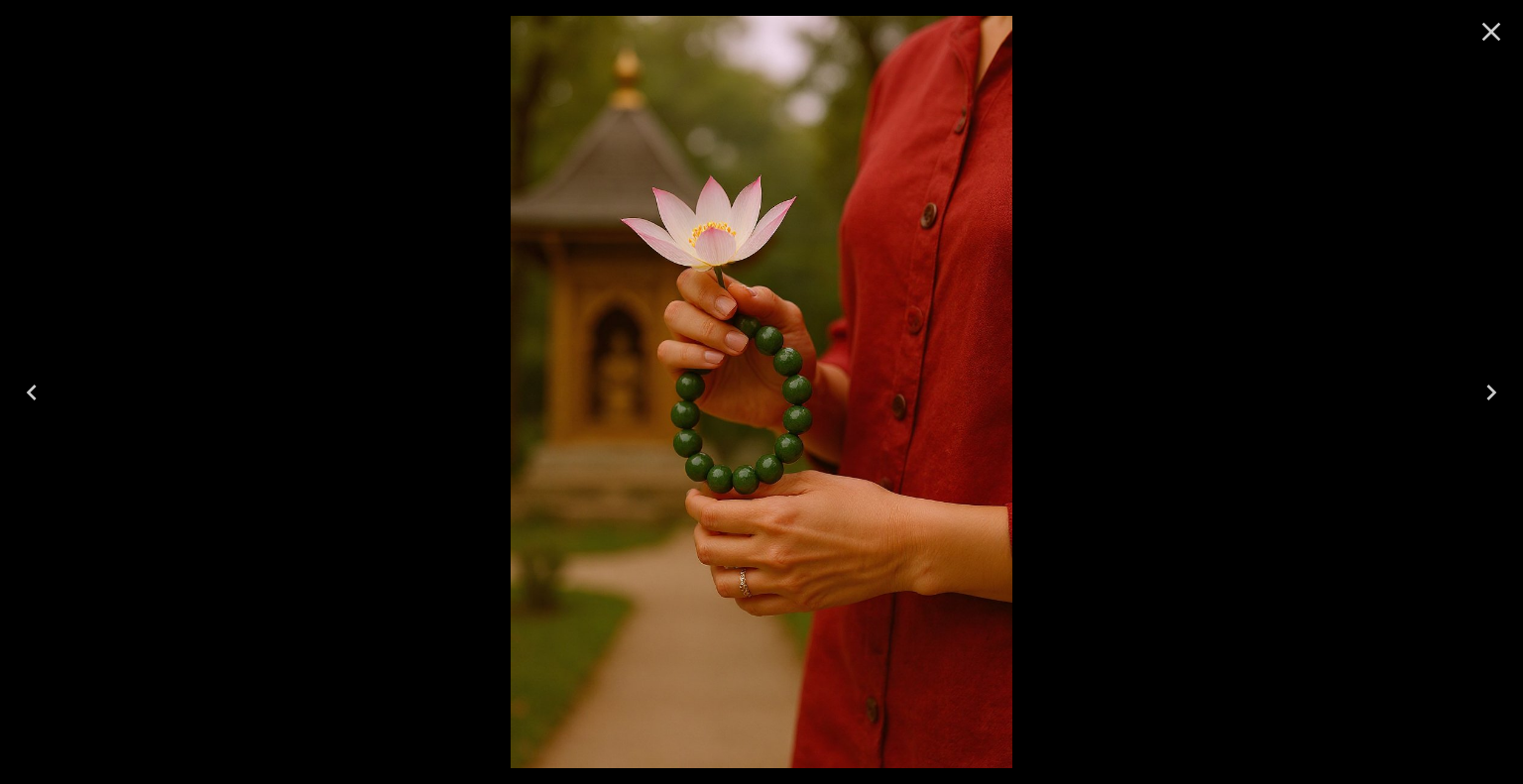click 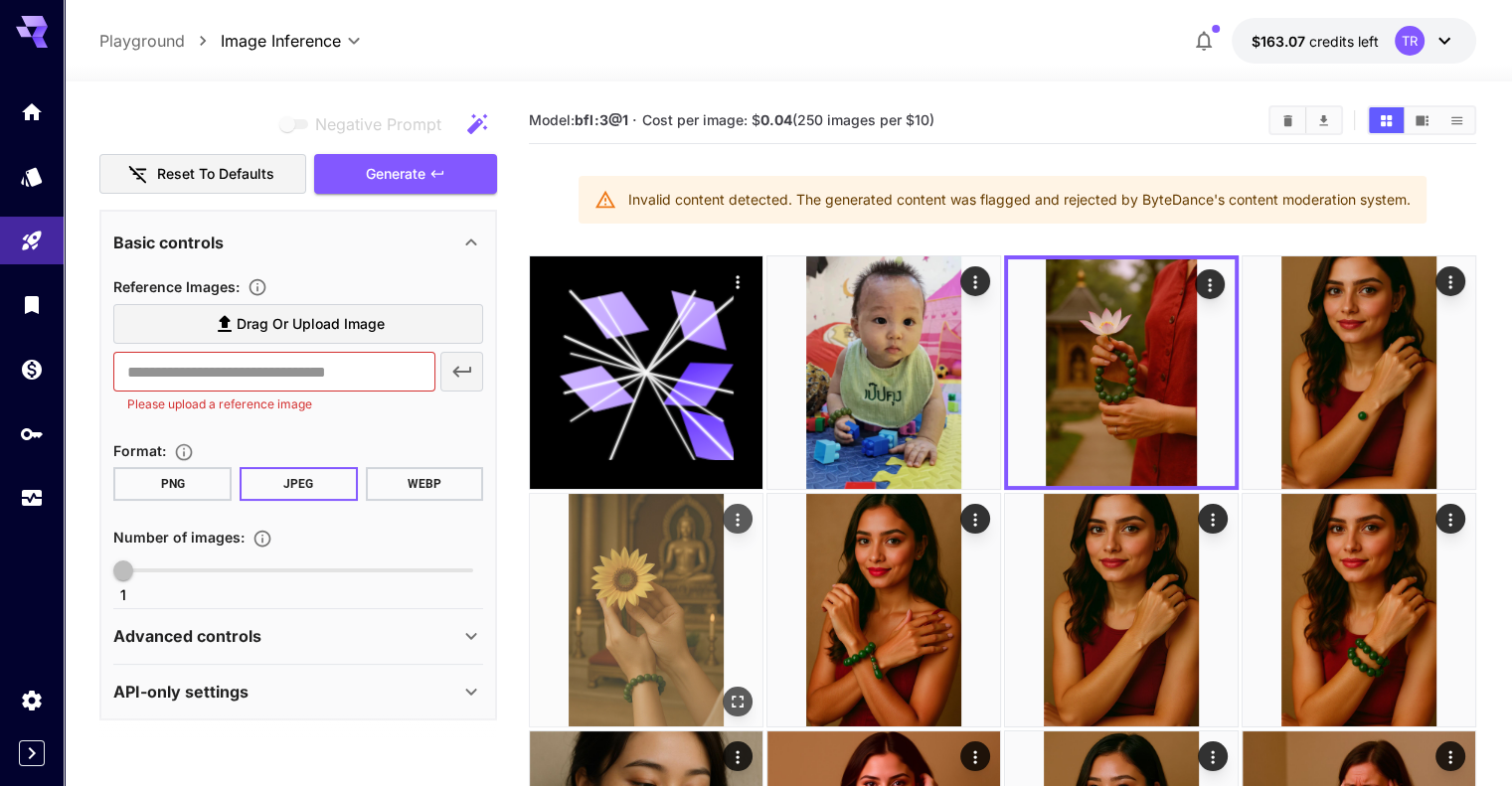 click at bounding box center [646, 610] 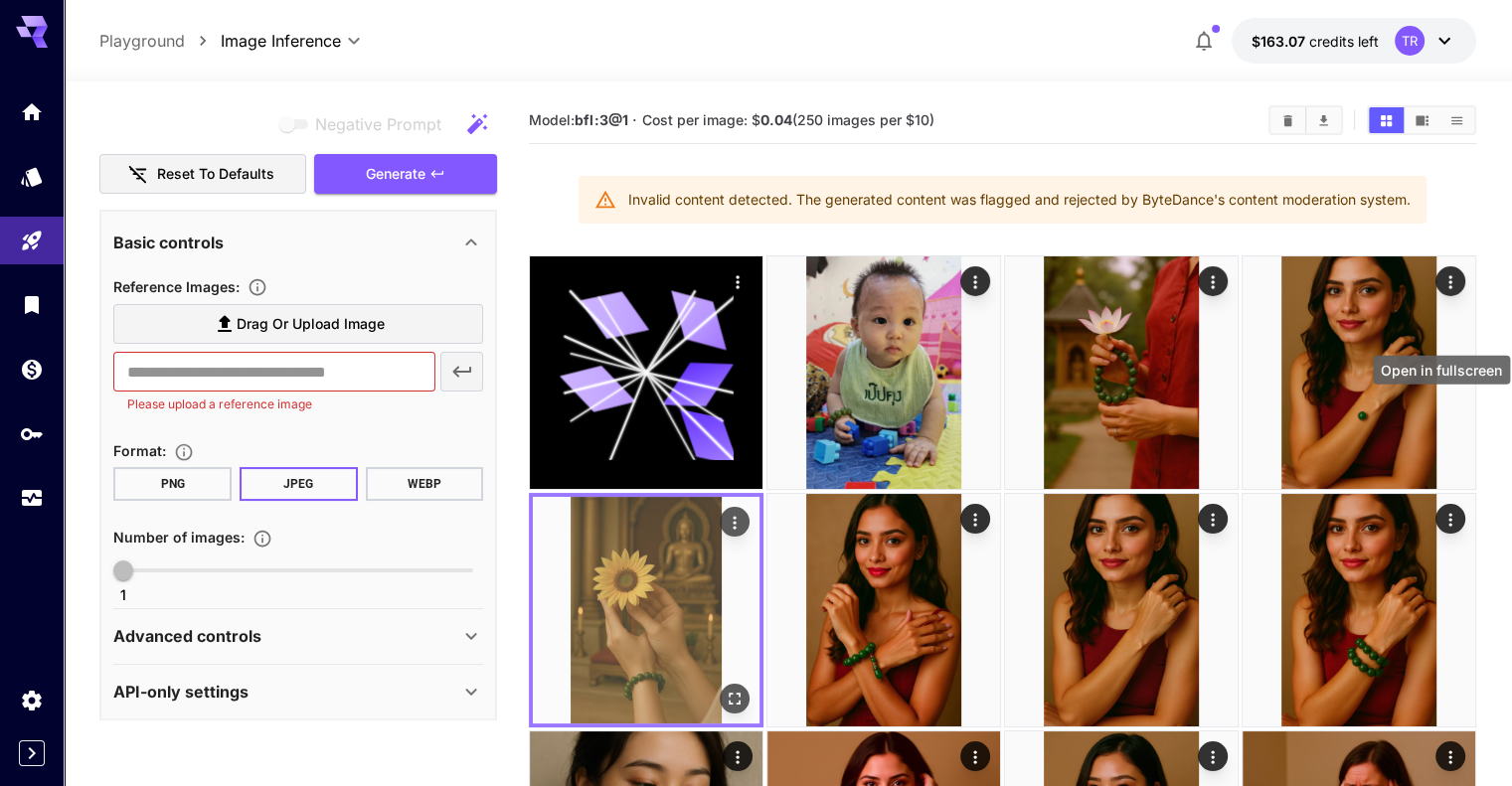 click 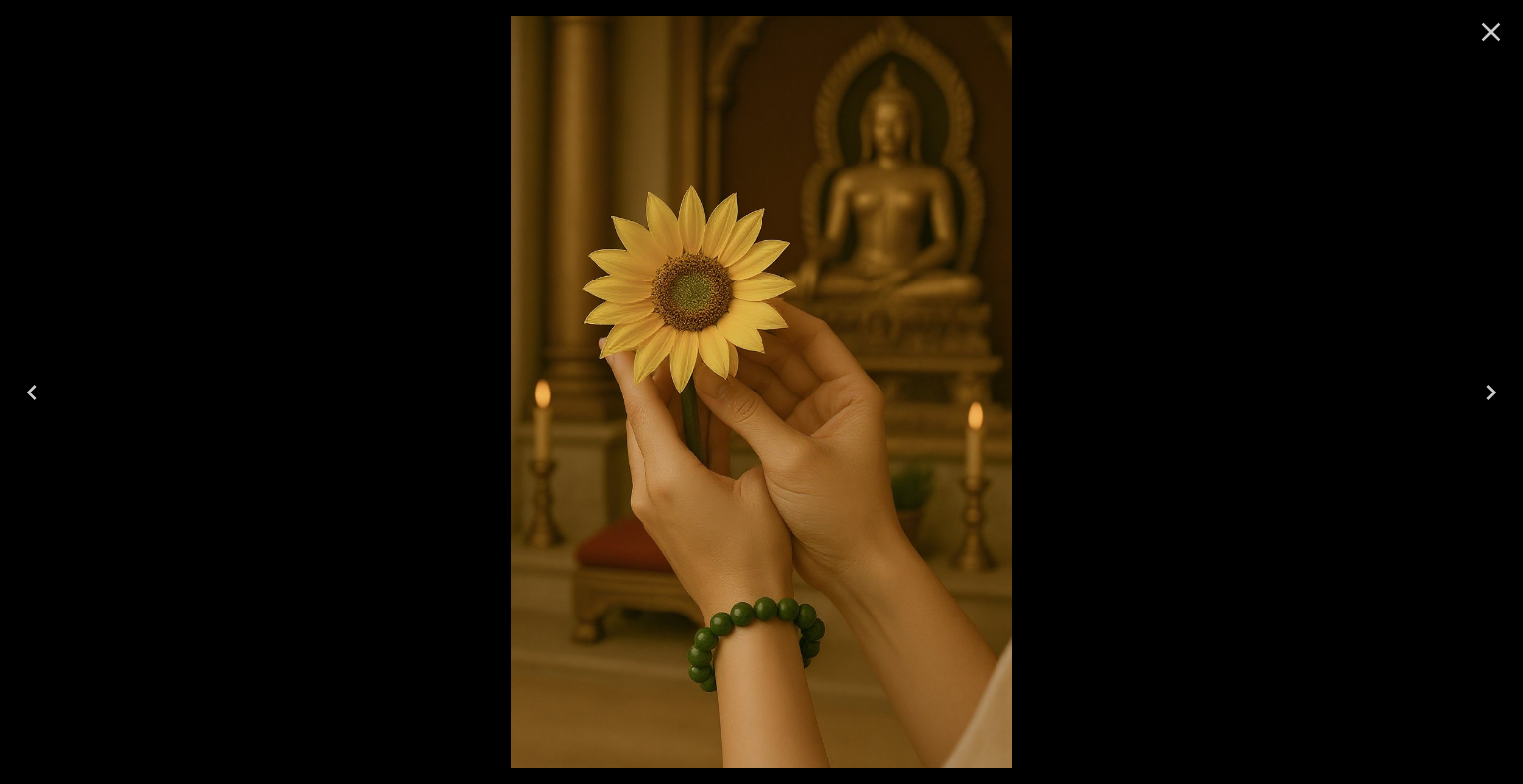 click 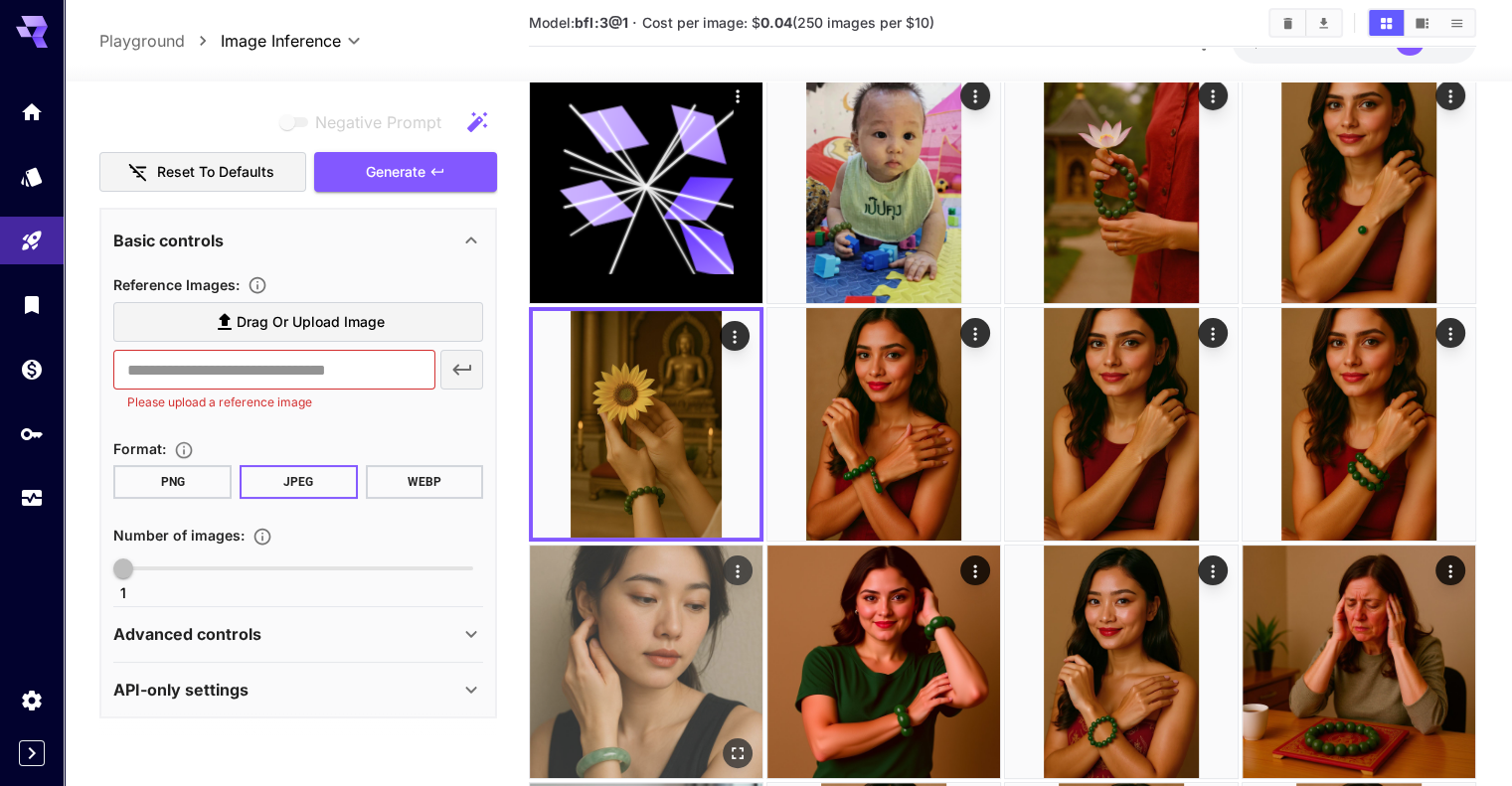 scroll, scrollTop: 199, scrollLeft: 0, axis: vertical 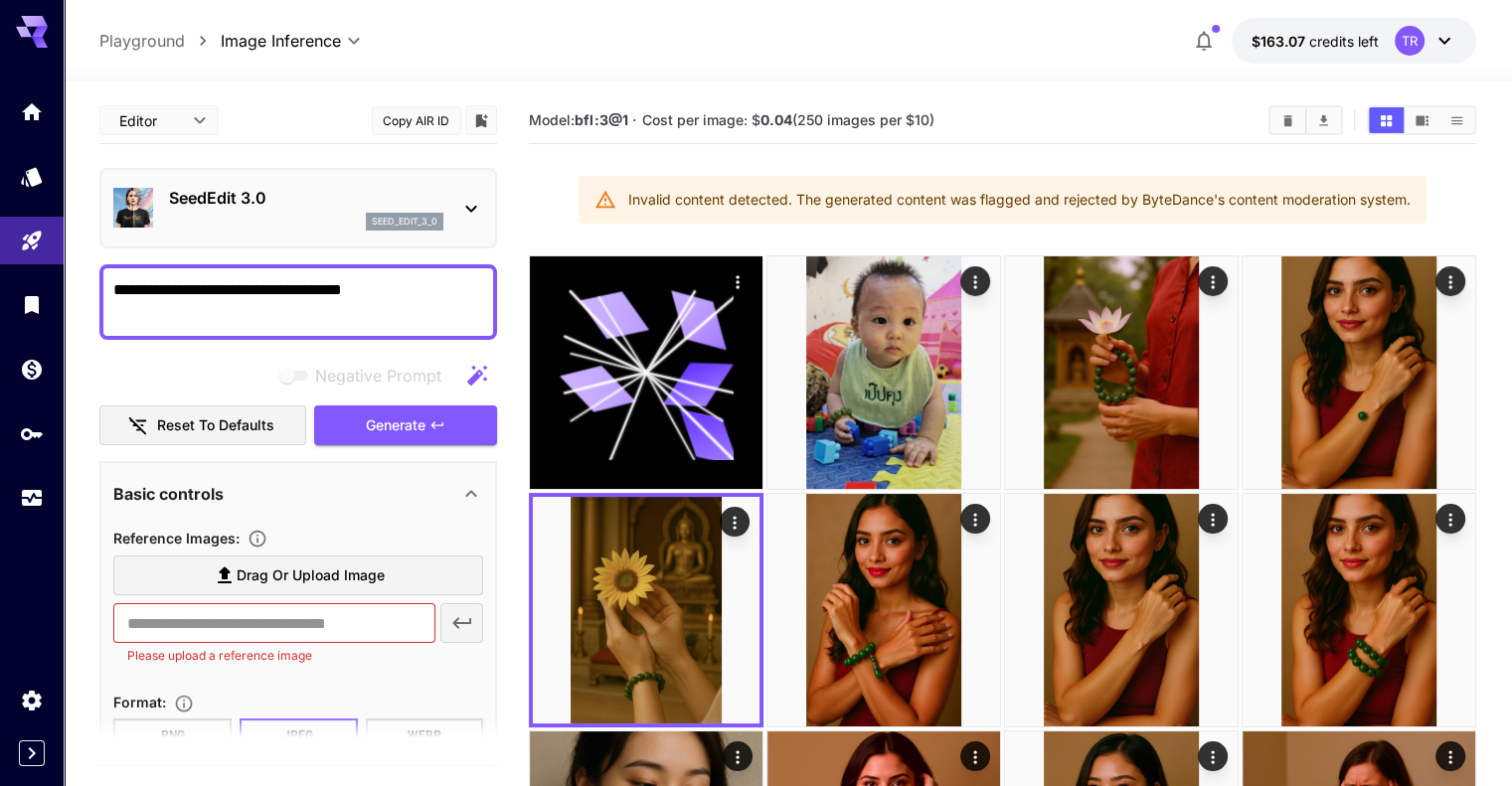 click on "SeedEdit 3.0" at bounding box center [306, 198] 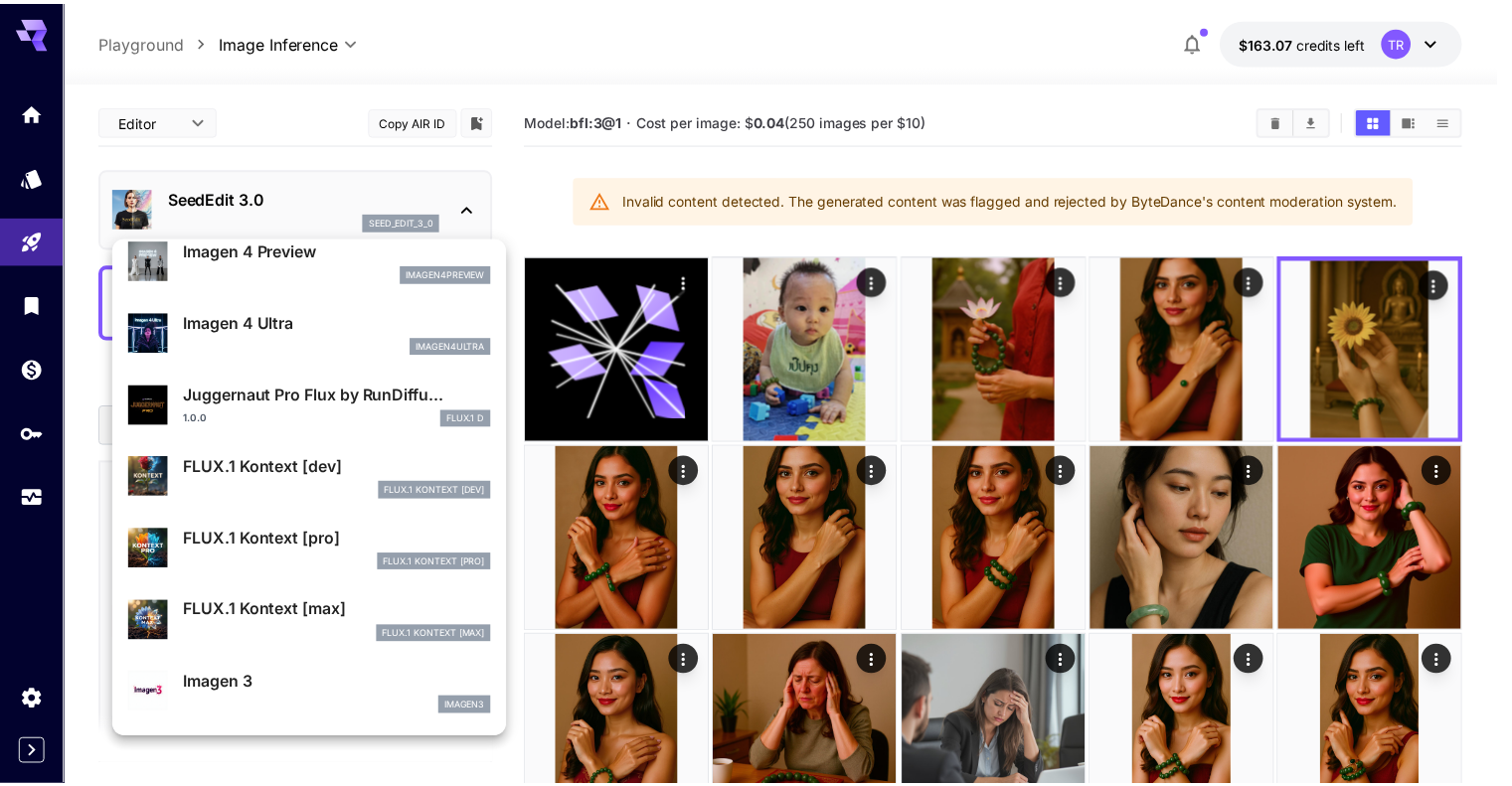 scroll, scrollTop: 596, scrollLeft: 0, axis: vertical 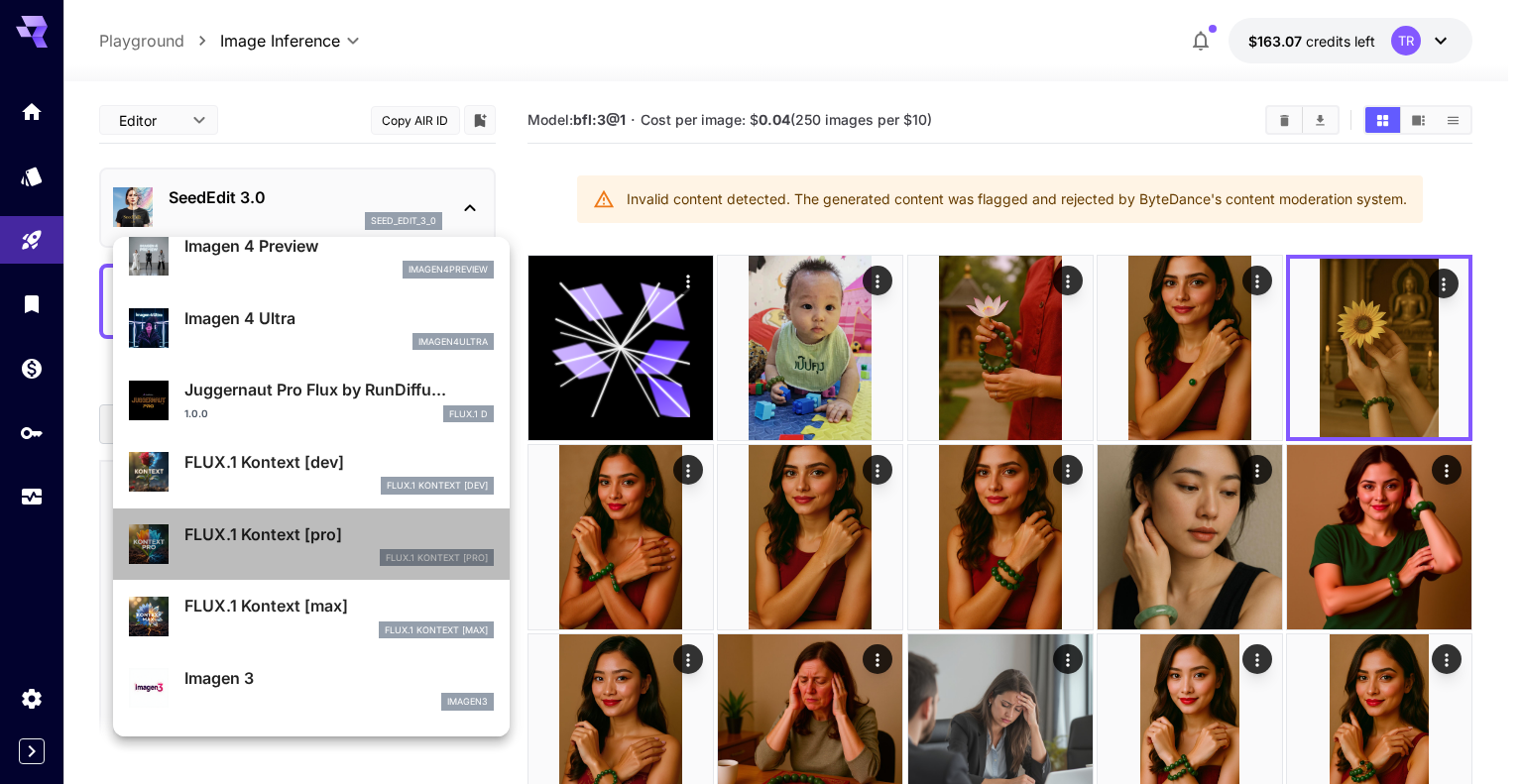 click on "FLUX.1 Kontext [pro]" at bounding box center (339, 534) 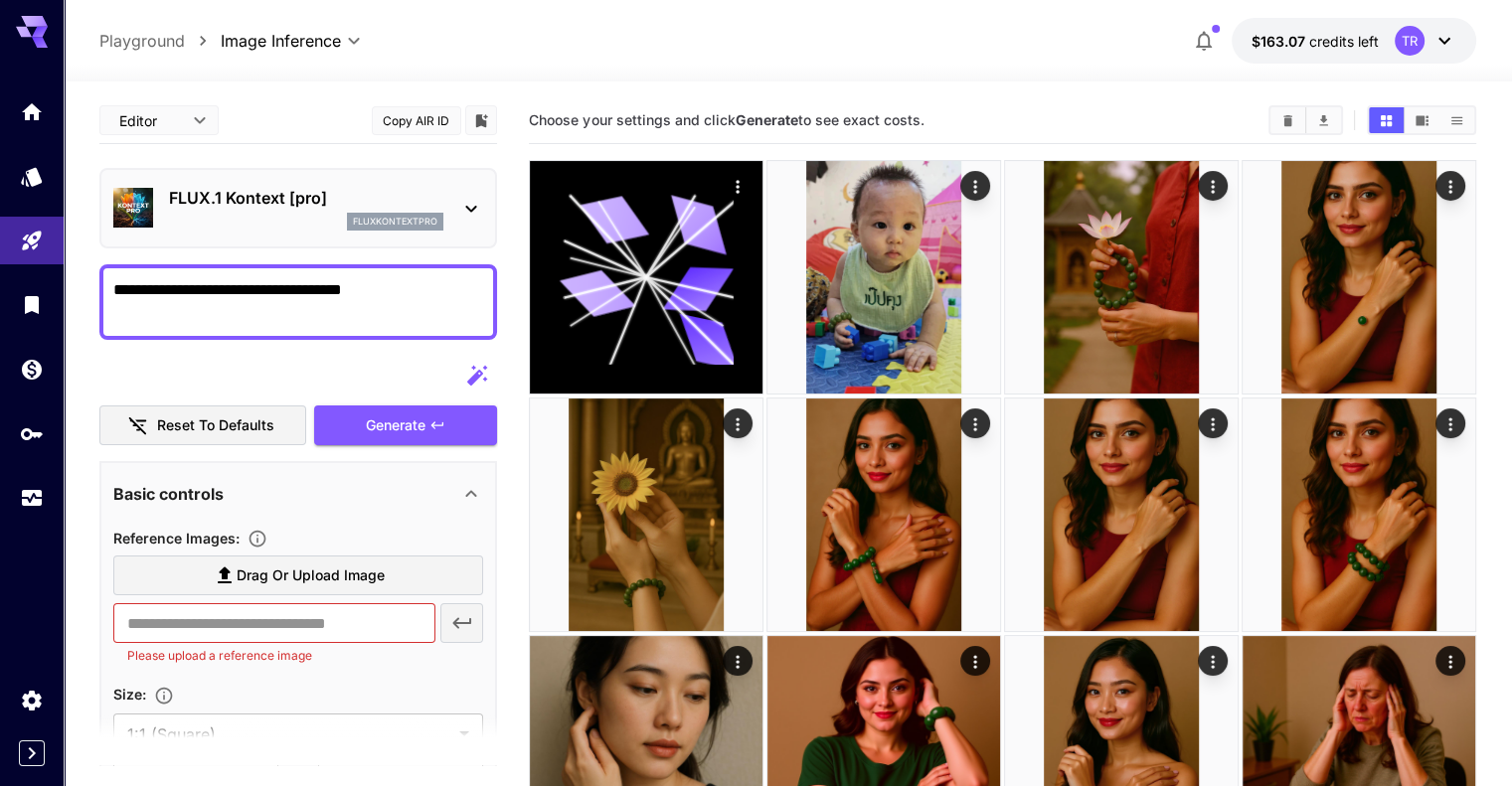 click on "**********" at bounding box center [756, 702] 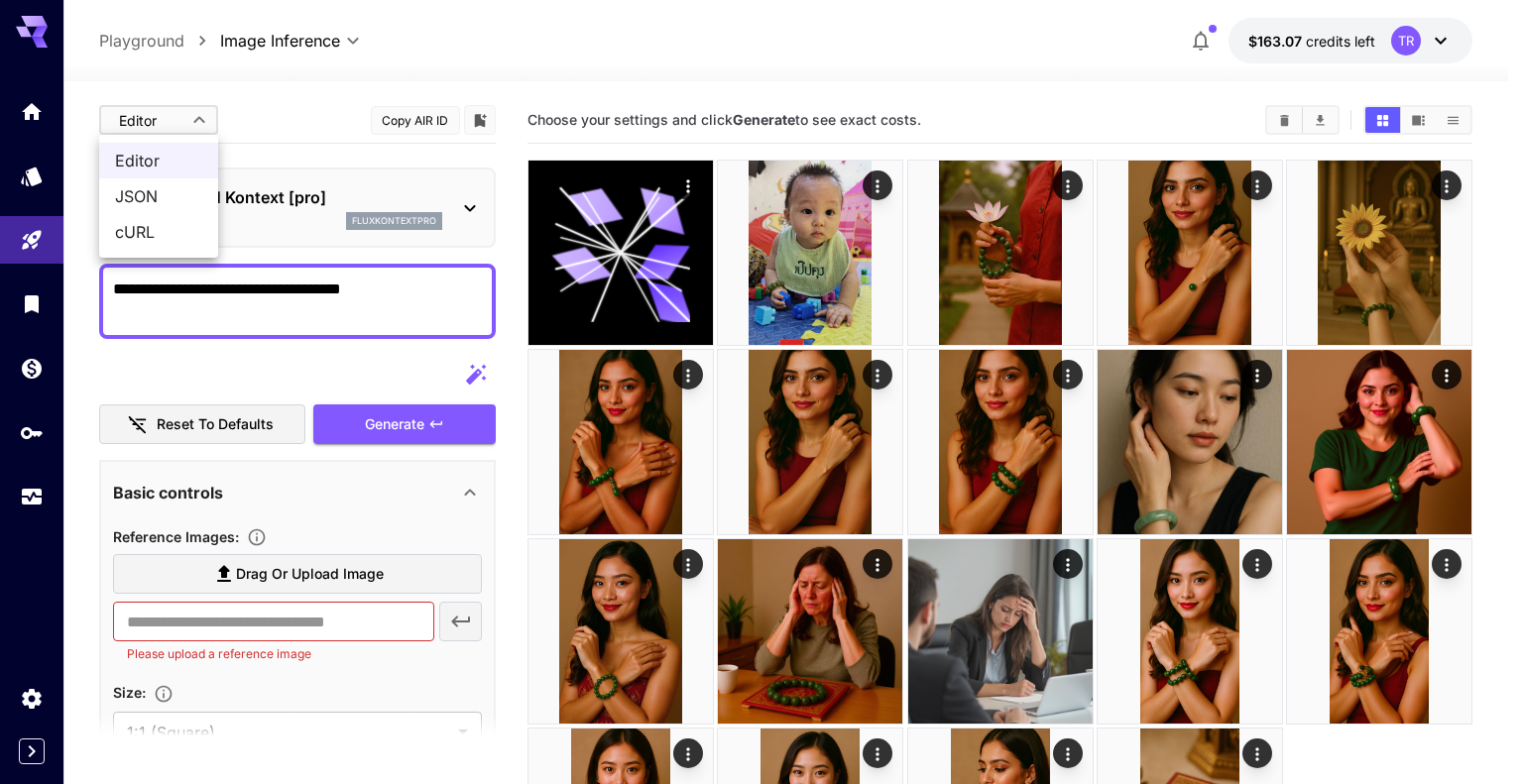 click on "JSON" at bounding box center [159, 196] 